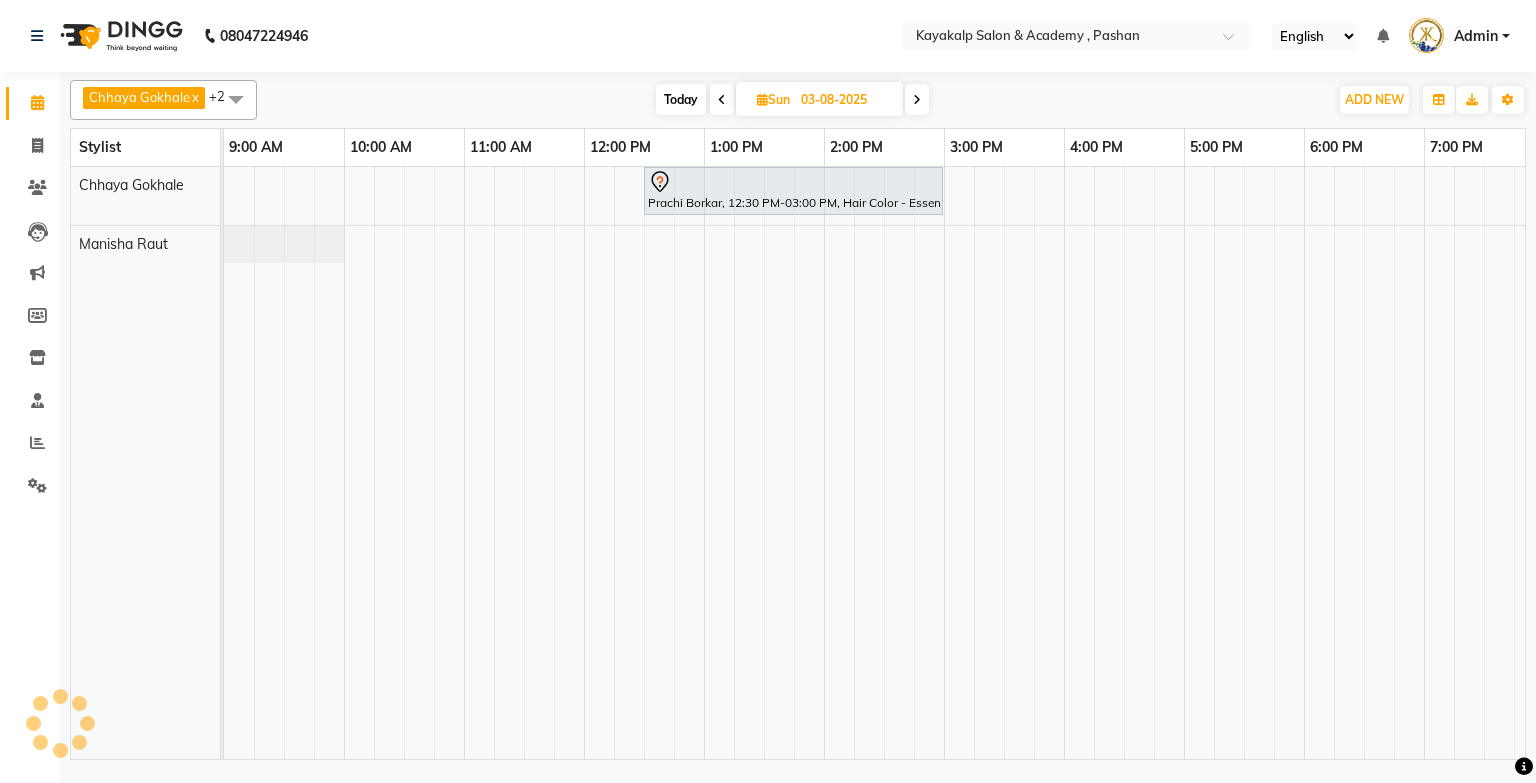 scroll, scrollTop: 0, scrollLeft: 0, axis: both 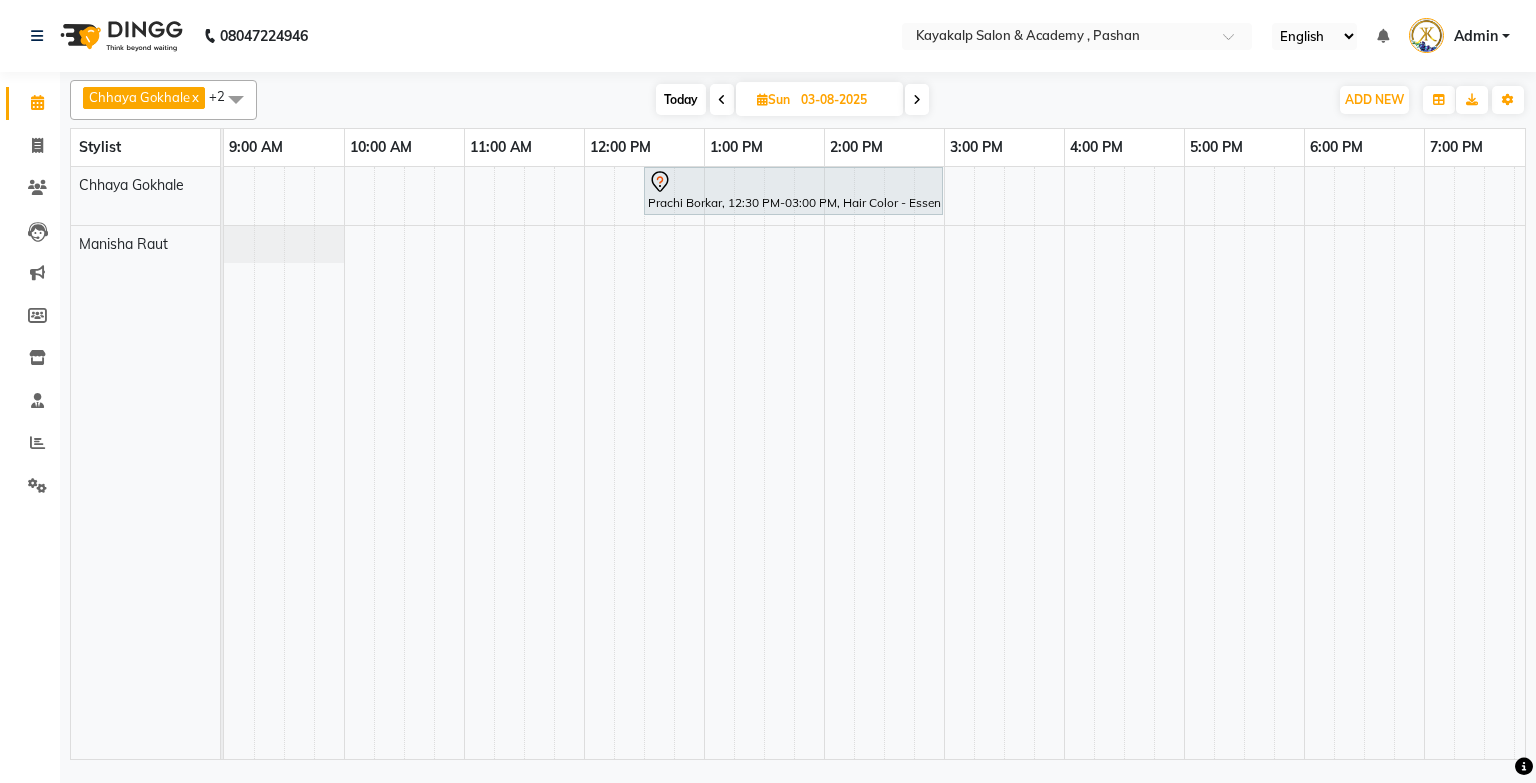 click at bounding box center [722, 99] 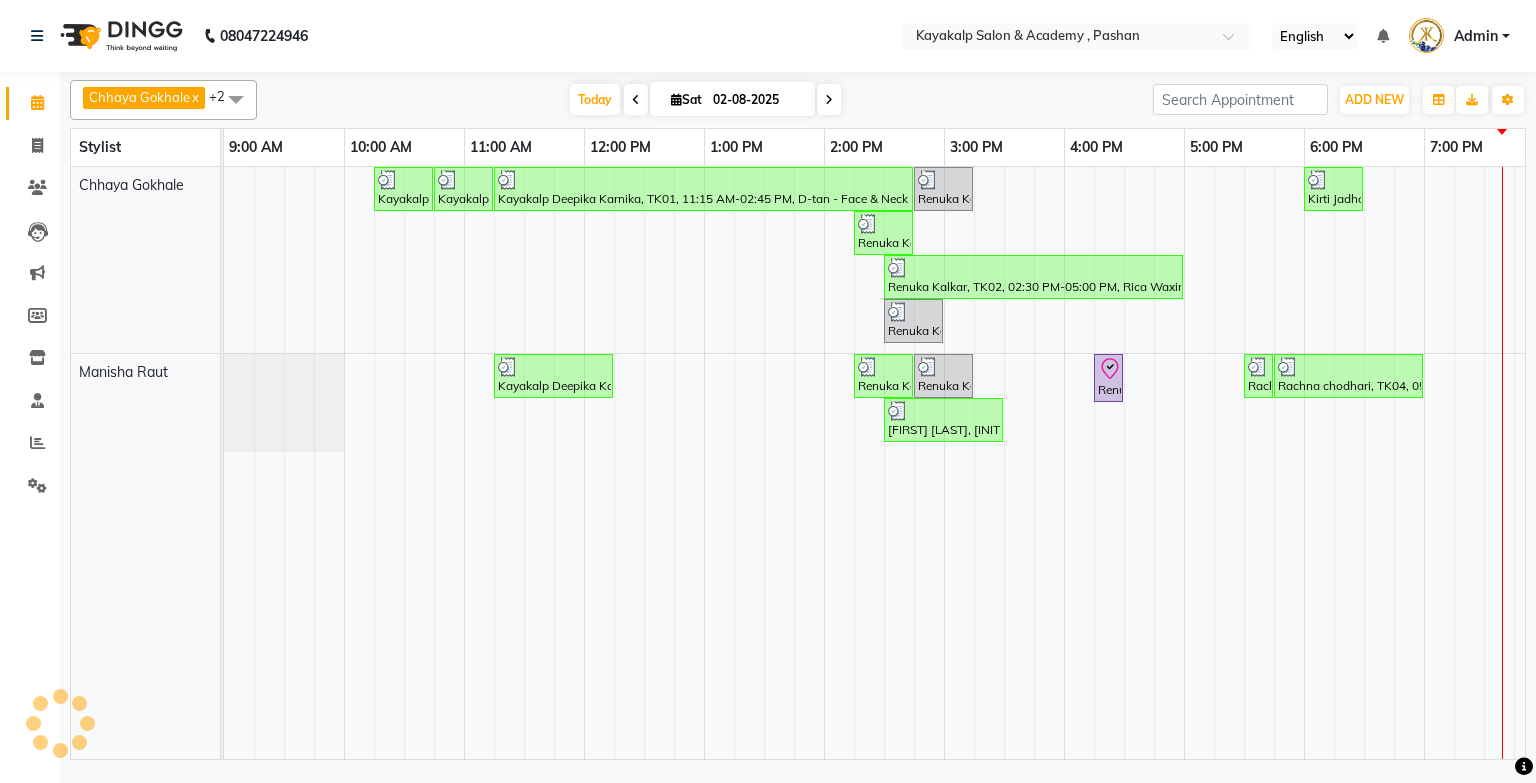 scroll, scrollTop: 0, scrollLeft: 138, axis: horizontal 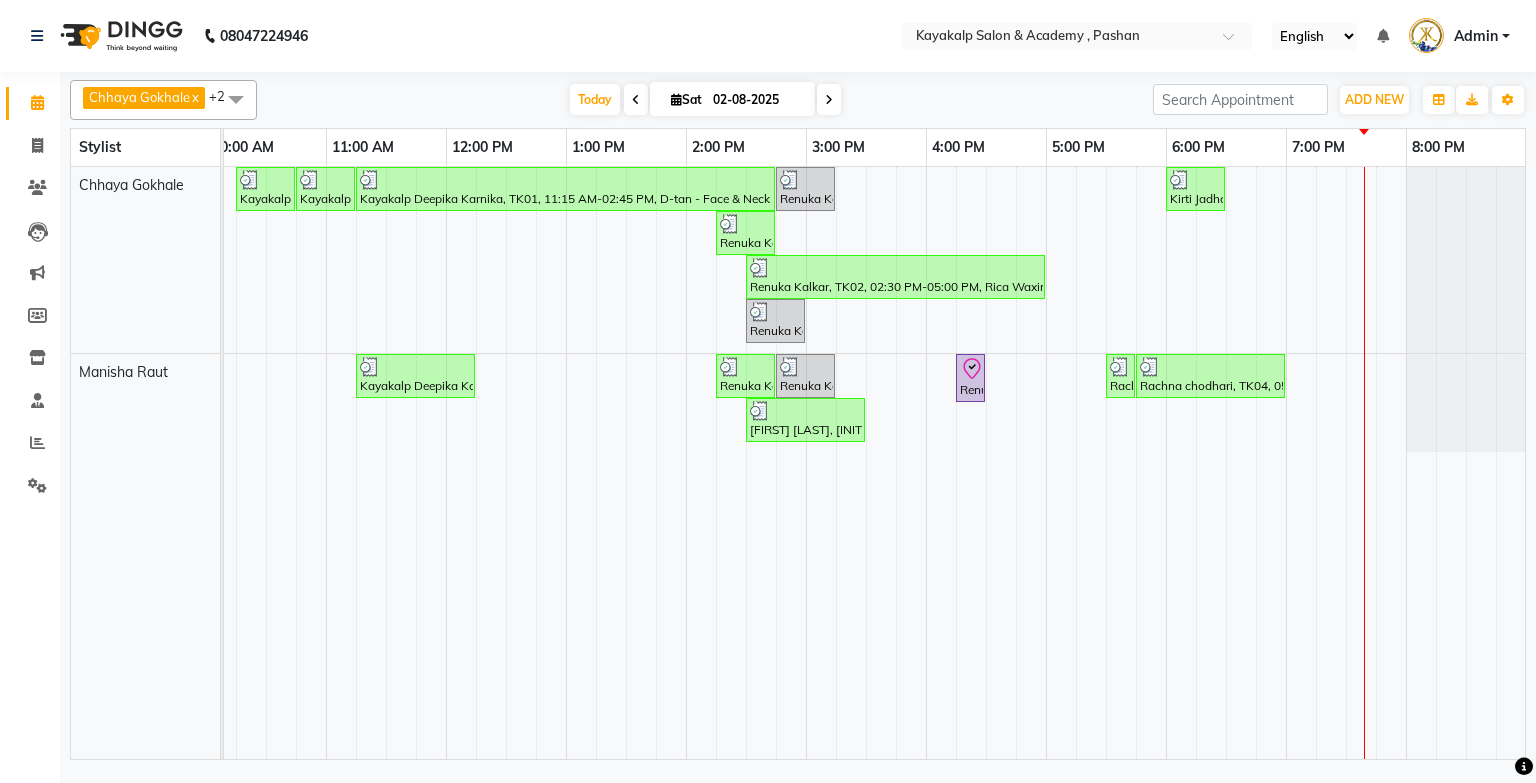 click at bounding box center (636, 100) 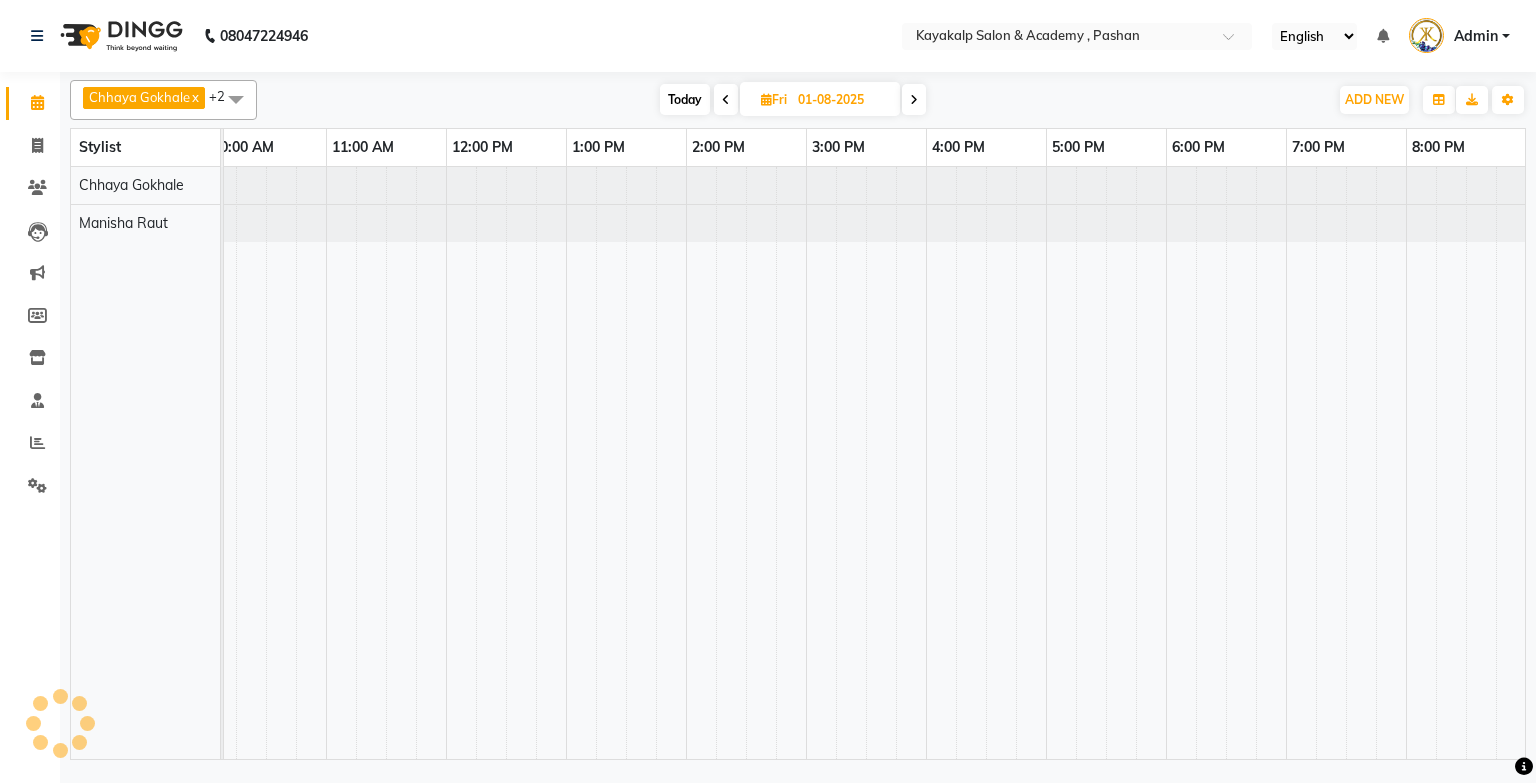 scroll, scrollTop: 0, scrollLeft: 138, axis: horizontal 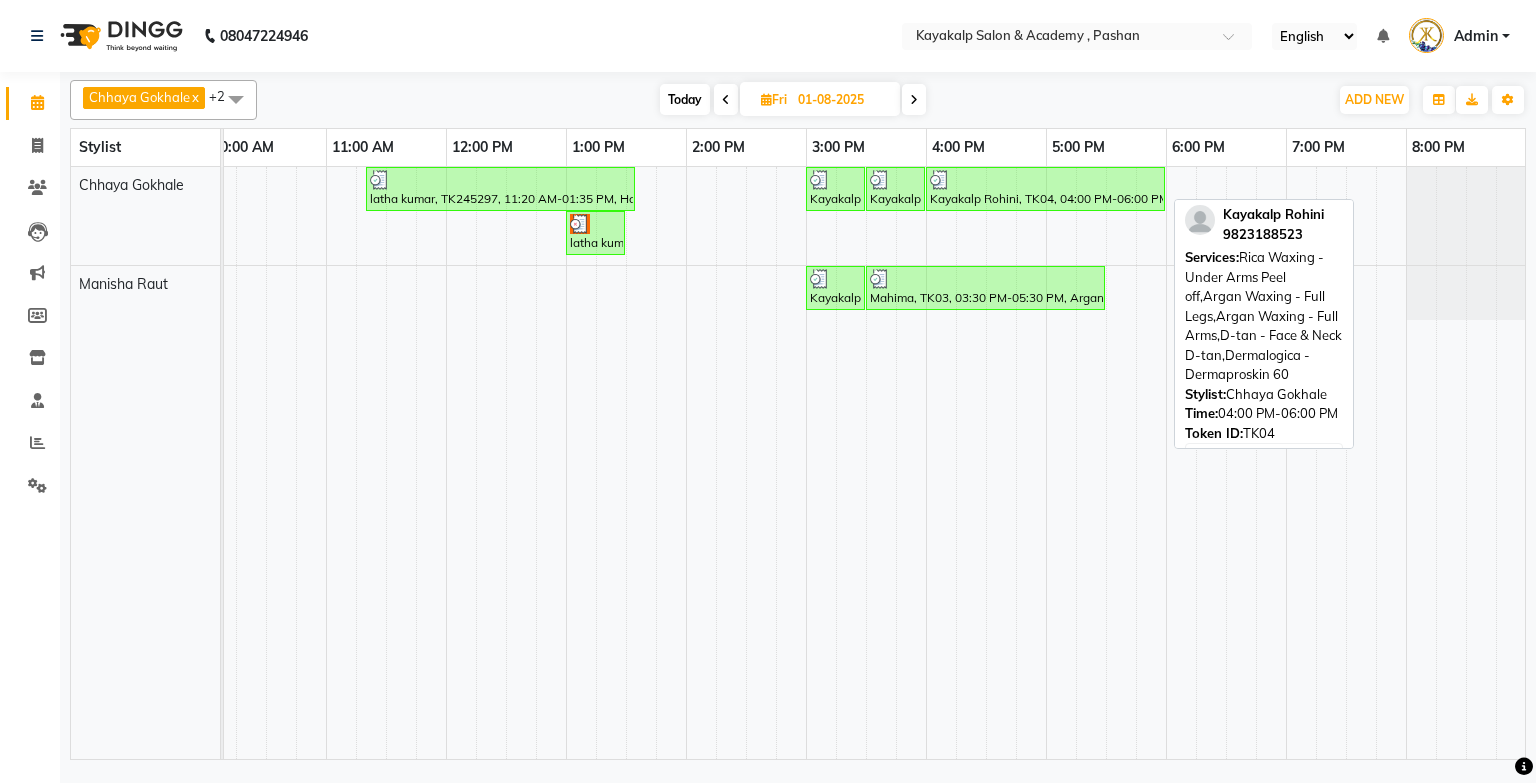 click on "Kayakalp Rohini, TK04, 04:00 PM-06:00 PM, Rica Waxing - Under Arms Peel off,Argan Waxing - Full Legs,Argan Waxing - Full Arms,D-tan - Face & Neck D-tan,Dermalogica - Dermaproskin 60" at bounding box center (1045, 189) 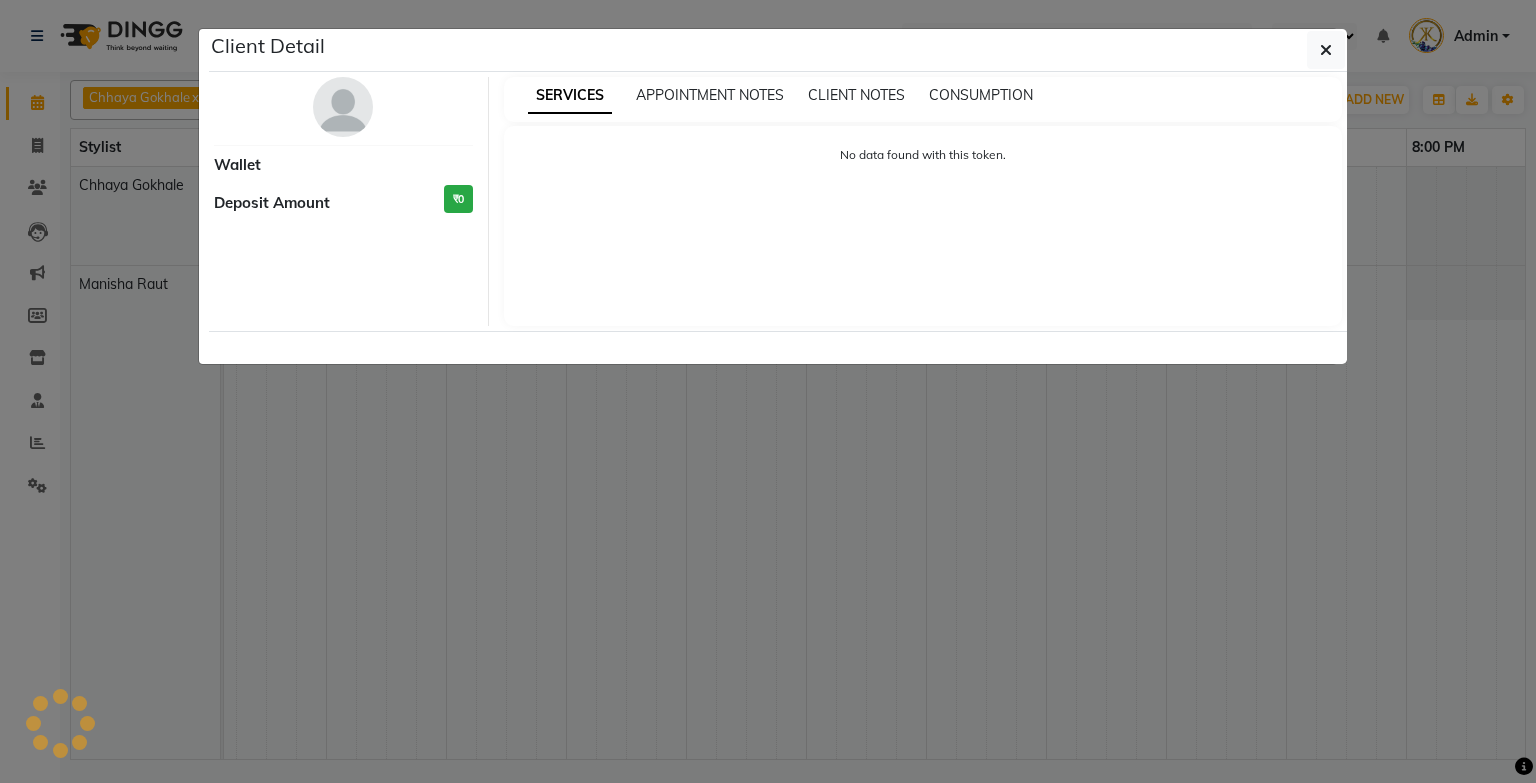 select on "3" 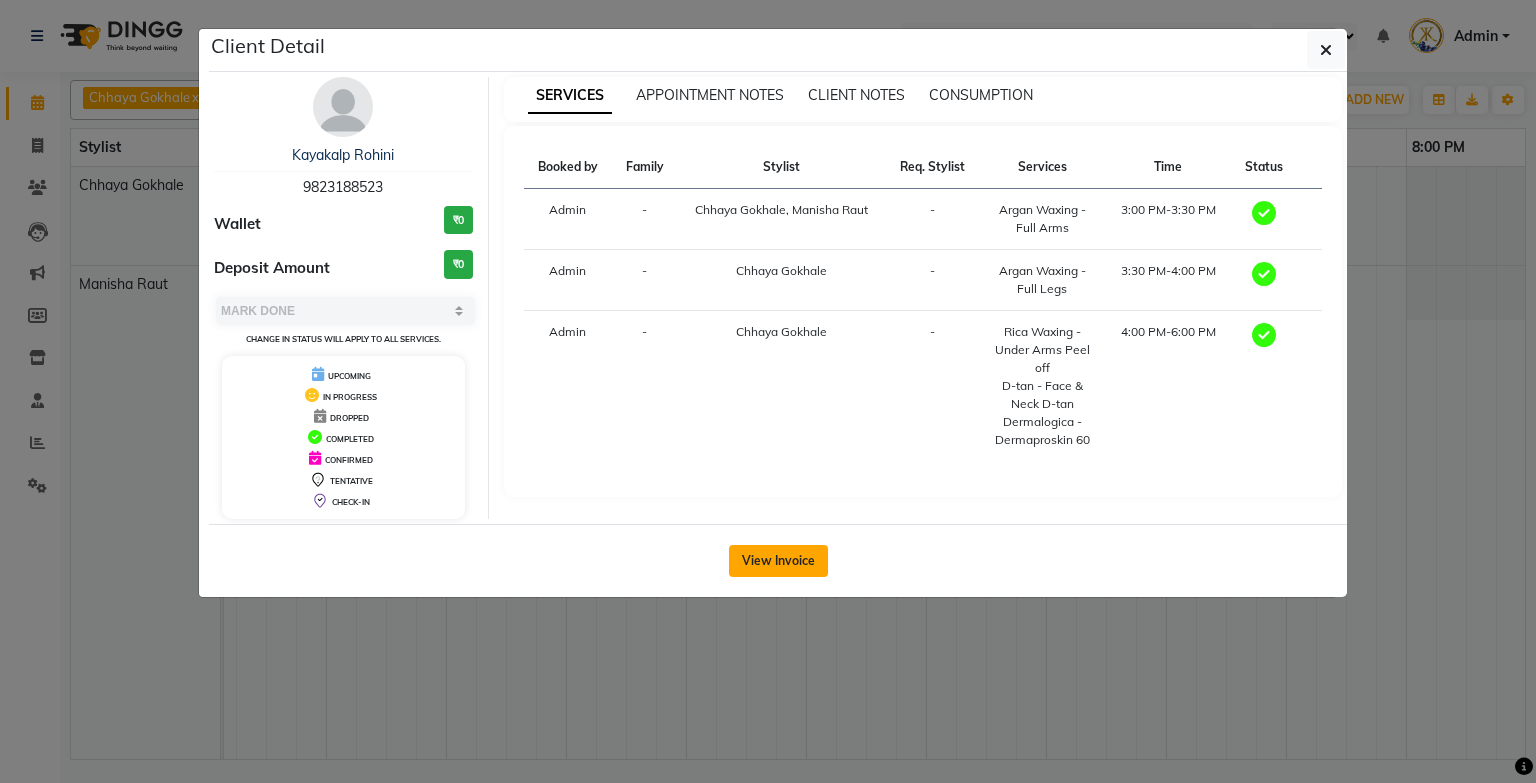 click on "View Invoice" 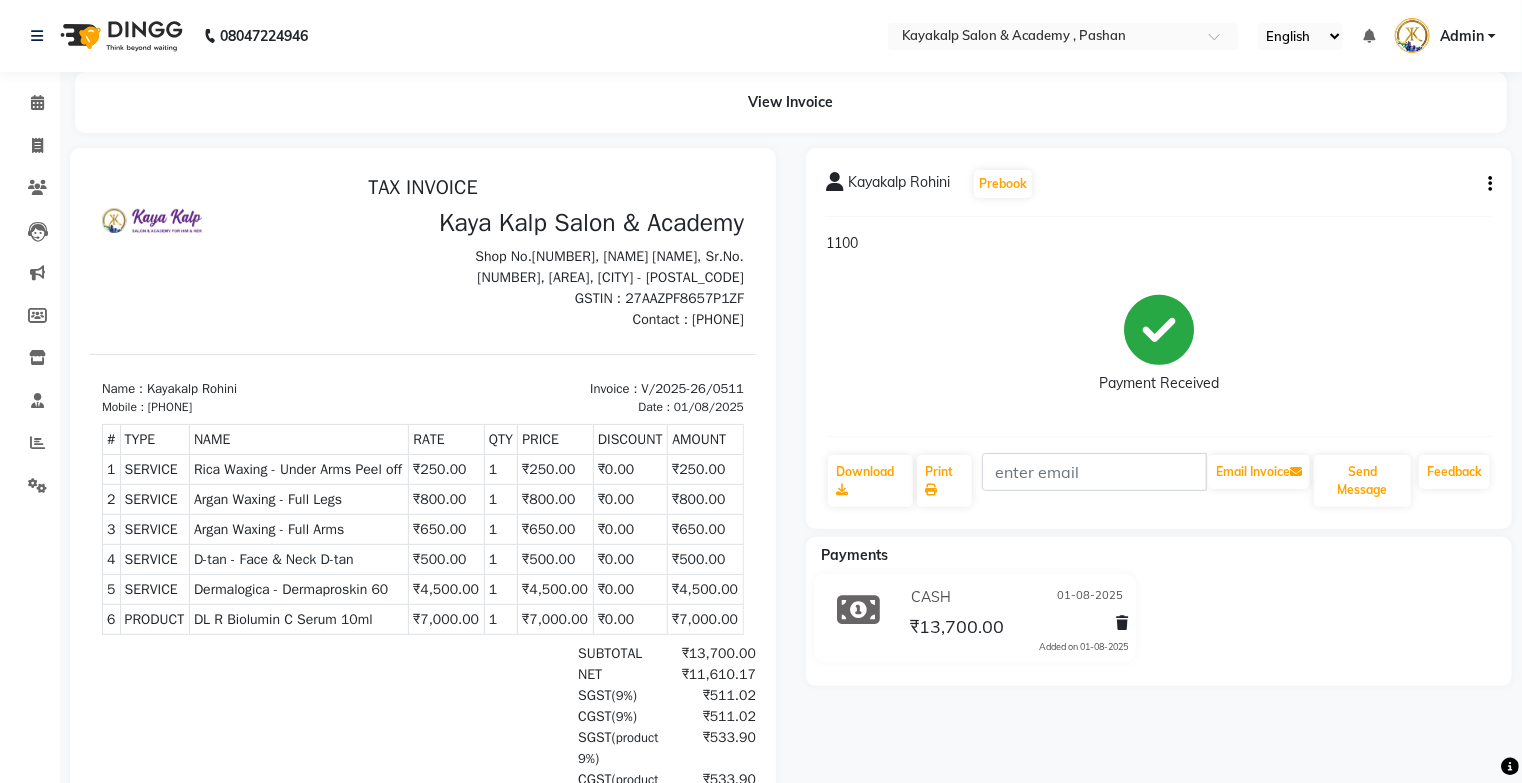 scroll, scrollTop: 0, scrollLeft: 0, axis: both 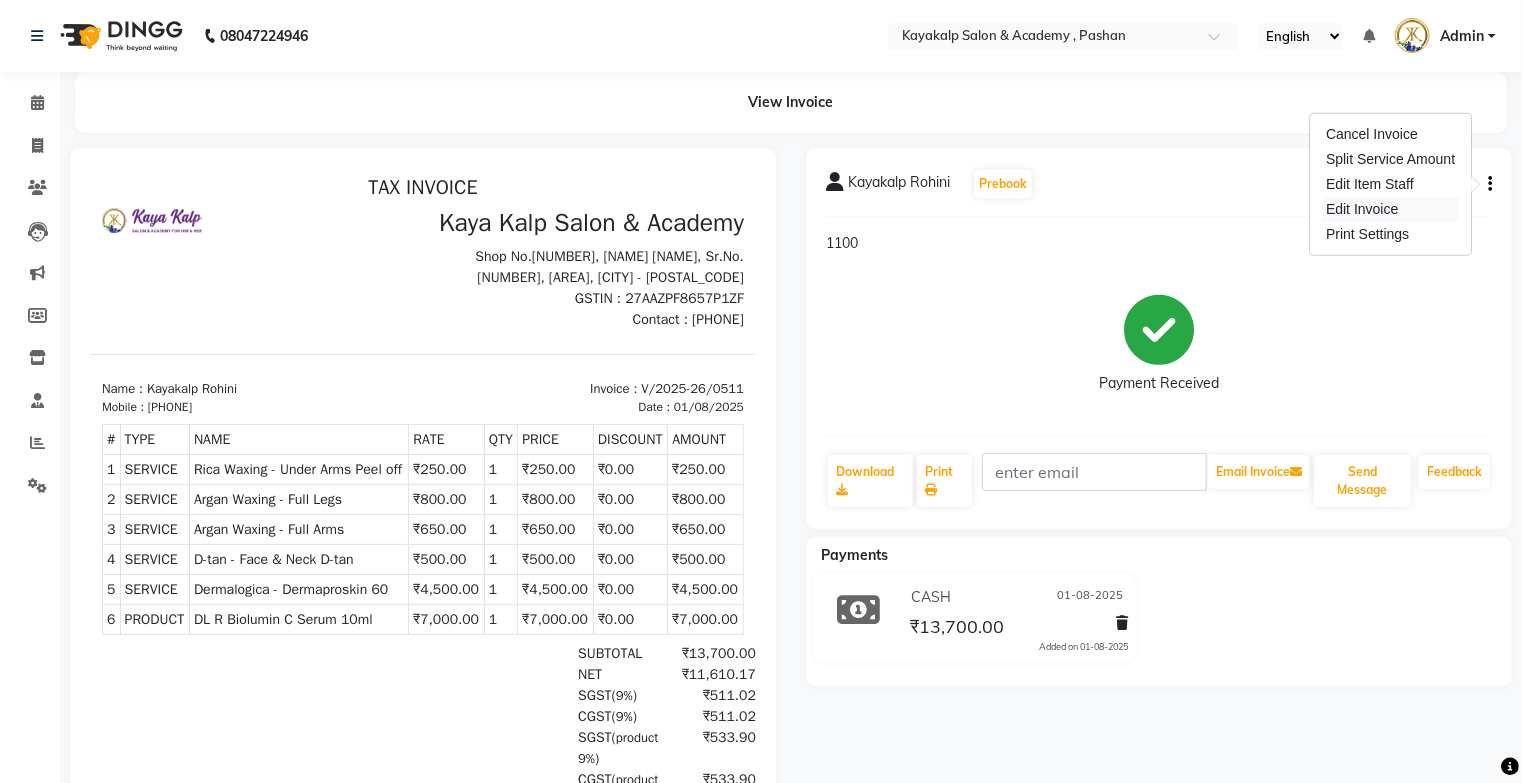 click on "Edit Invoice" at bounding box center (1390, 209) 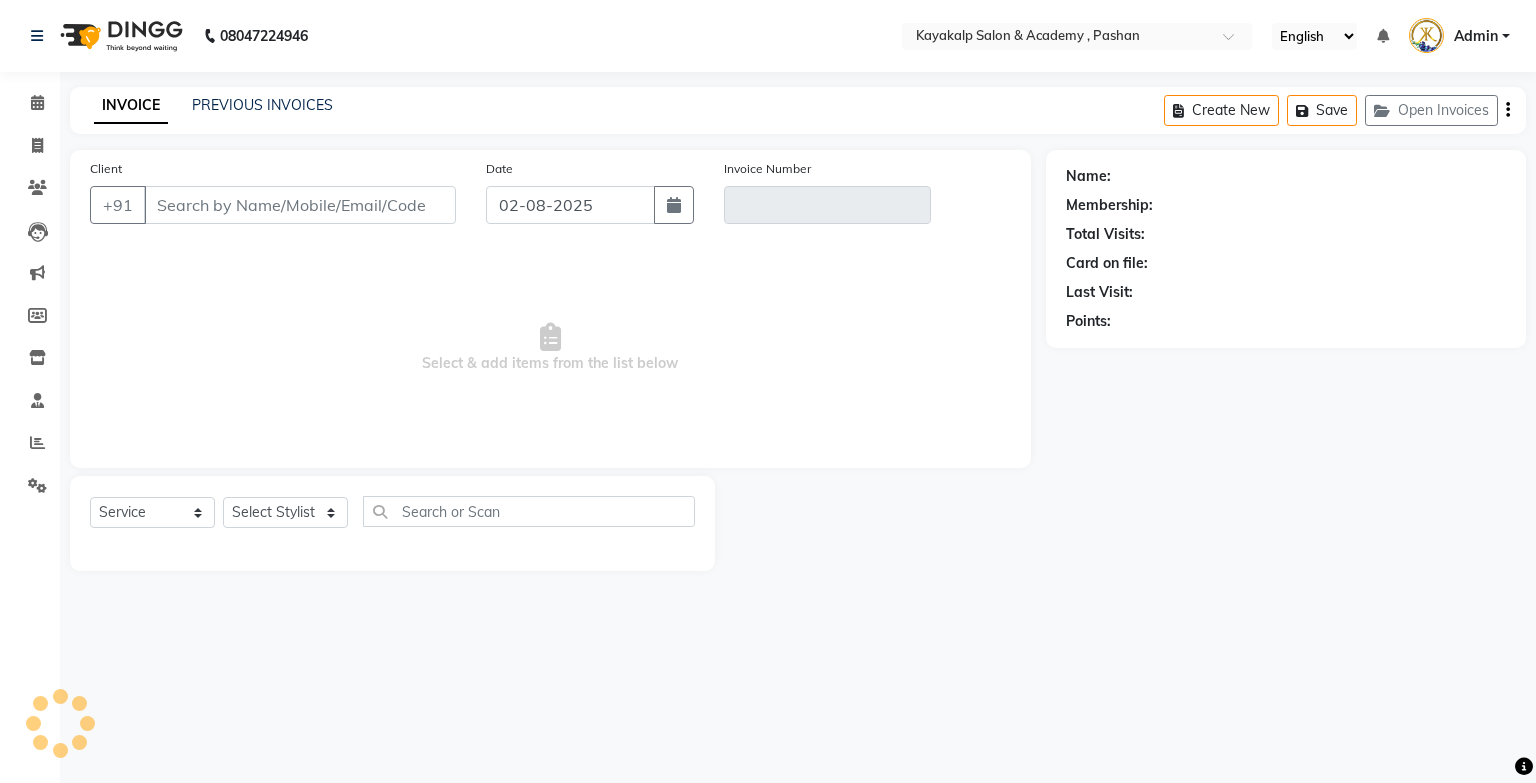type on "9823188523" 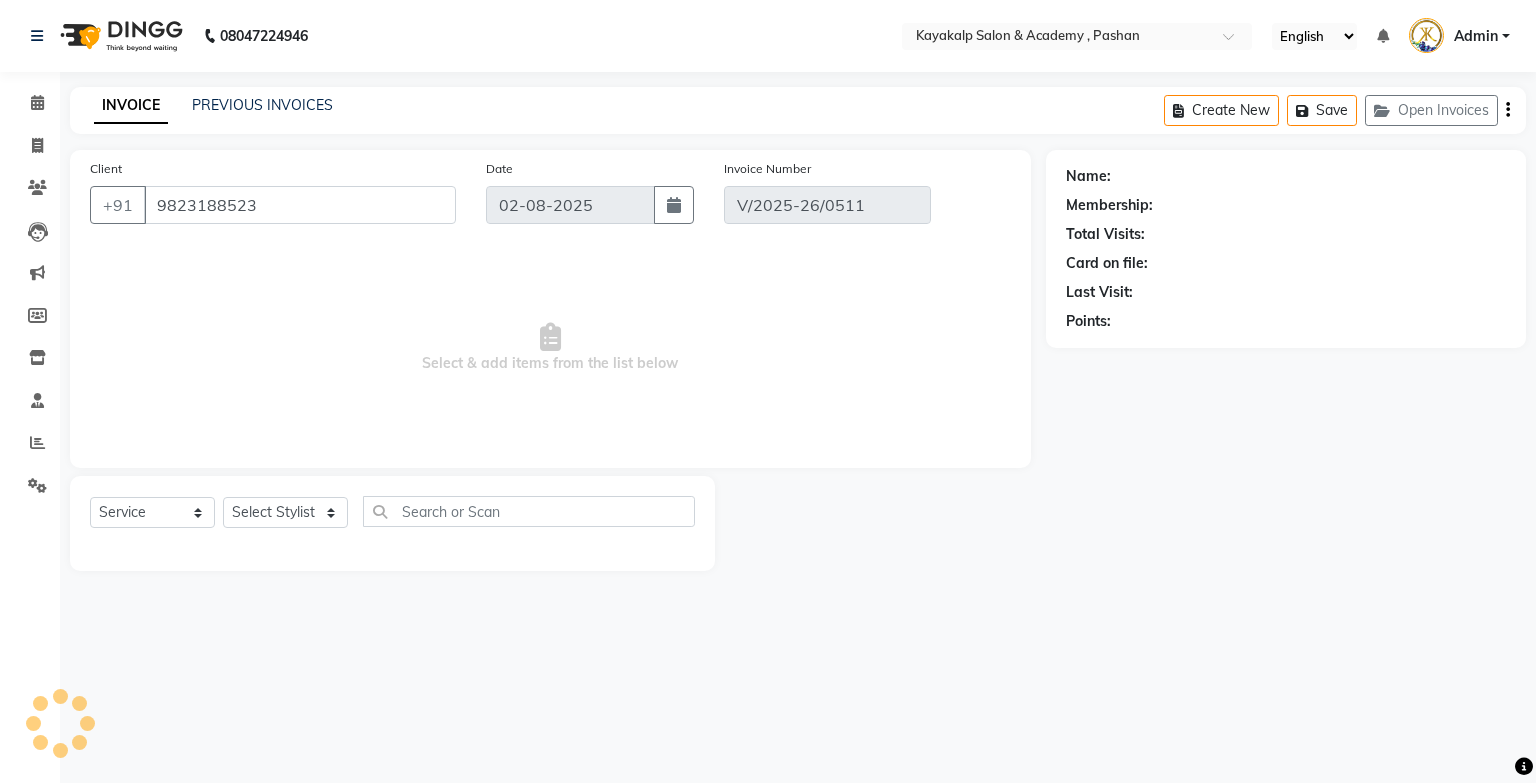 select on "1: Object" 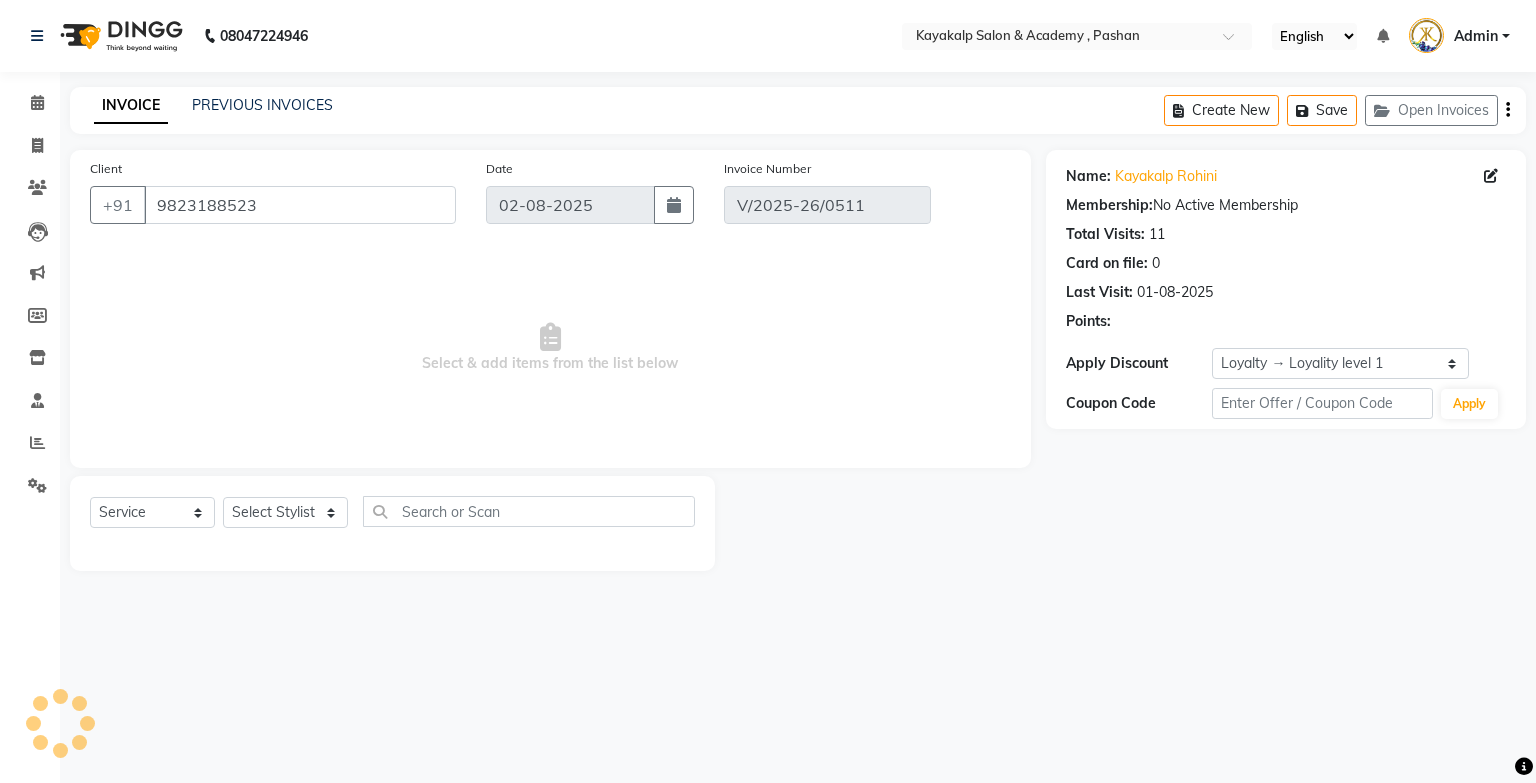 type on "01-08-2025" 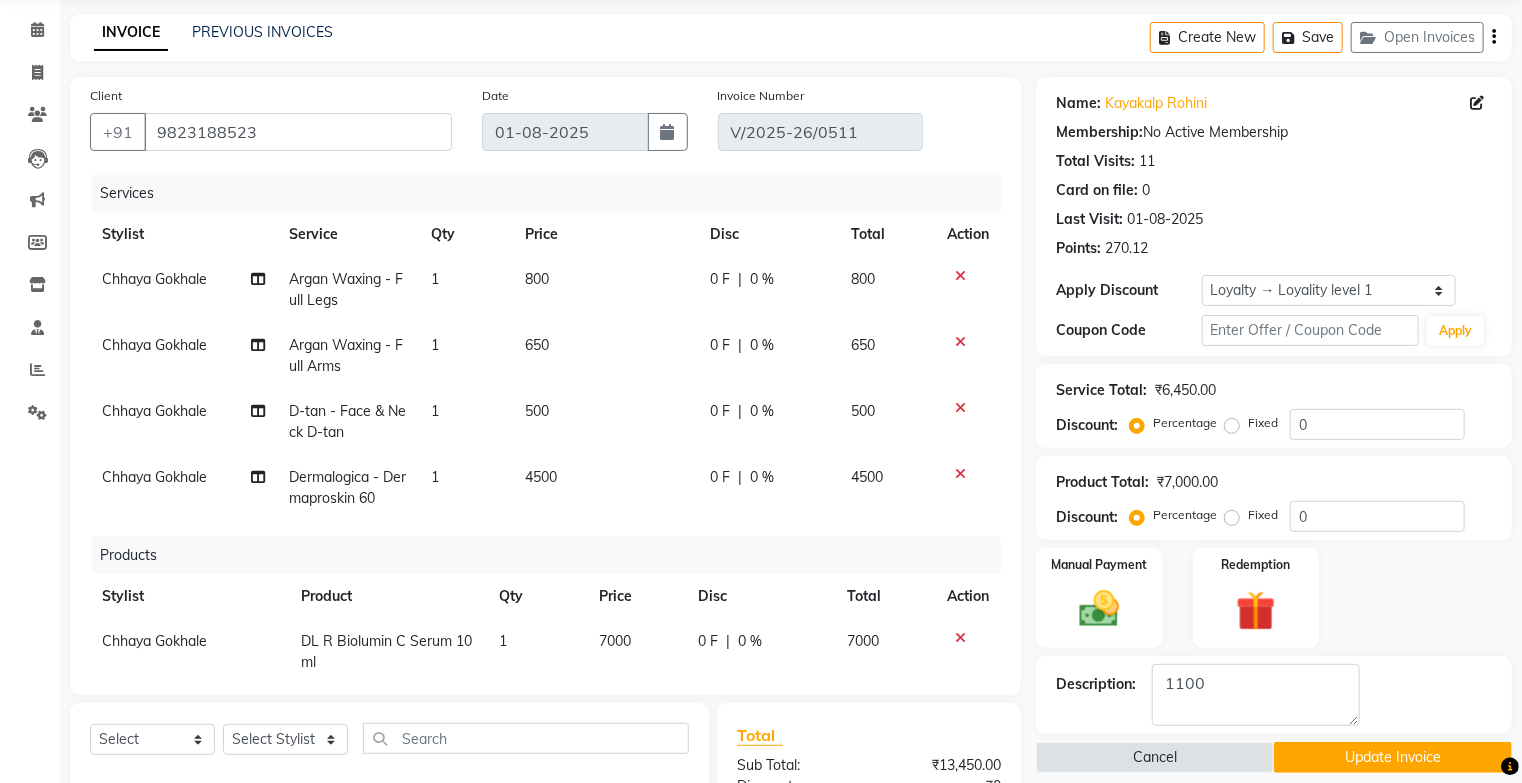 scroll, scrollTop: 160, scrollLeft: 0, axis: vertical 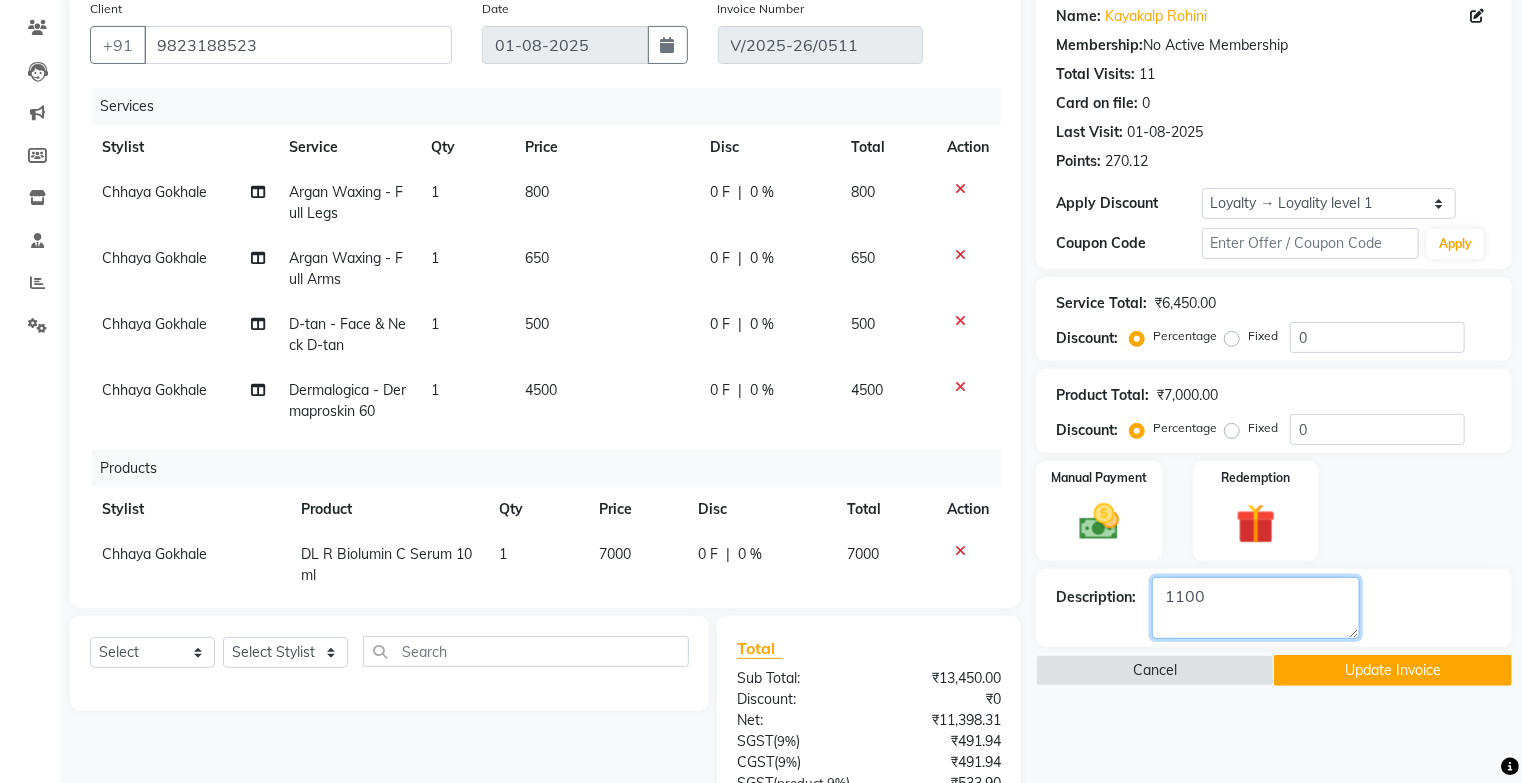 click 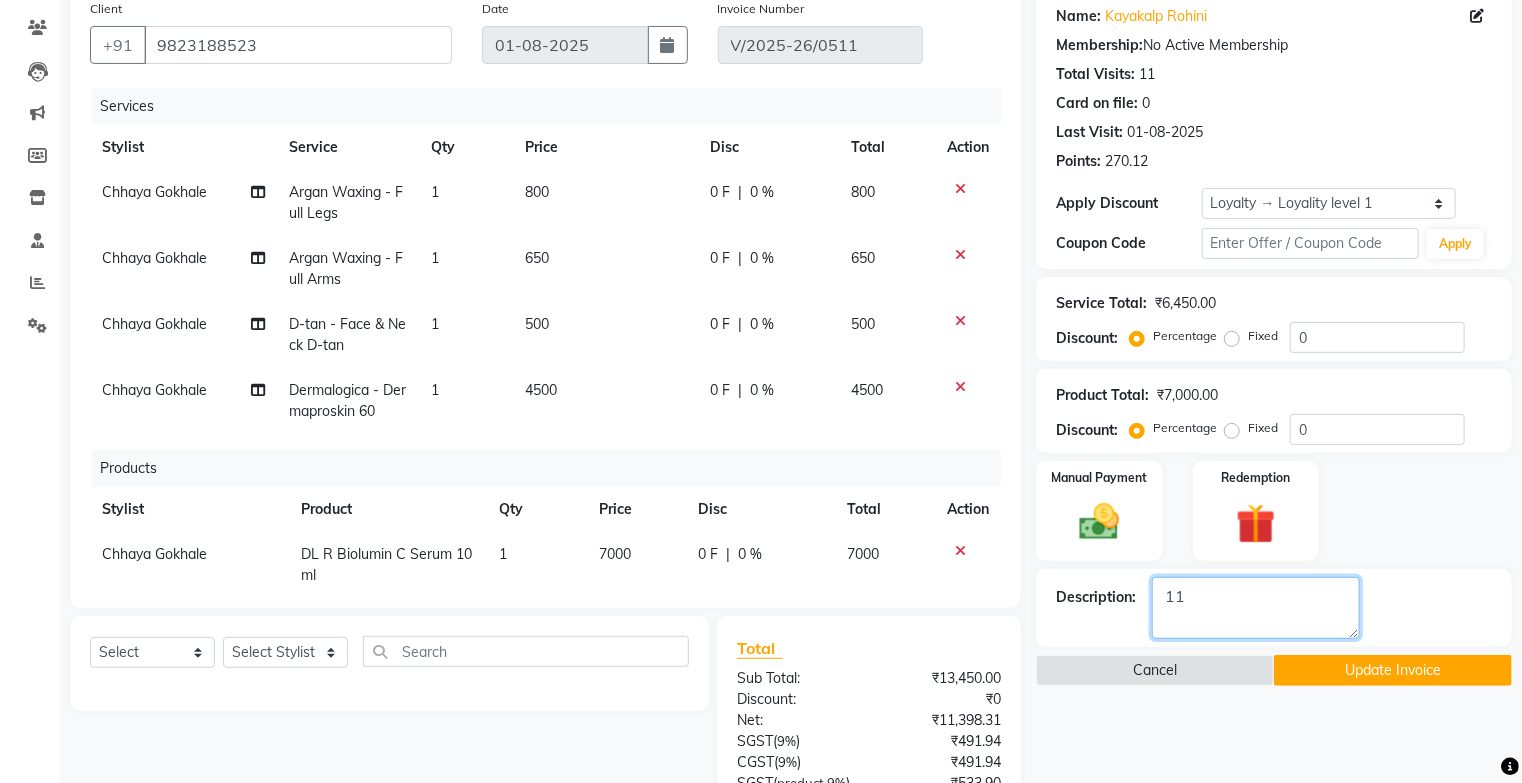 type on "1" 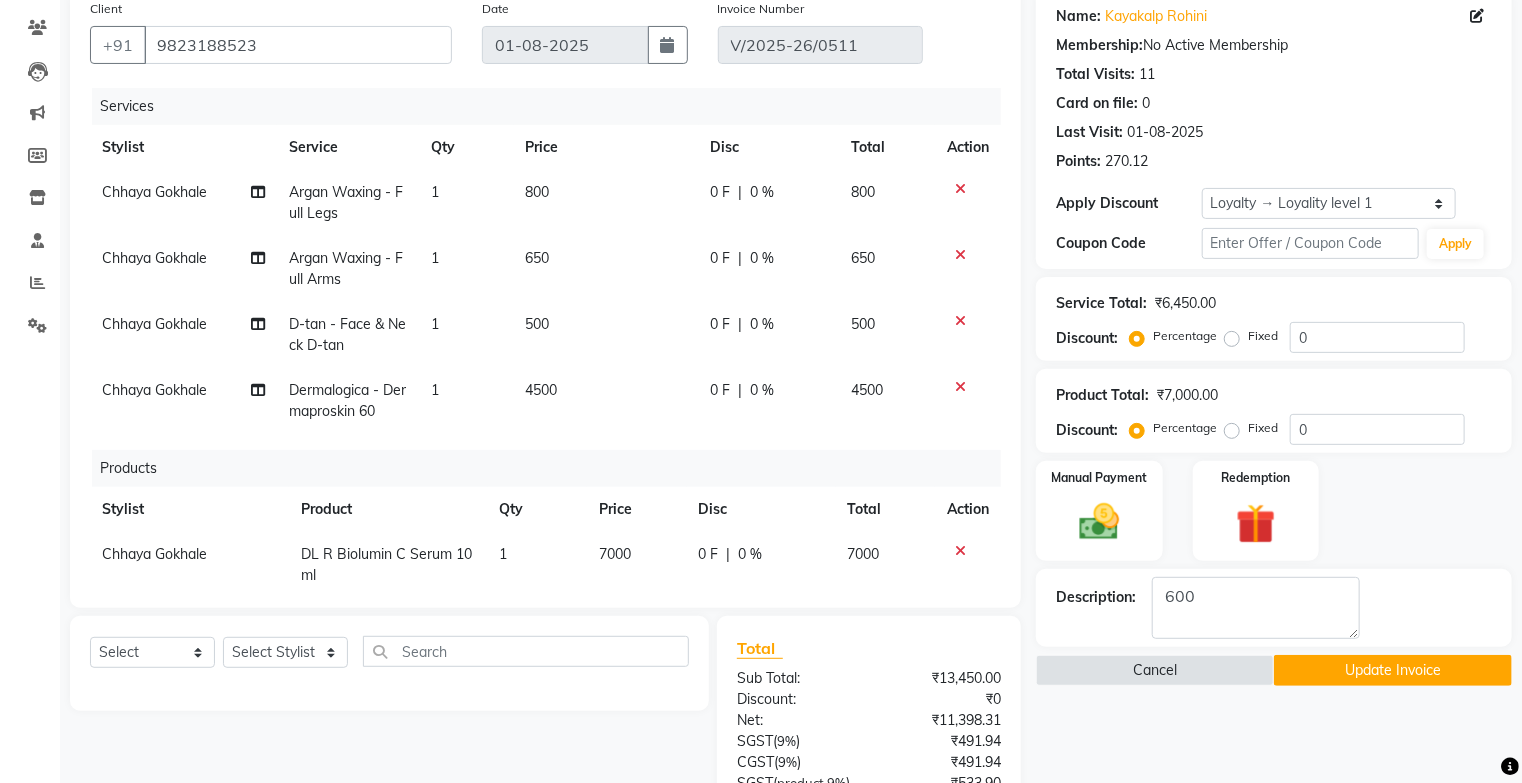 click on "Update Invoice" 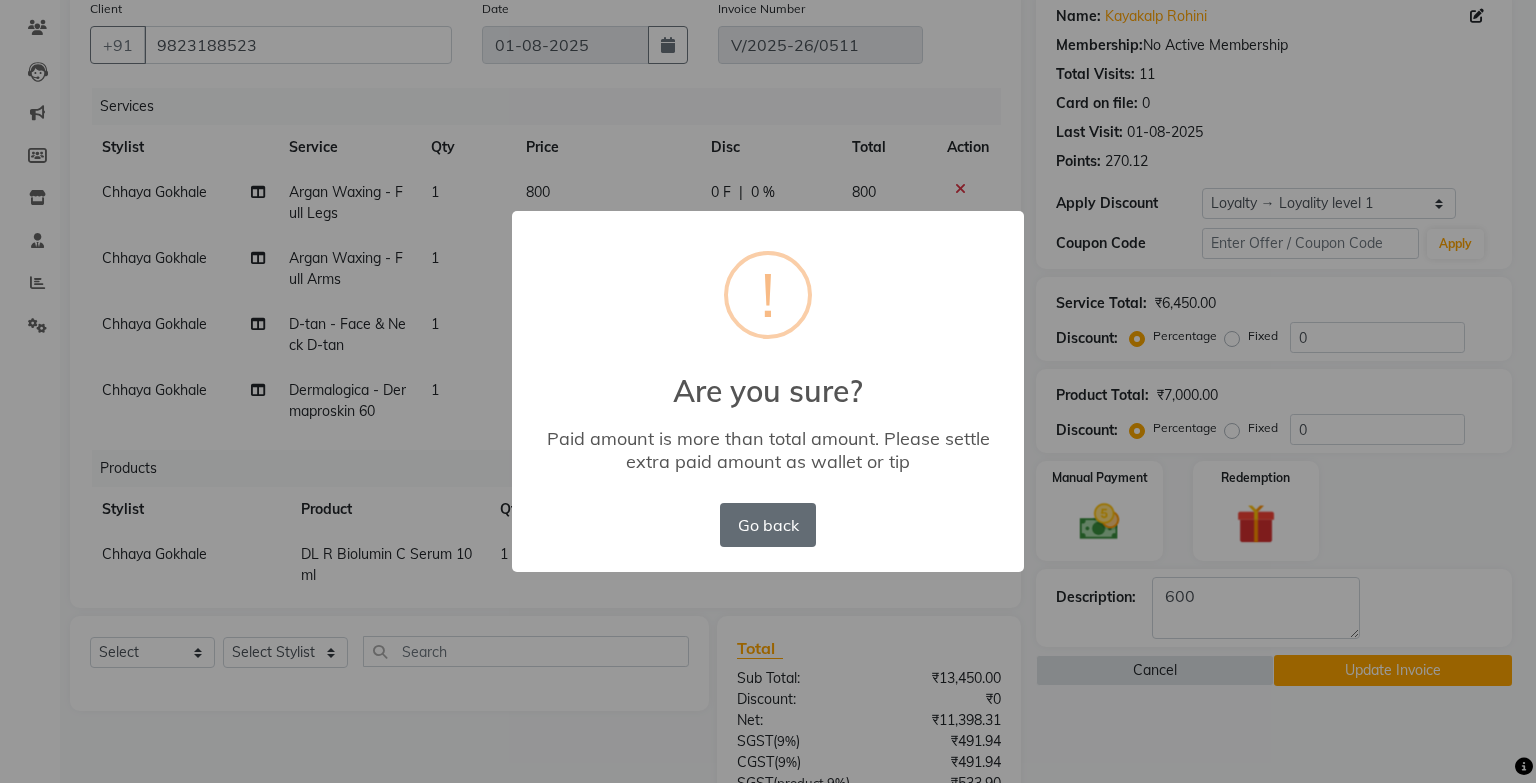 click on "Go back" at bounding box center (768, 525) 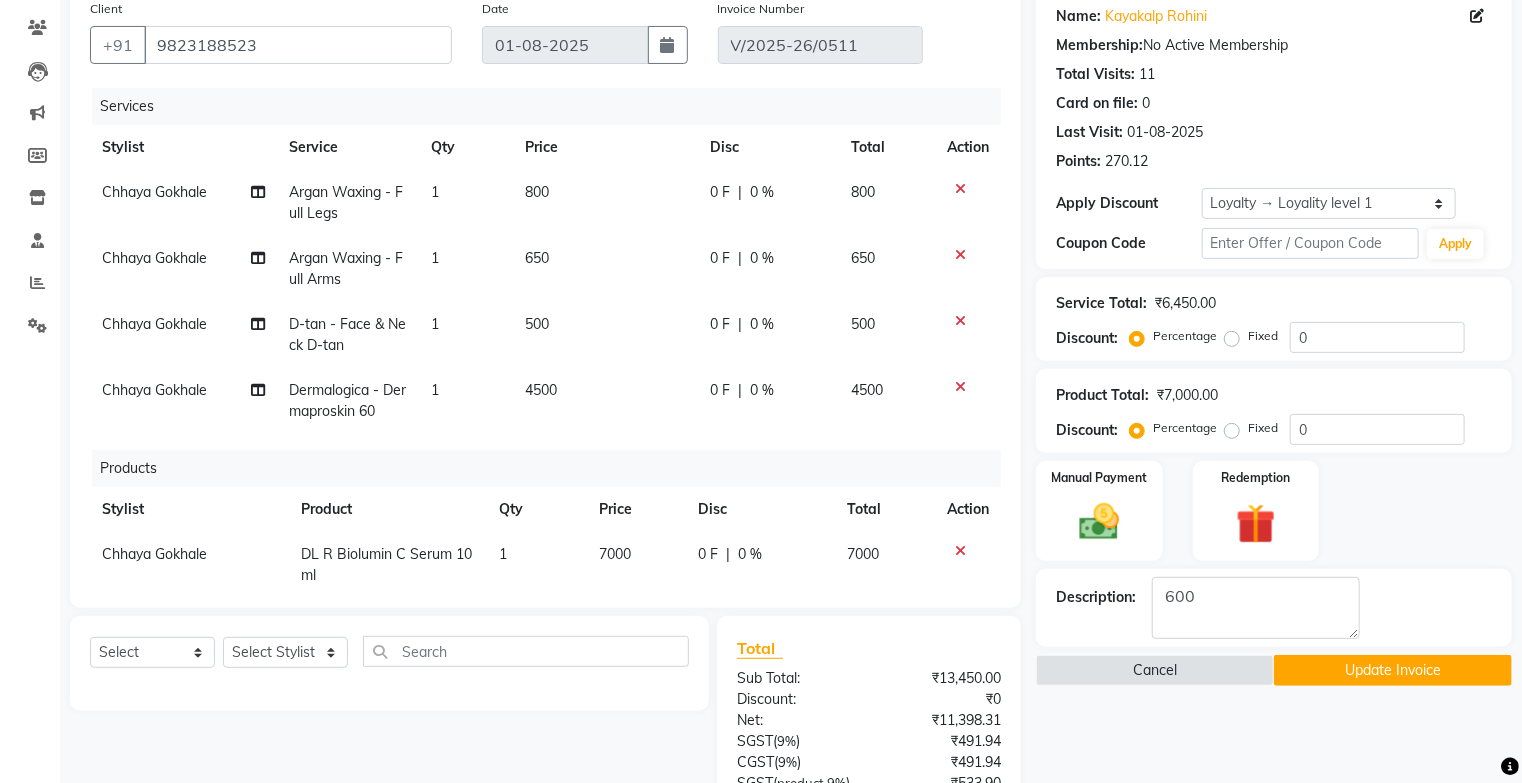 click on "Update Invoice" 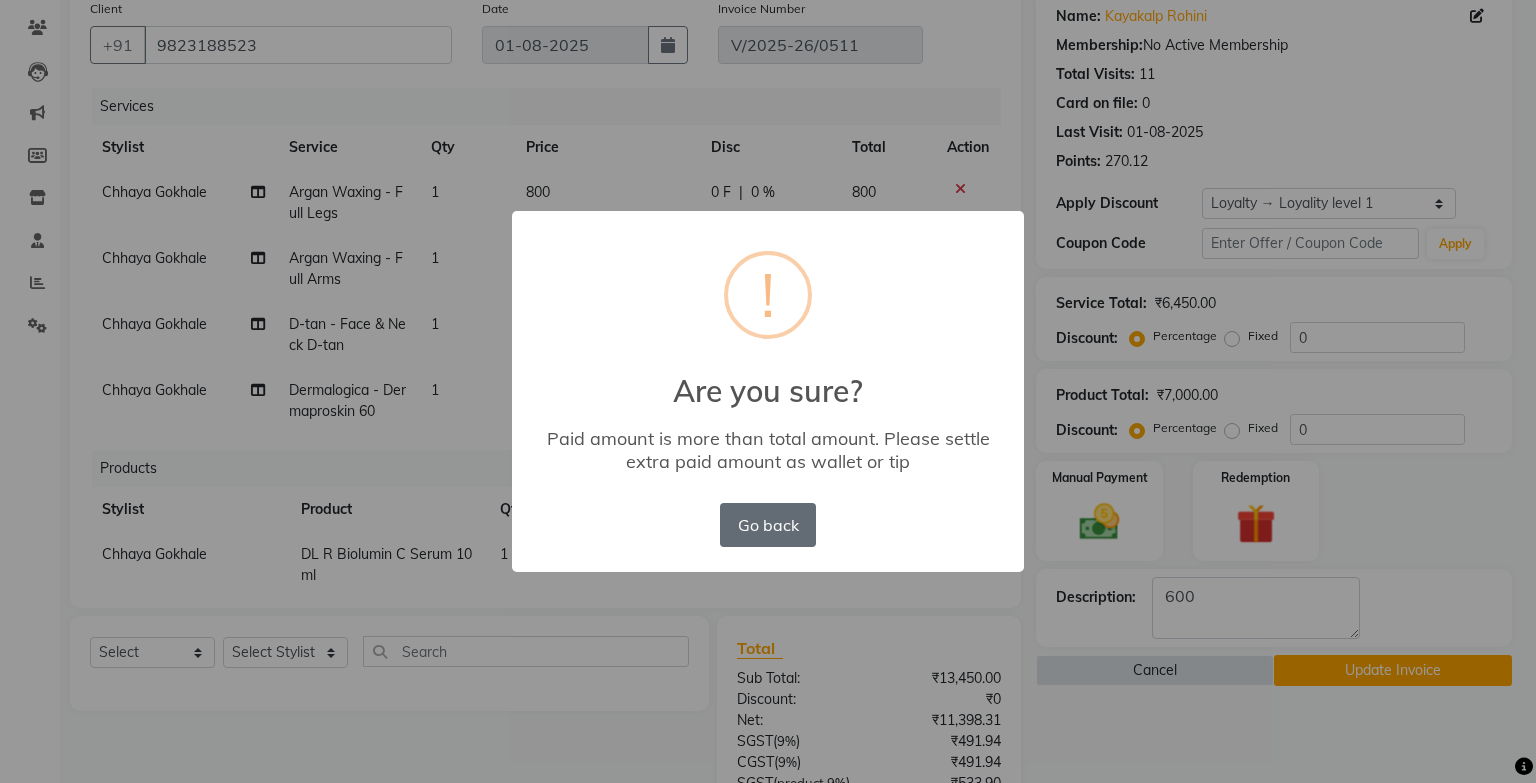 click on "Go back" at bounding box center [768, 525] 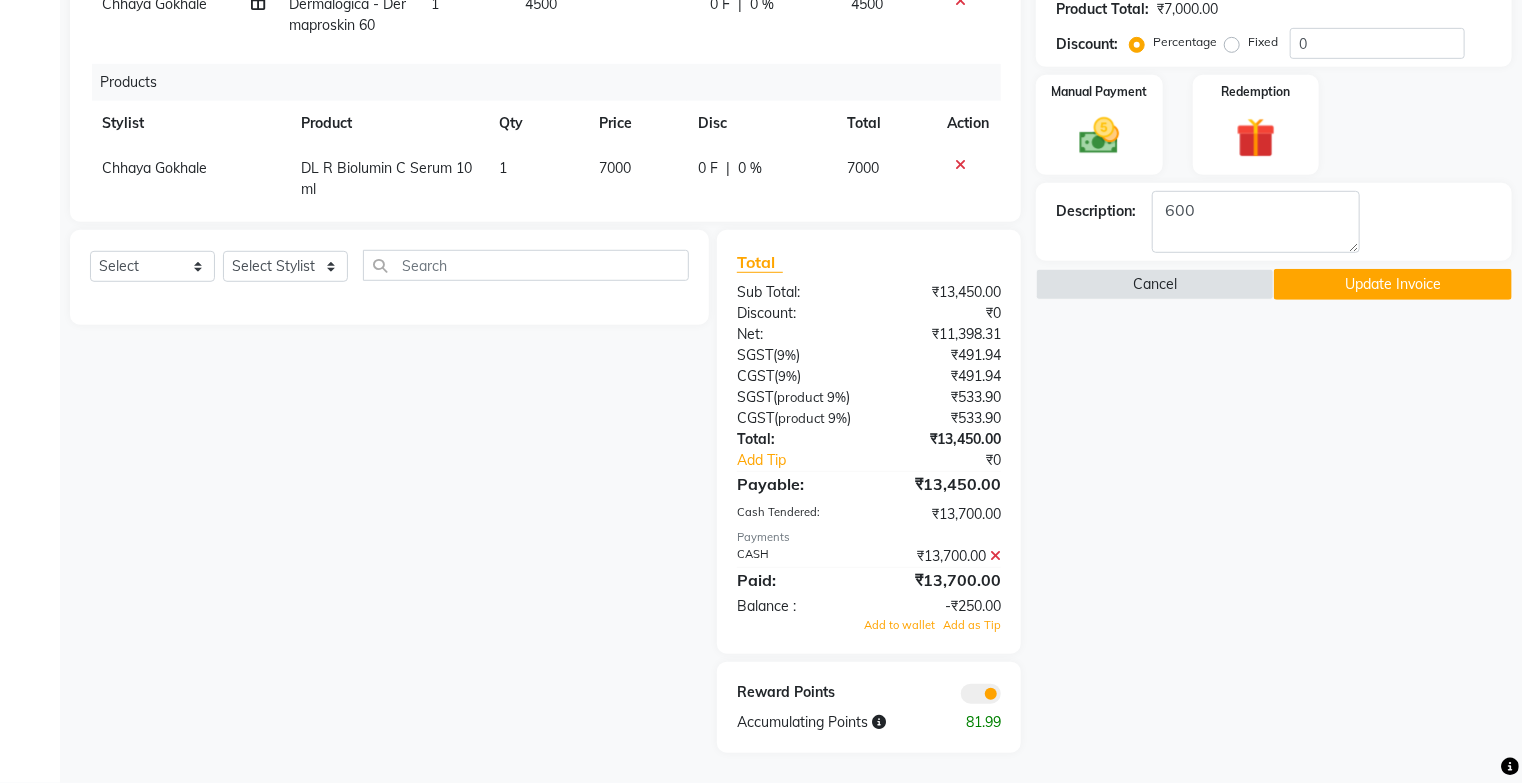 scroll, scrollTop: 589, scrollLeft: 0, axis: vertical 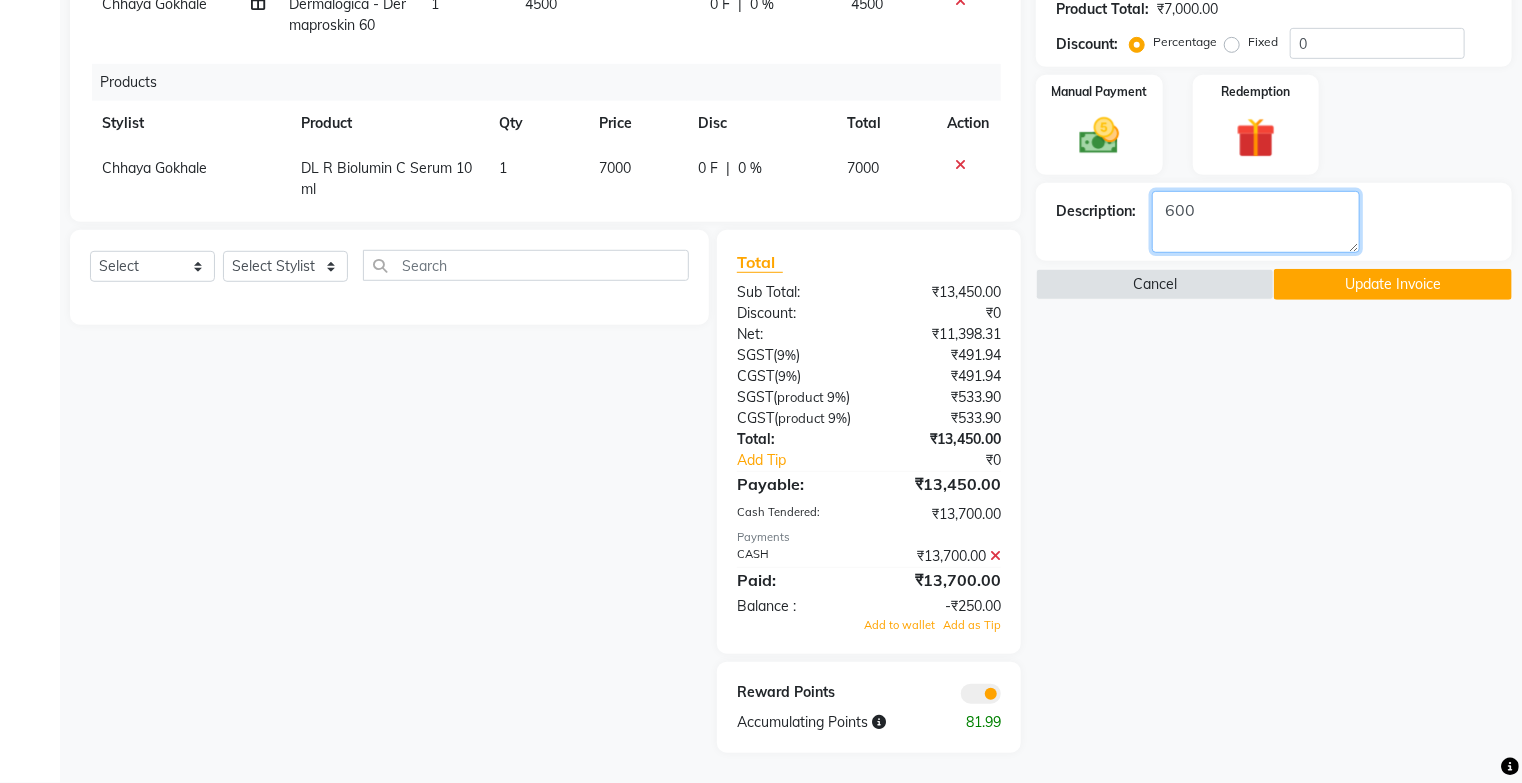 click 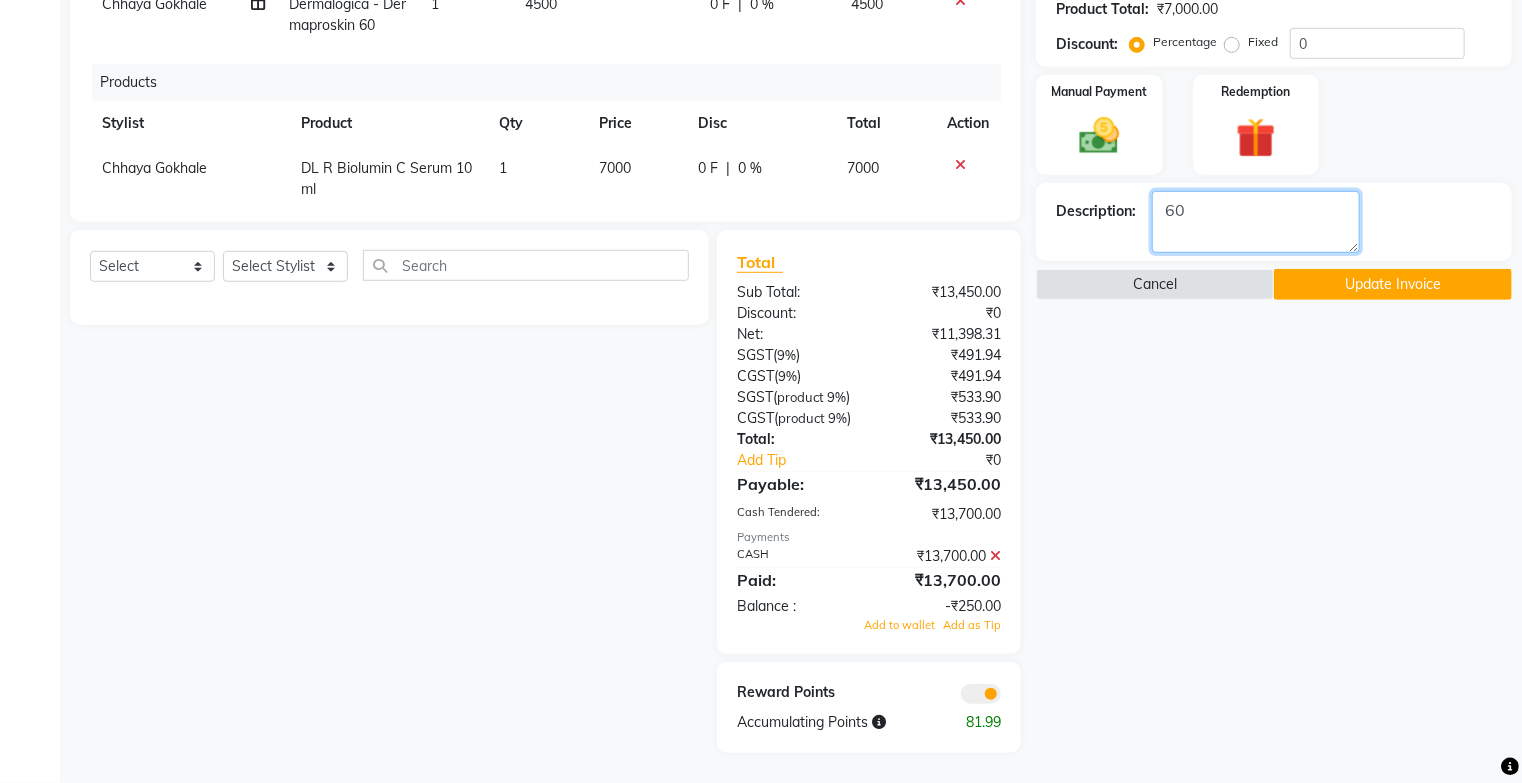 type on "6" 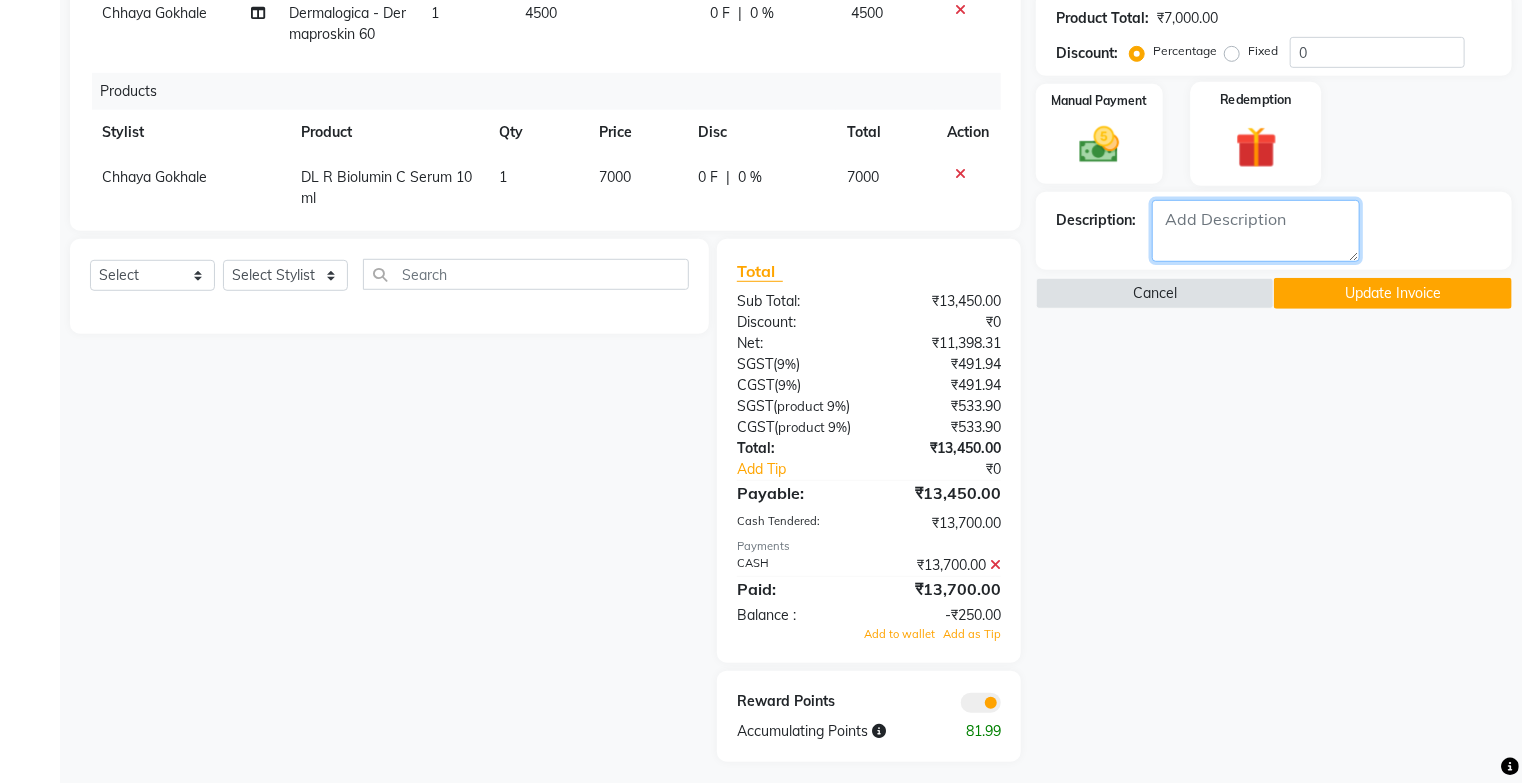 scroll, scrollTop: 509, scrollLeft: 0, axis: vertical 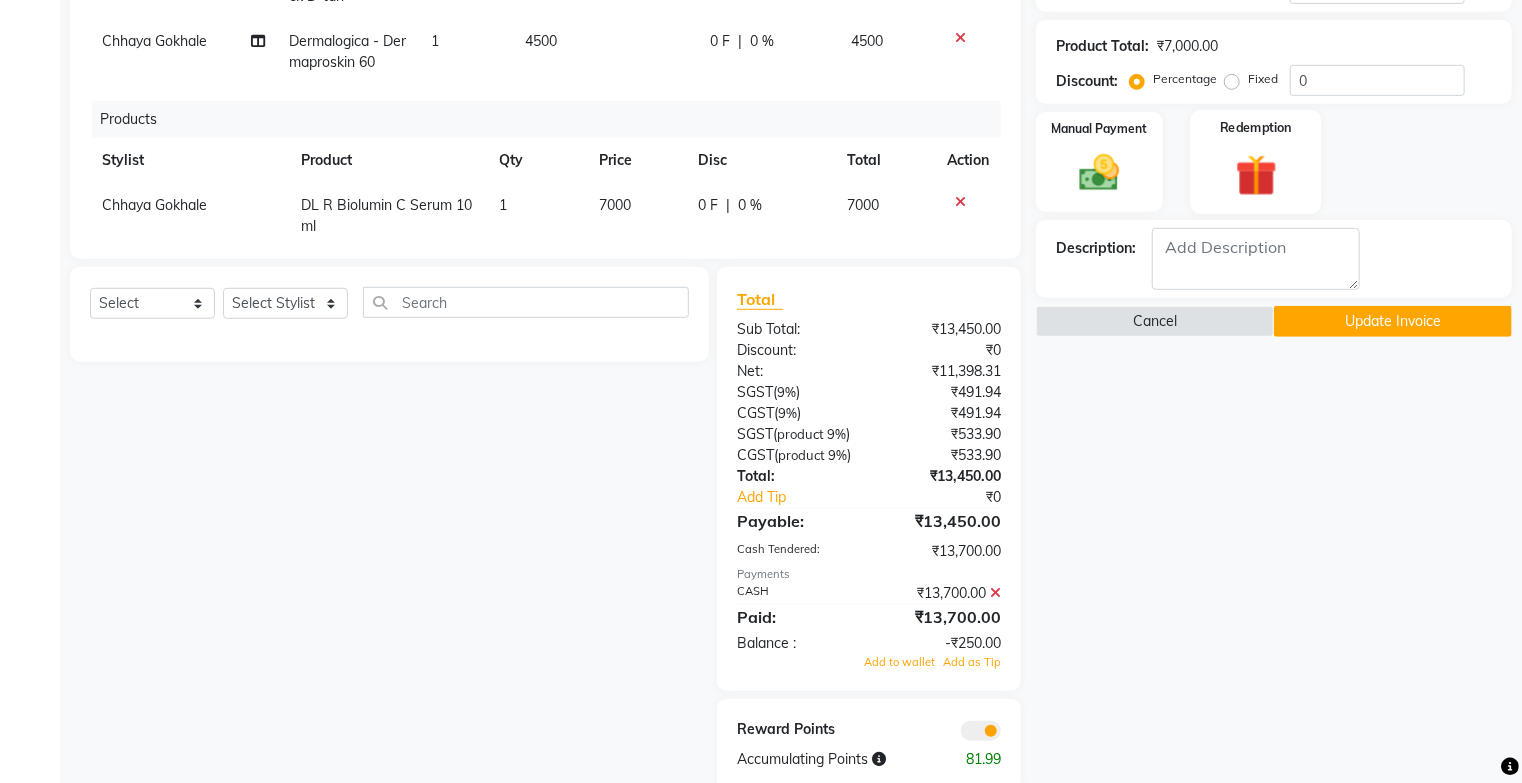 click on "Redemption" 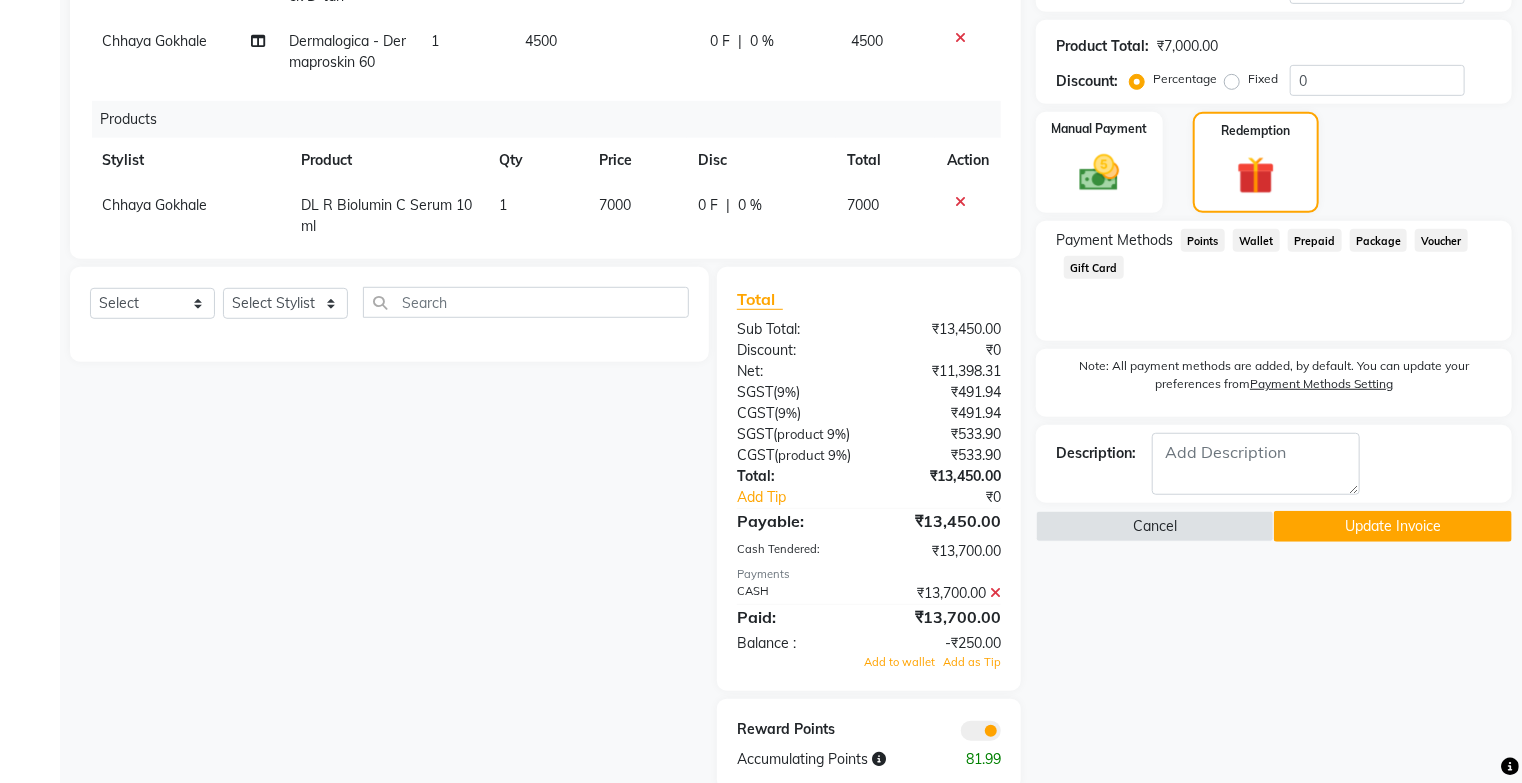 click on "Wallet" 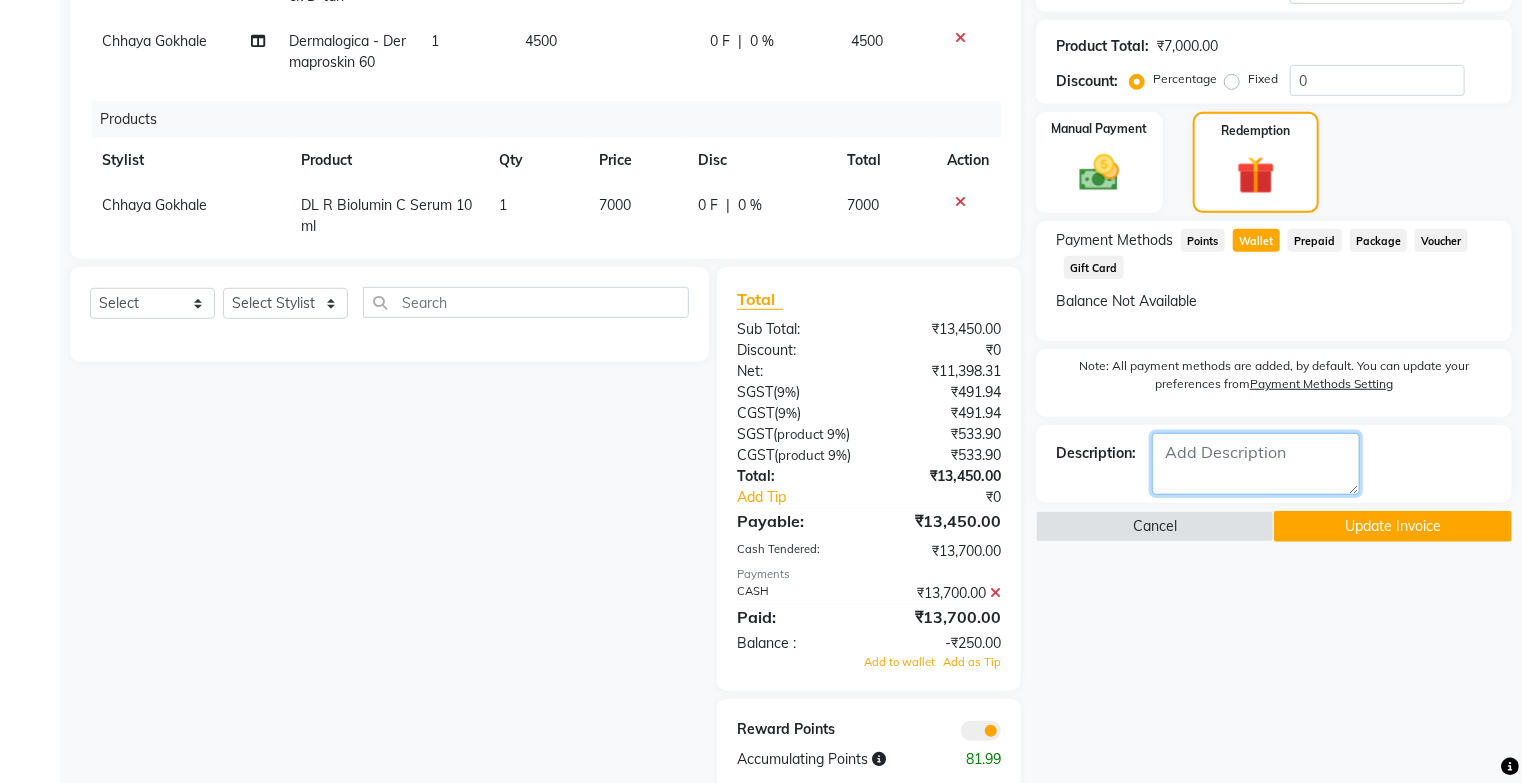 click 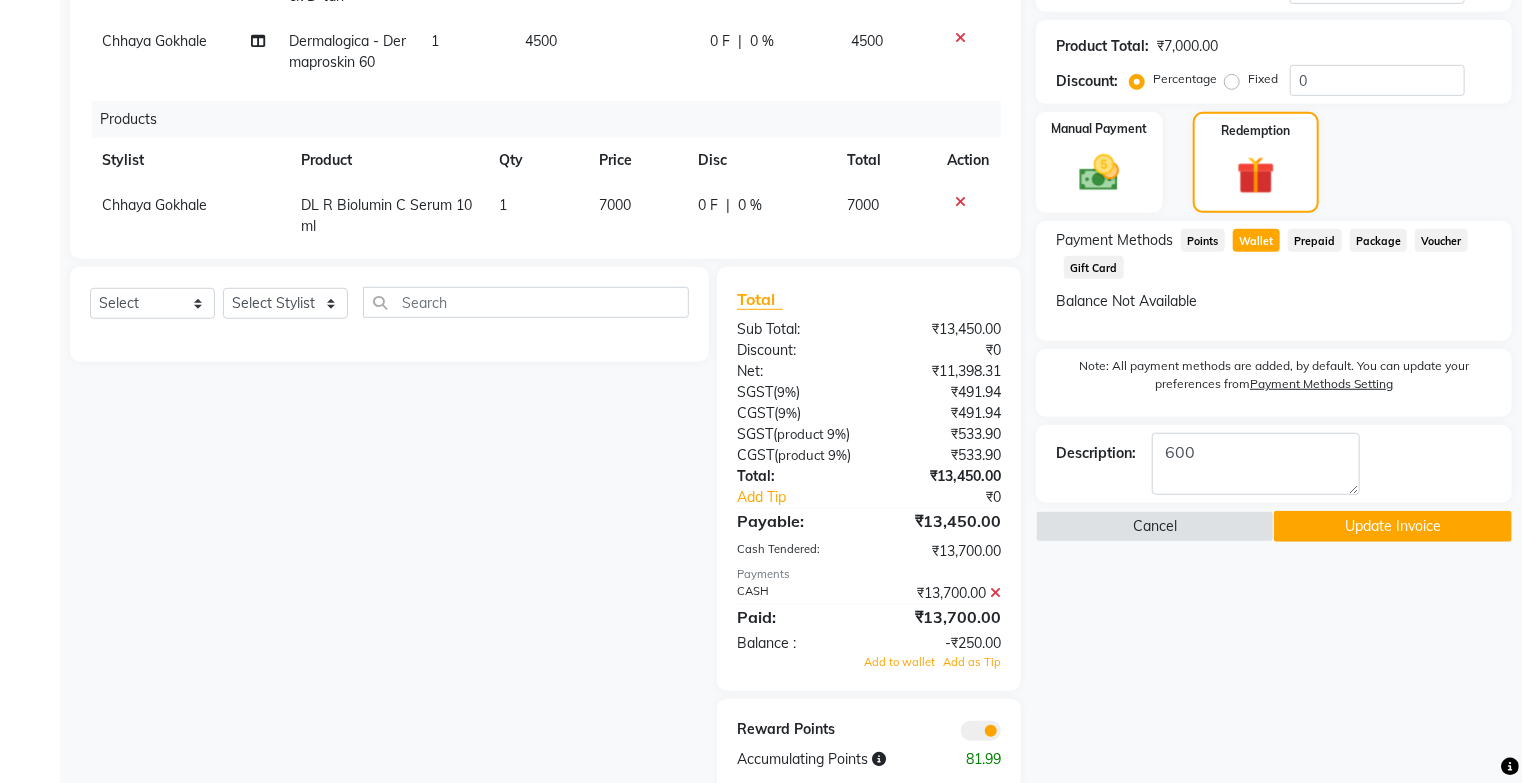 click on "Update Invoice" 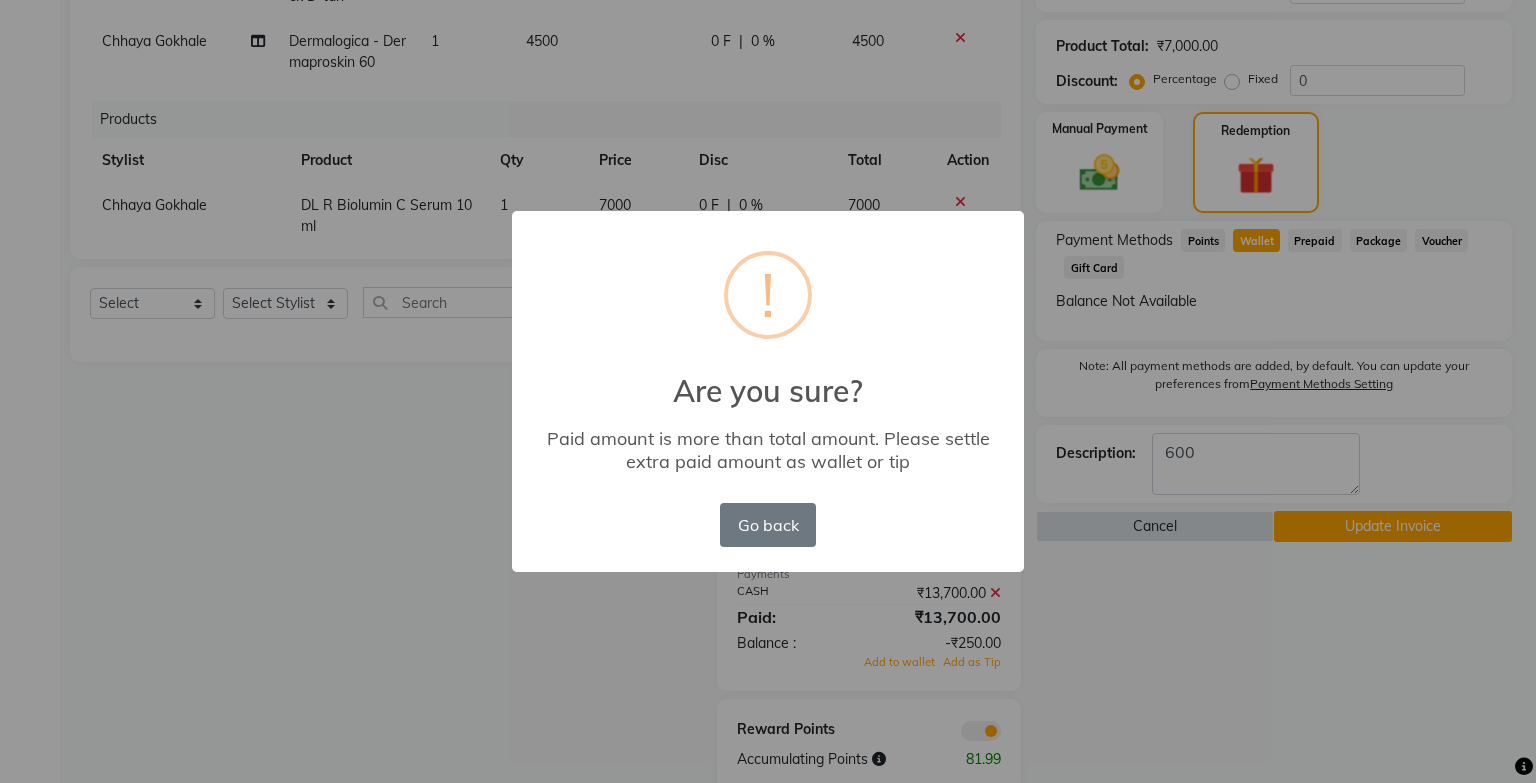 click on "× ! Are you sure? Paid amount is more than total amount. Please settle extra paid amount as wallet or tip Go back No OK" at bounding box center [768, 391] 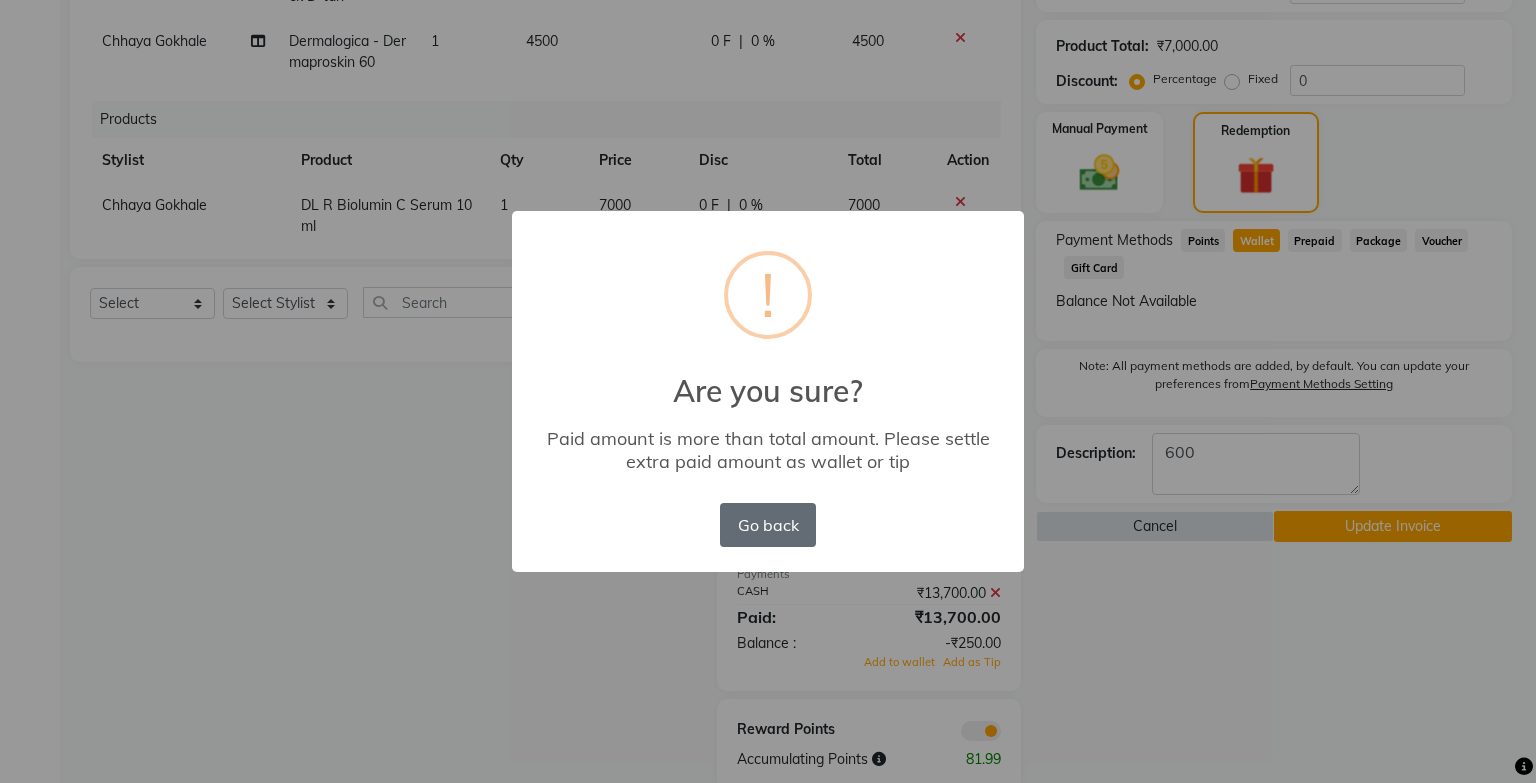 click on "Go back" at bounding box center (768, 525) 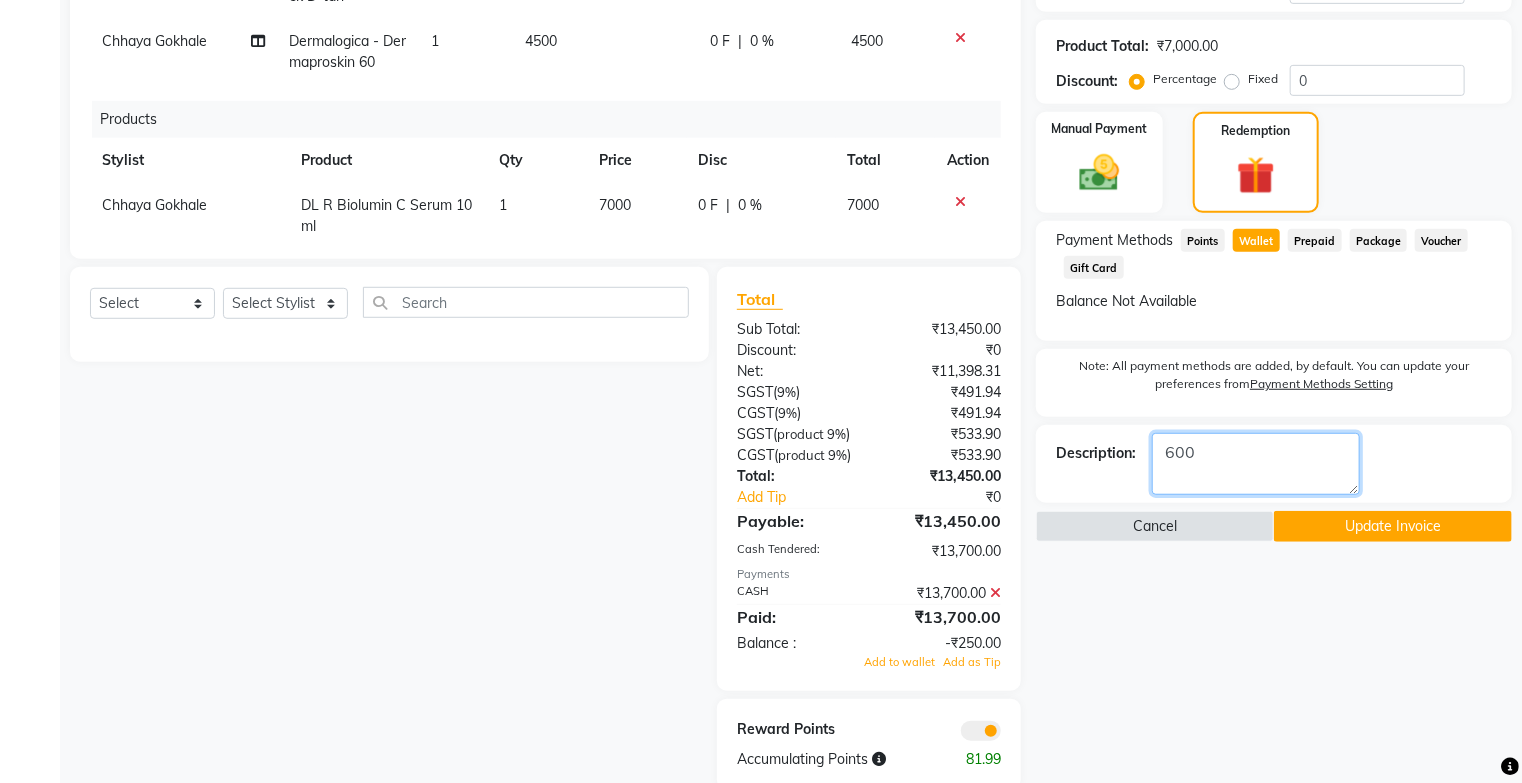 click 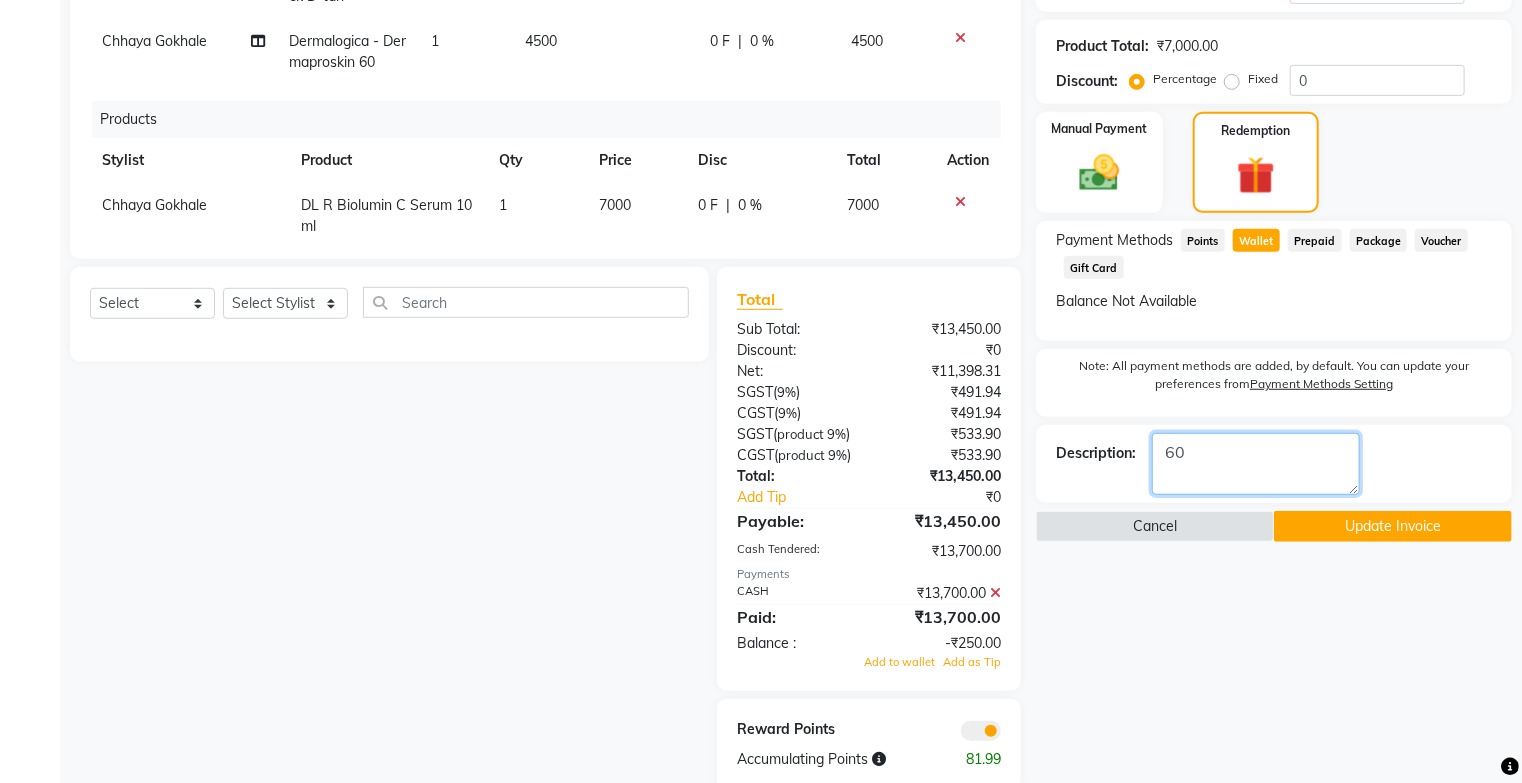 type on "6" 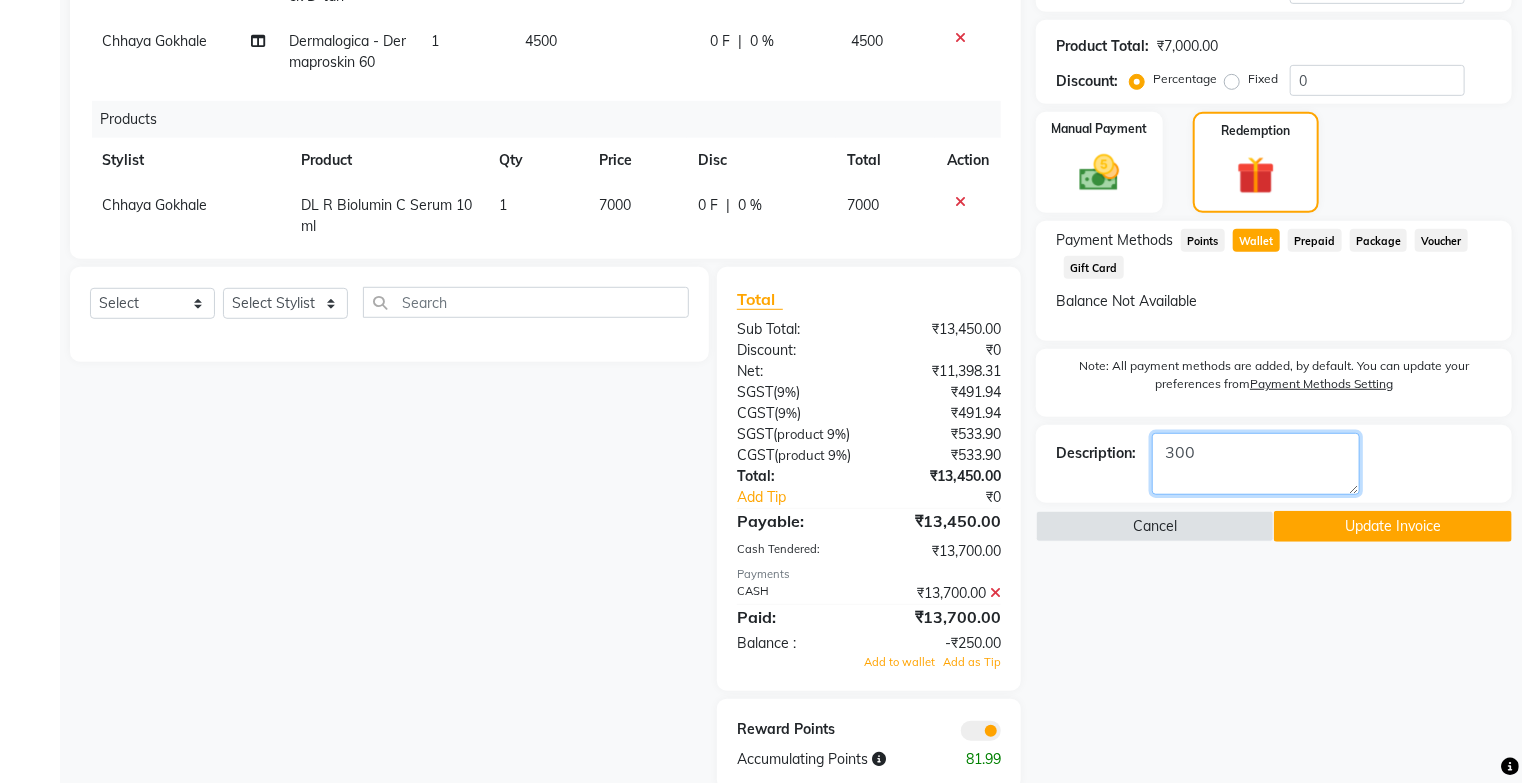 type on "300" 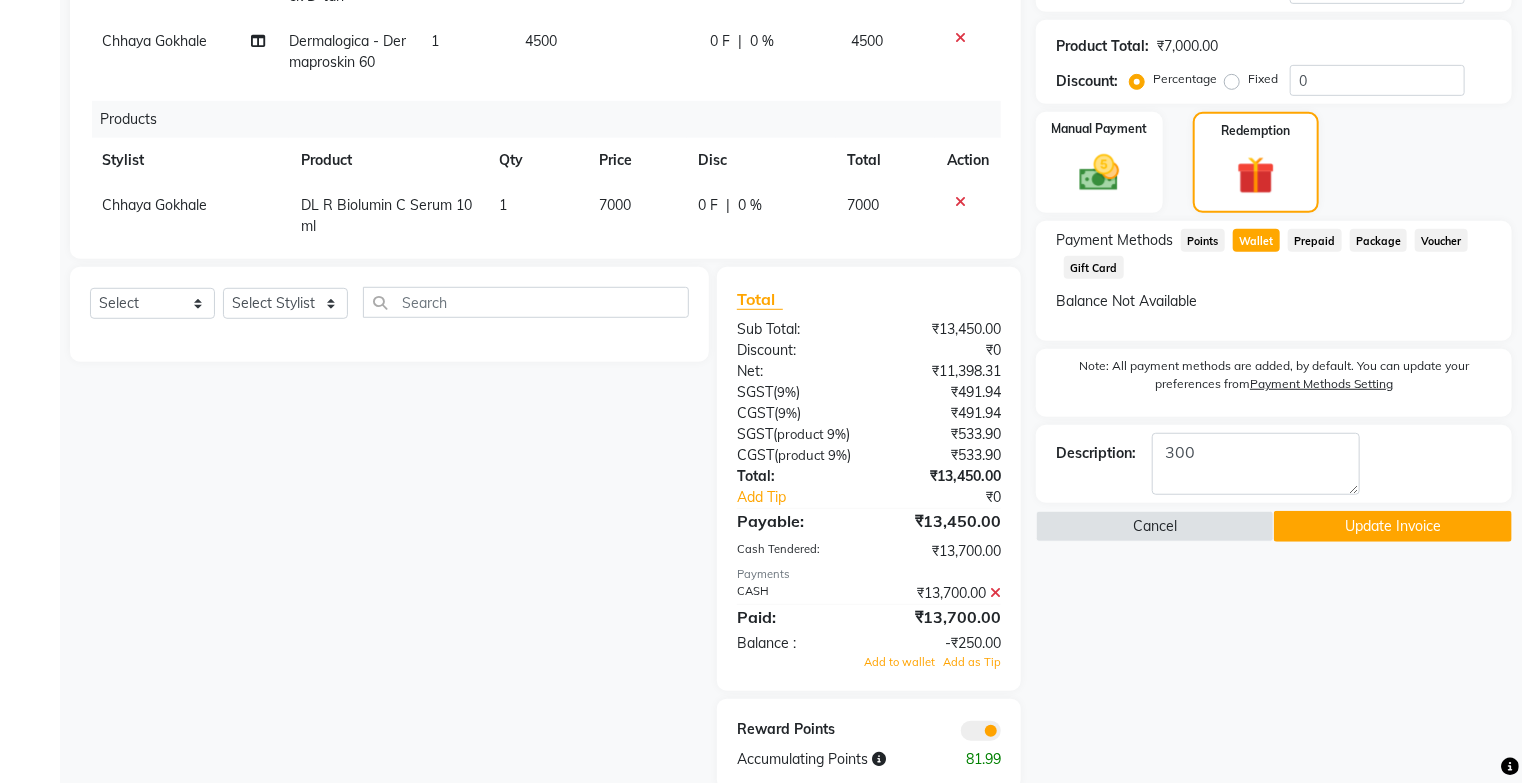 click on "Update Invoice" 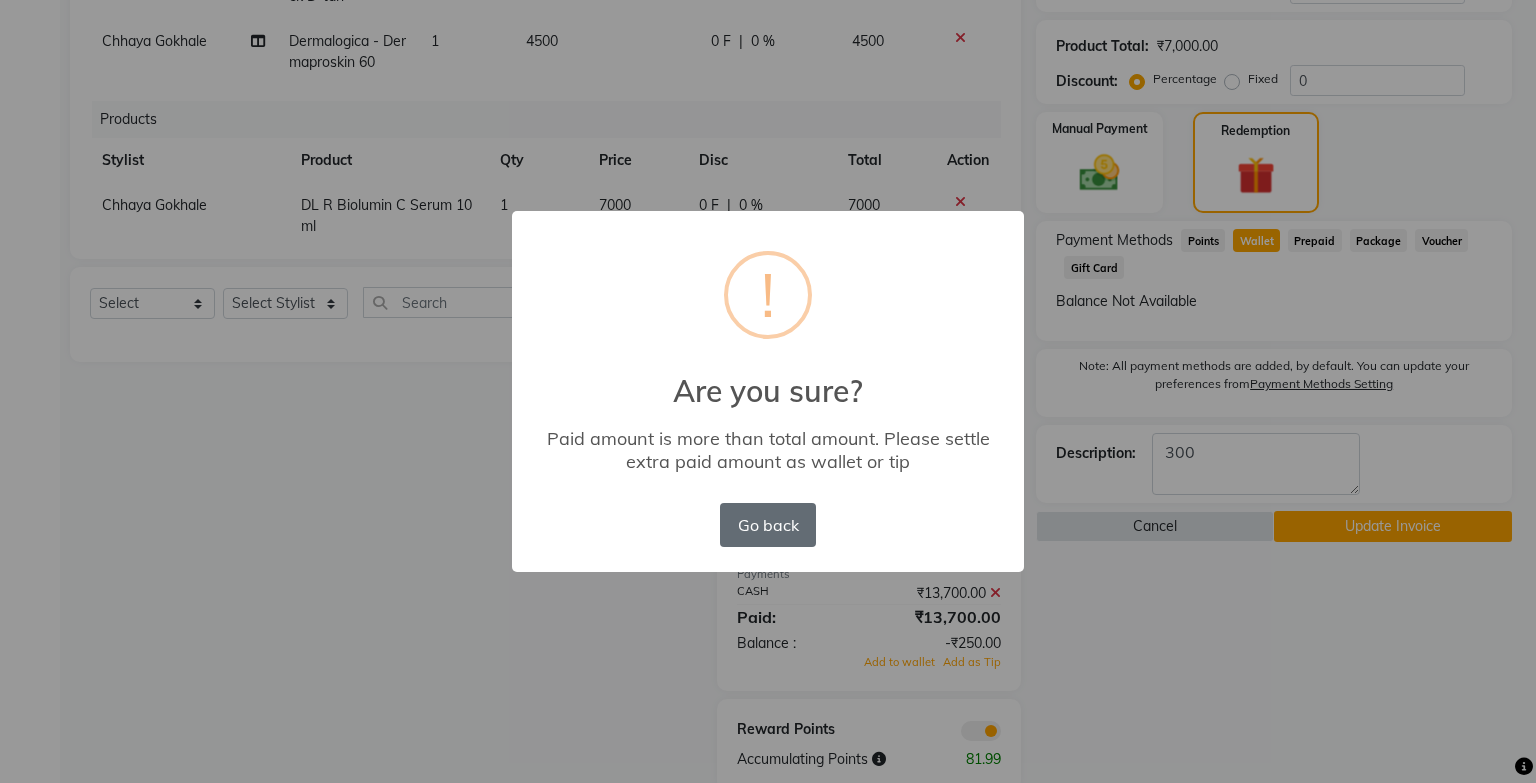 click on "Go back" at bounding box center (768, 525) 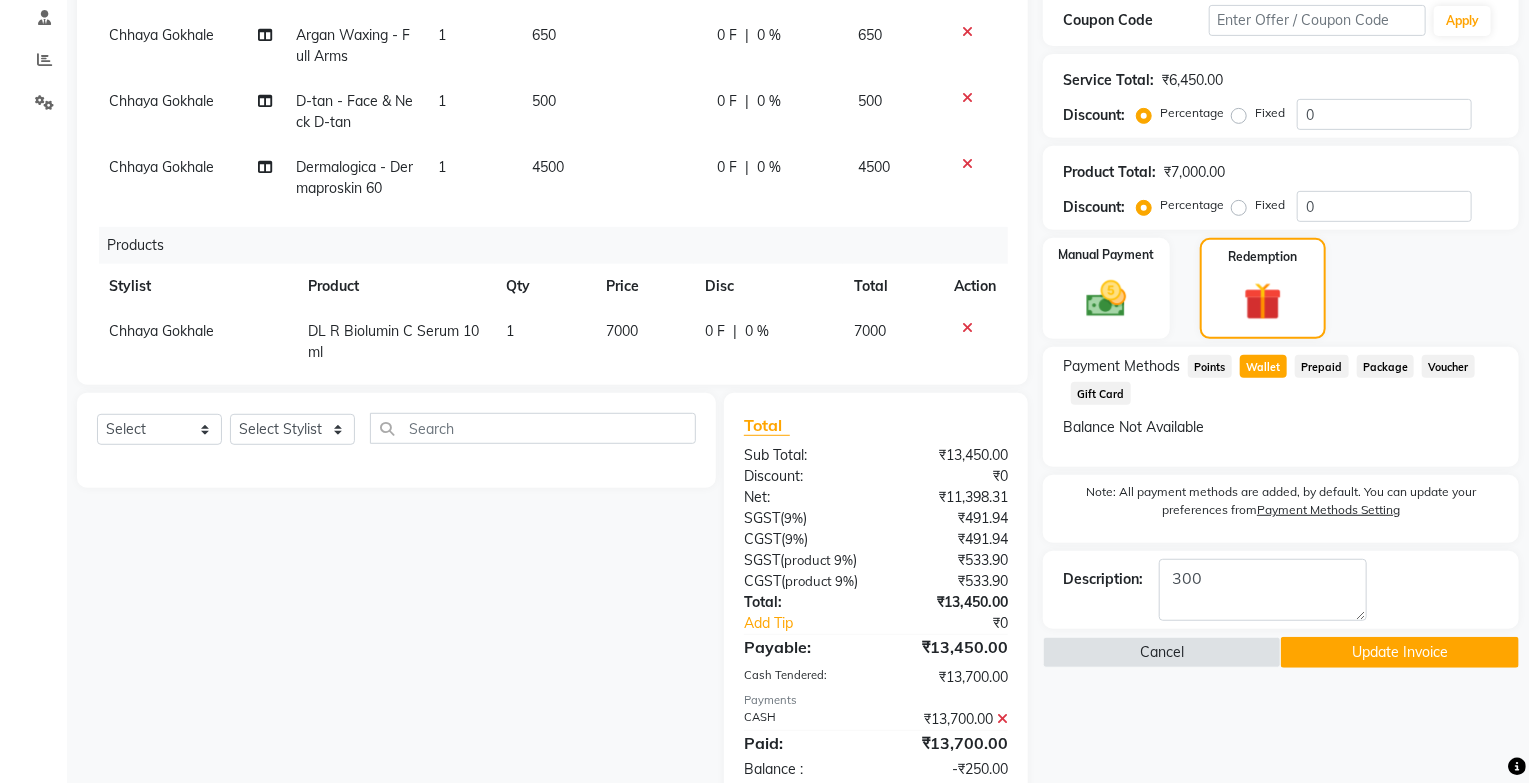scroll, scrollTop: 509, scrollLeft: 0, axis: vertical 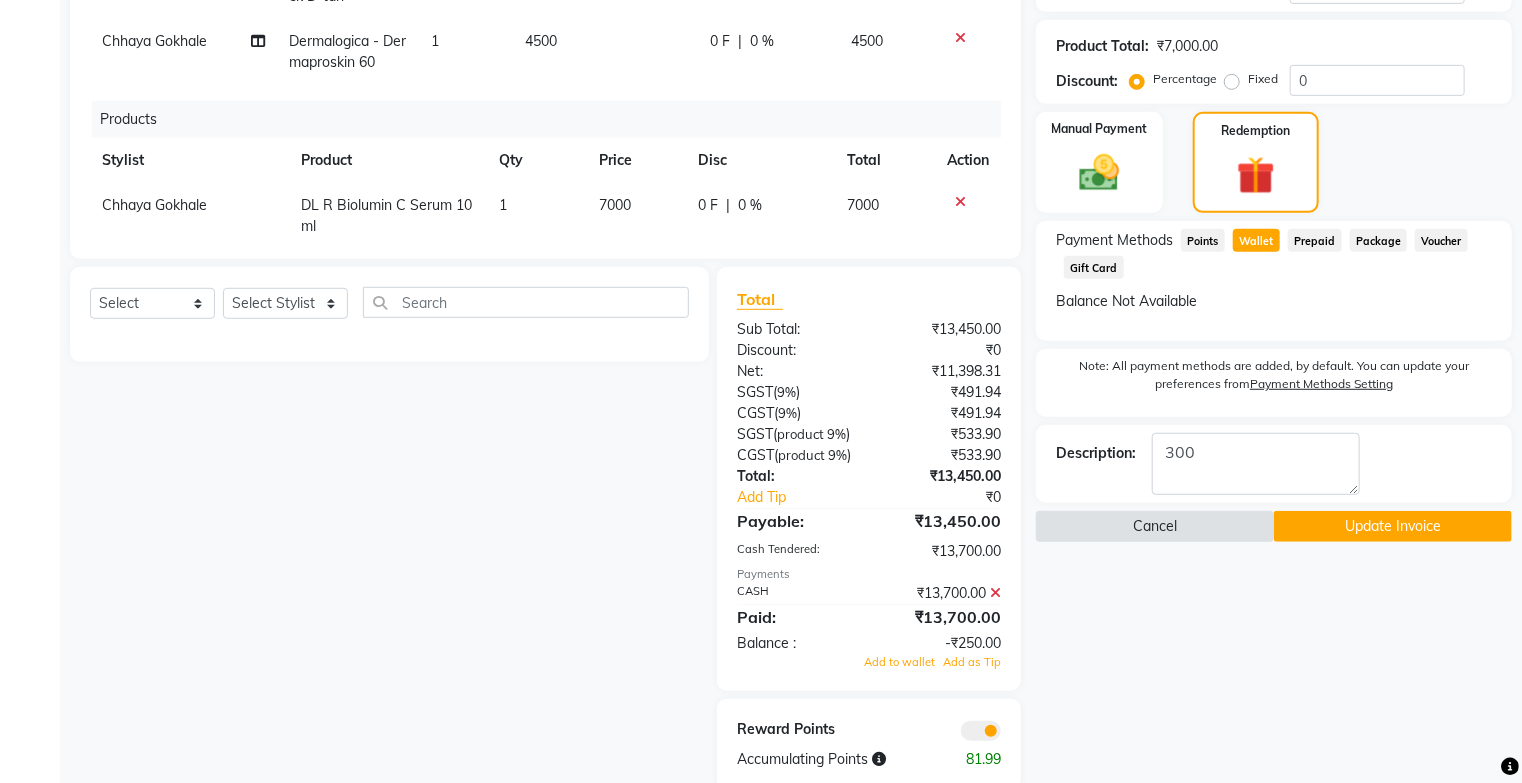 click on "Cancel" 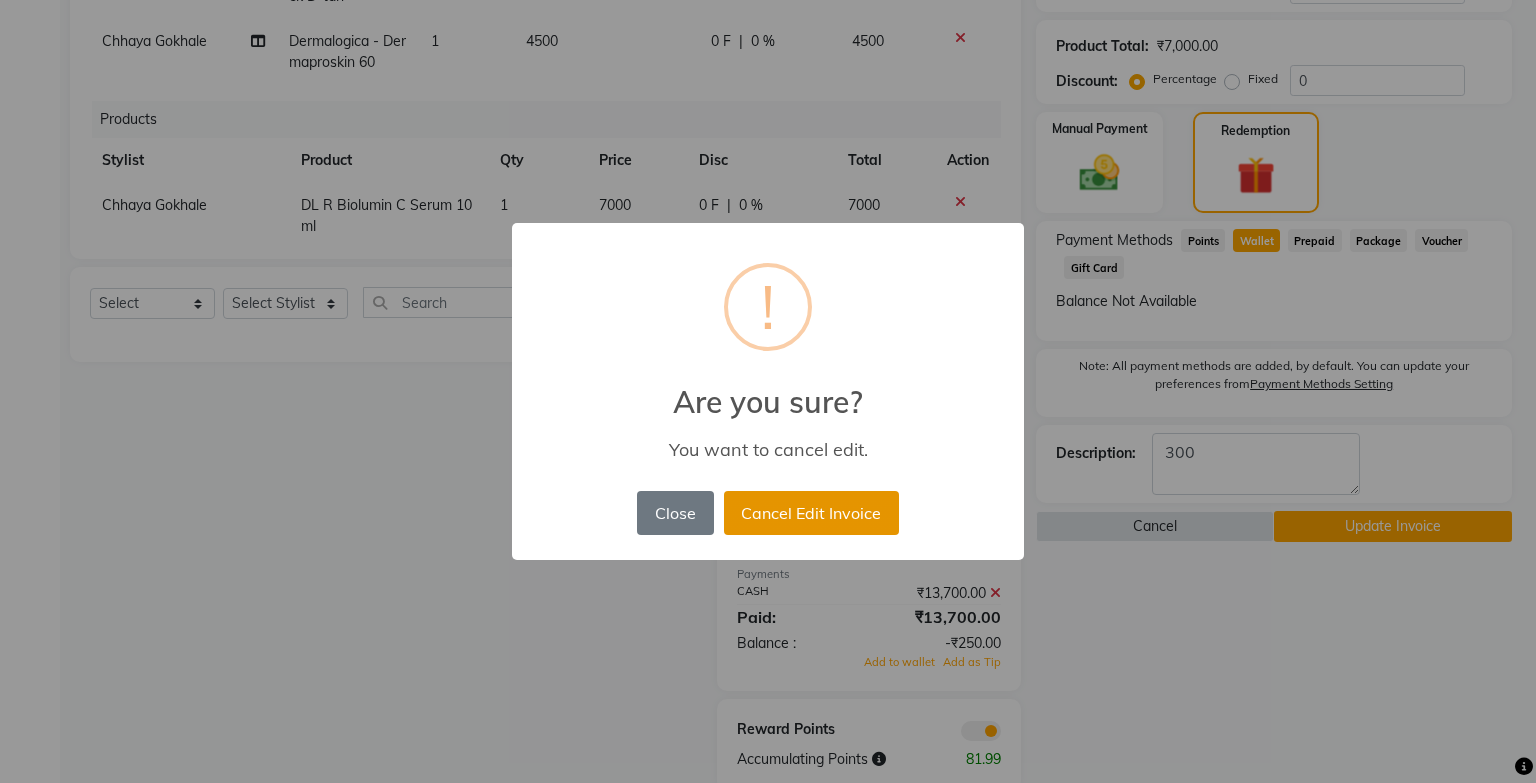 click on "Cancel Edit Invoice" at bounding box center (811, 513) 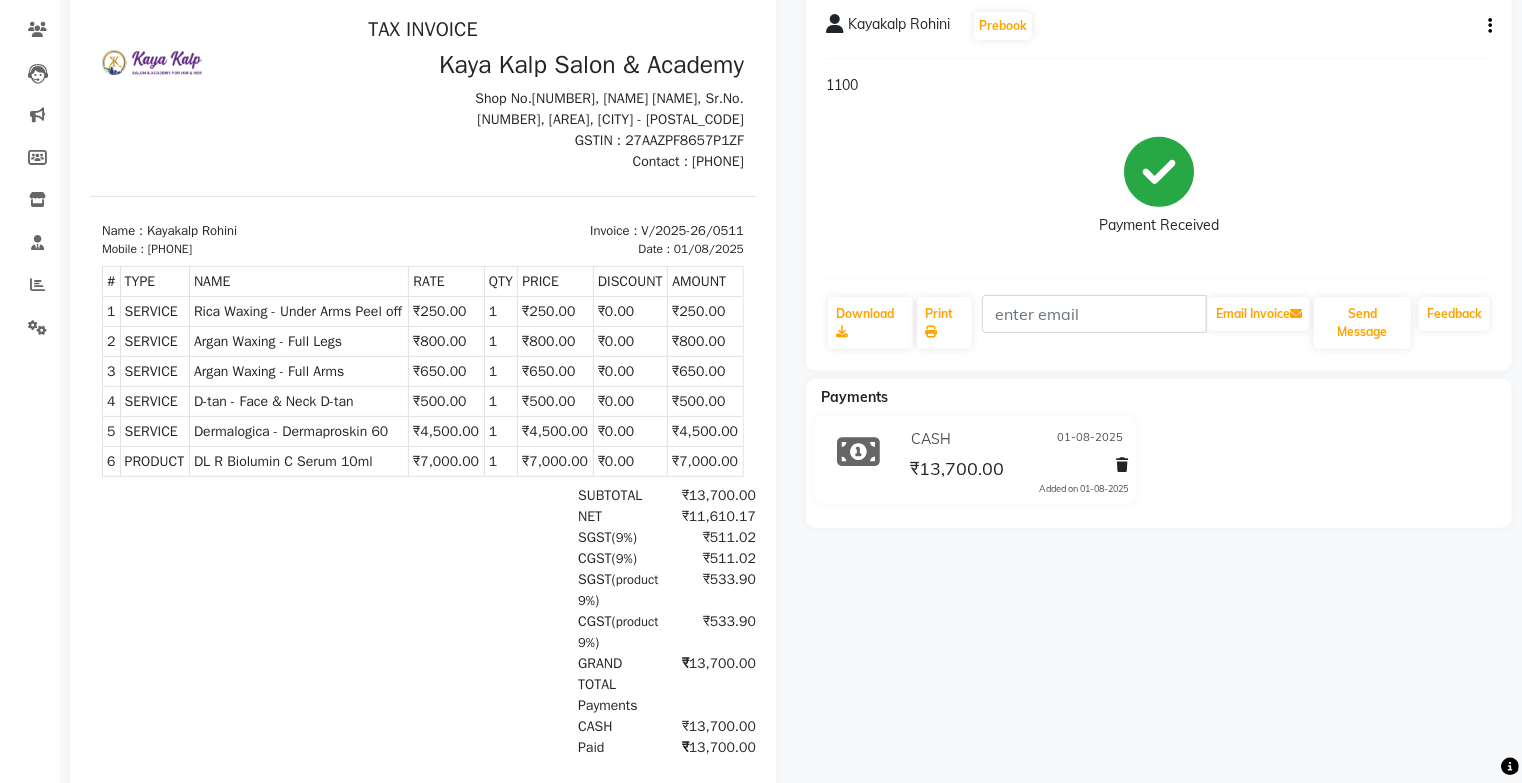 scroll, scrollTop: 80, scrollLeft: 0, axis: vertical 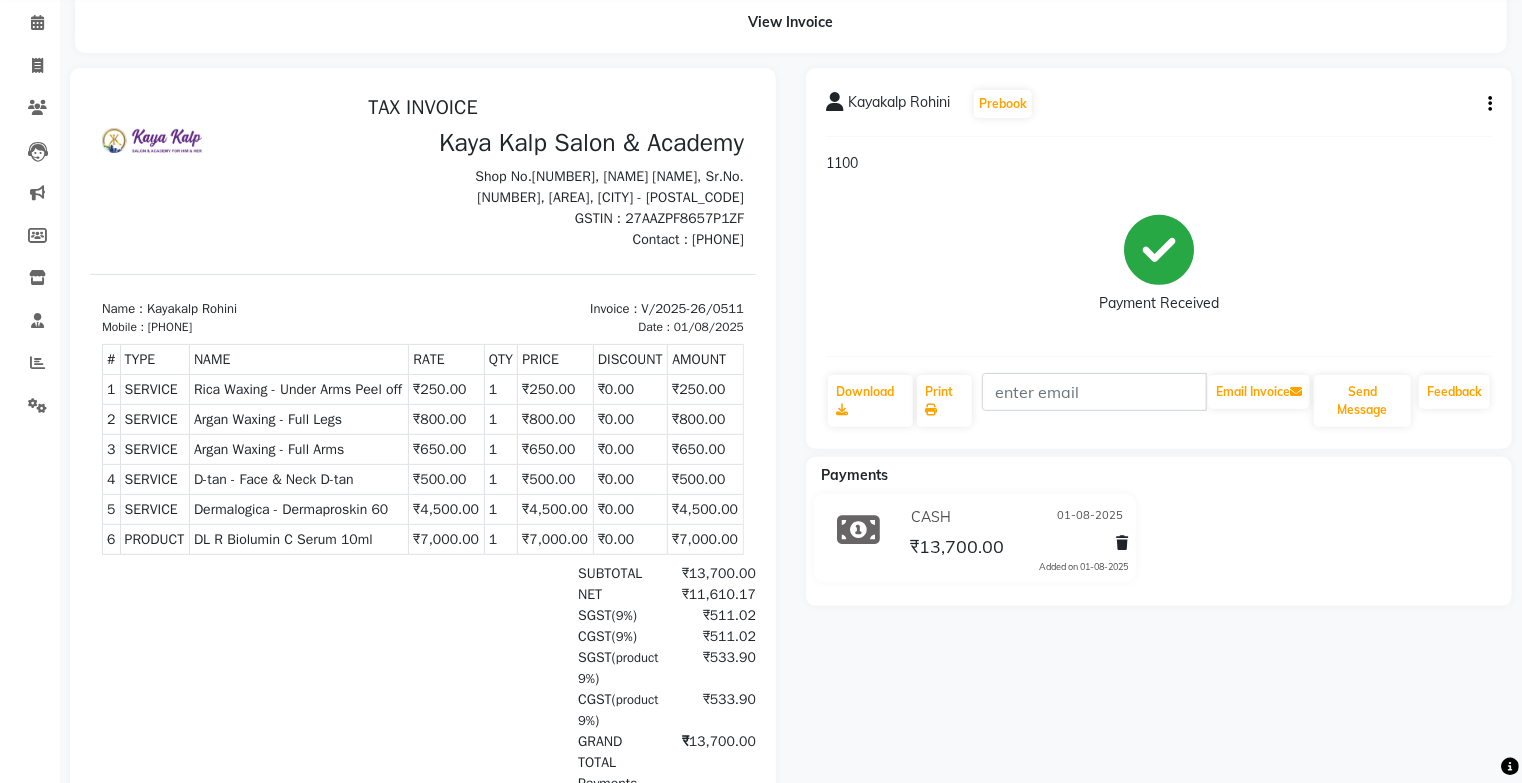 click 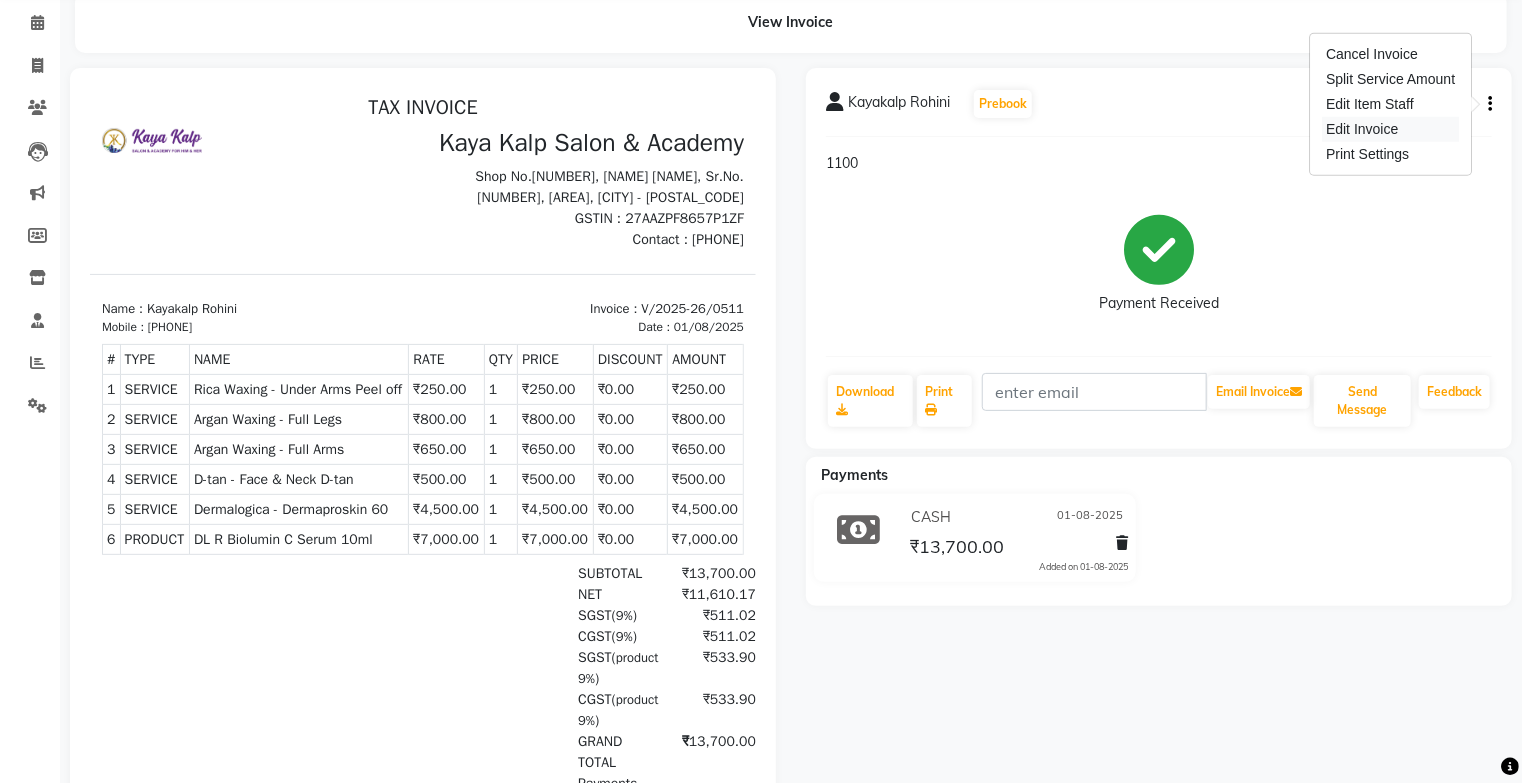 click on "Edit Invoice" at bounding box center (1390, 129) 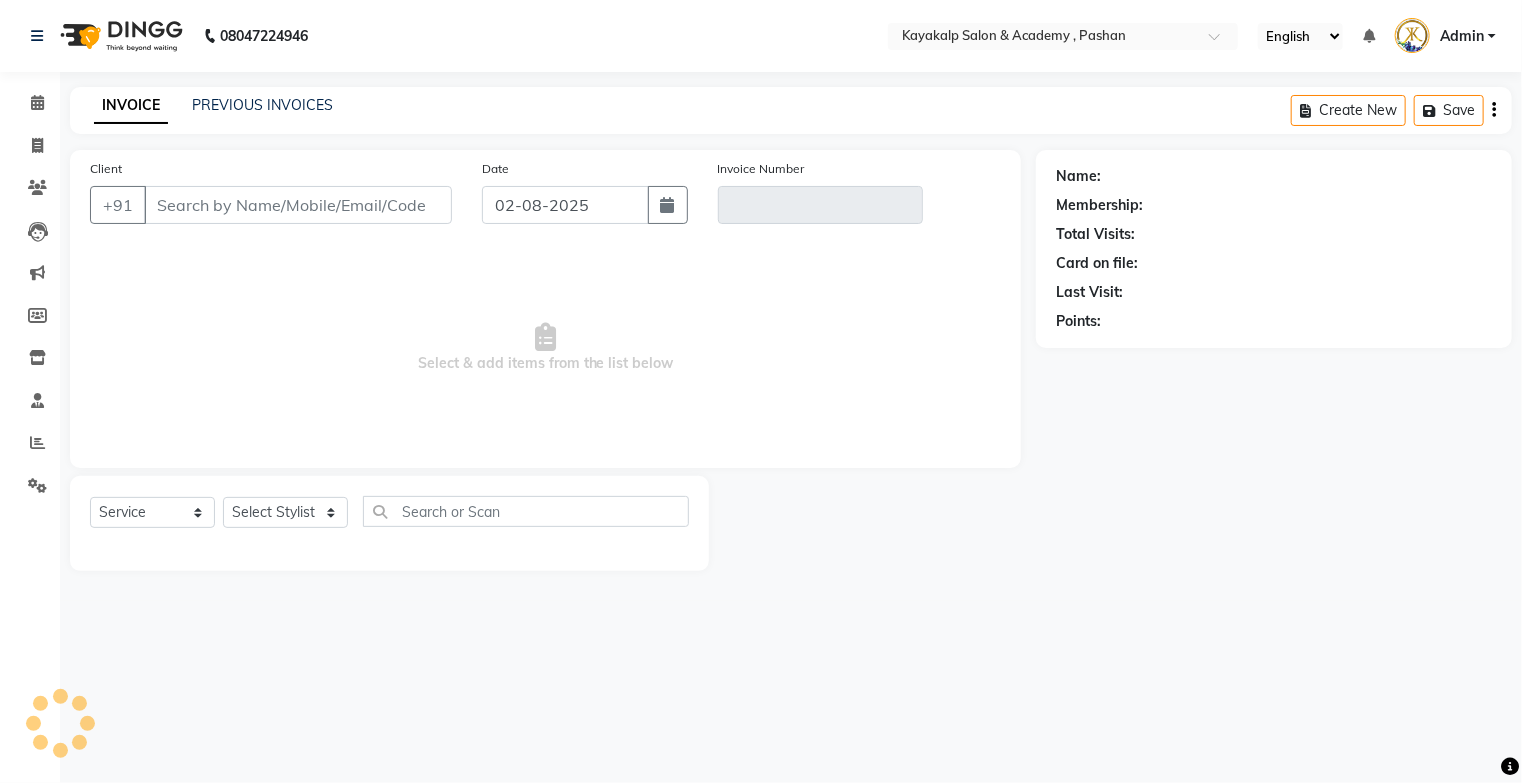 scroll, scrollTop: 0, scrollLeft: 0, axis: both 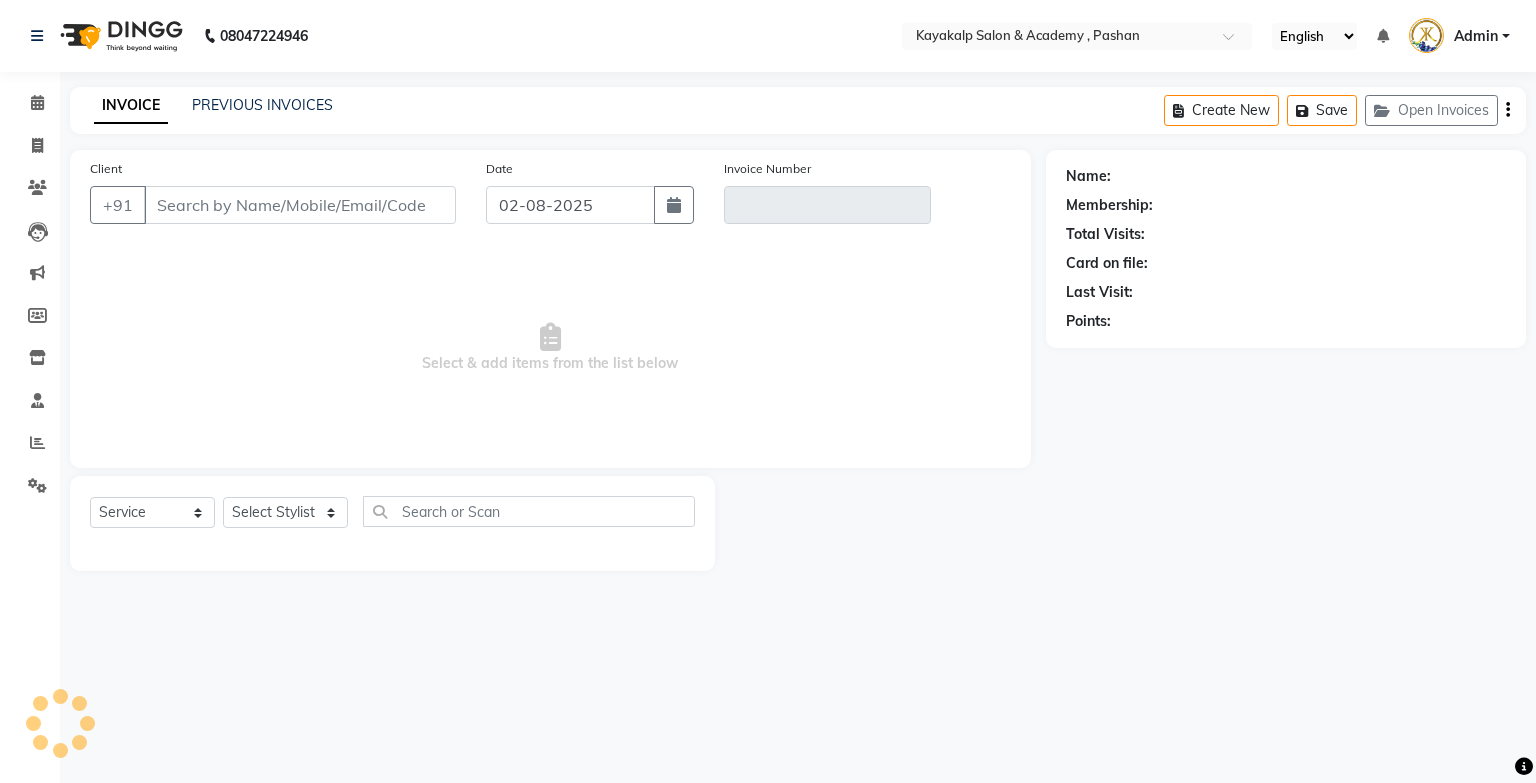 type on "9823188523" 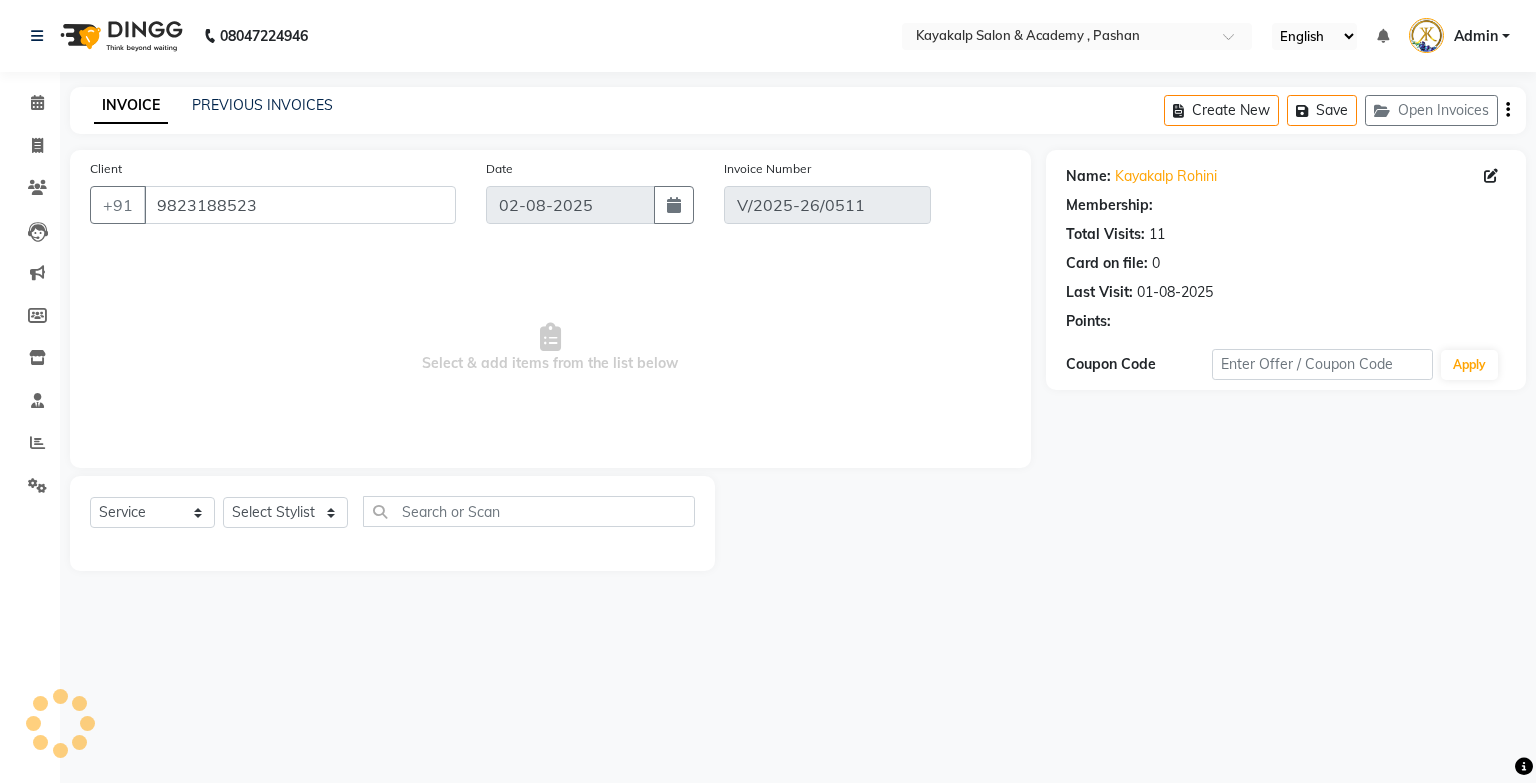 select on "1: Object" 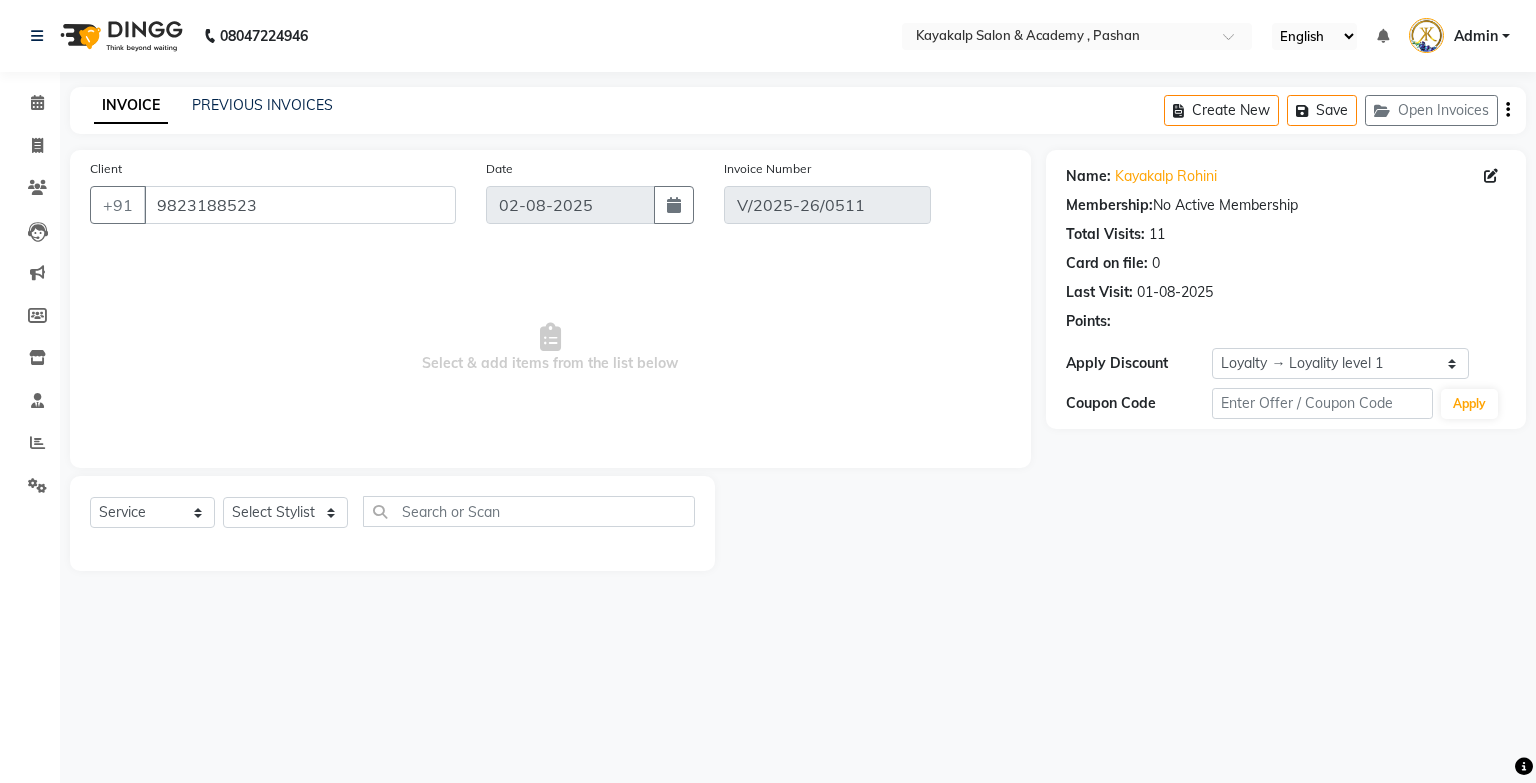 type on "01-08-2025" 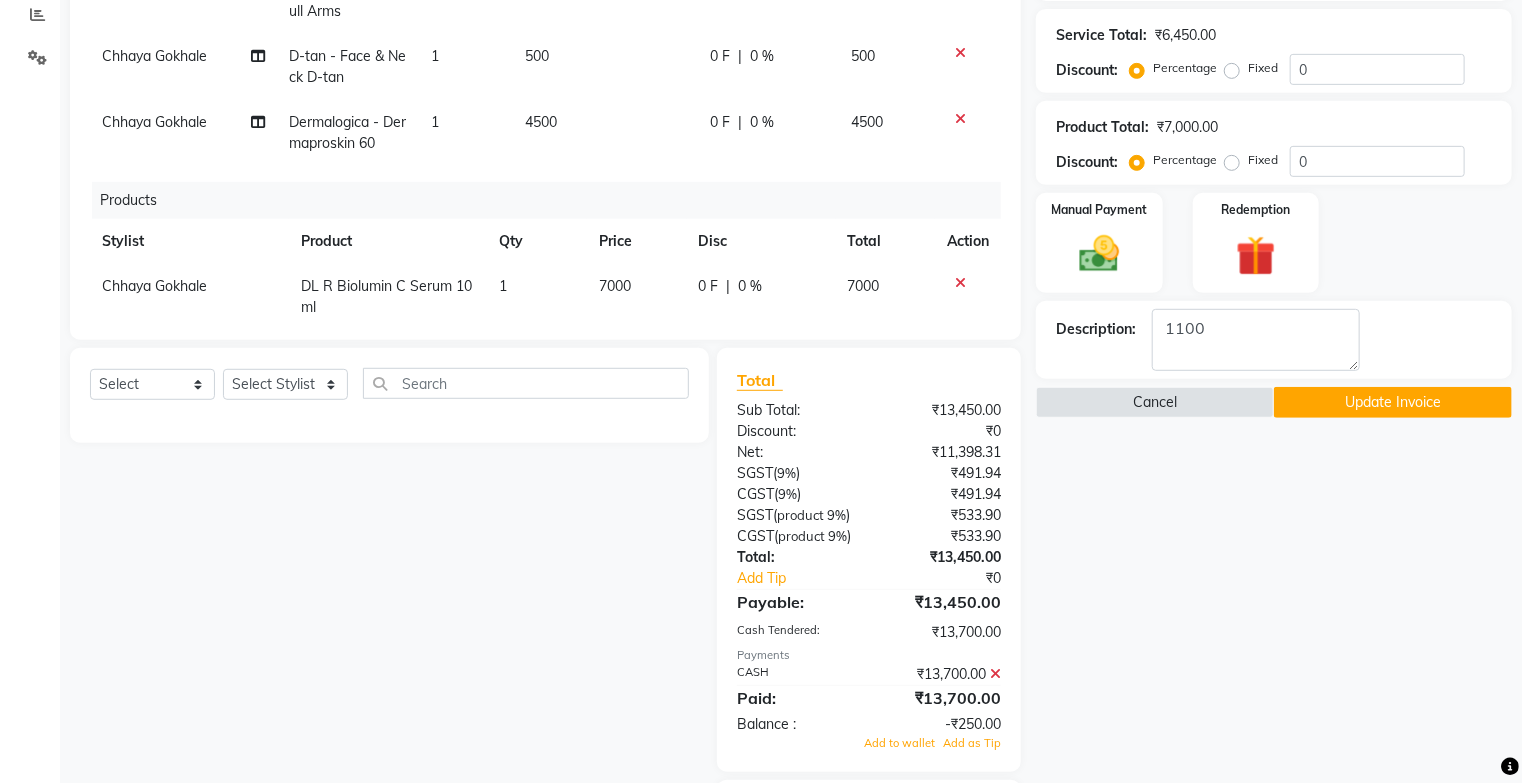 scroll, scrollTop: 560, scrollLeft: 0, axis: vertical 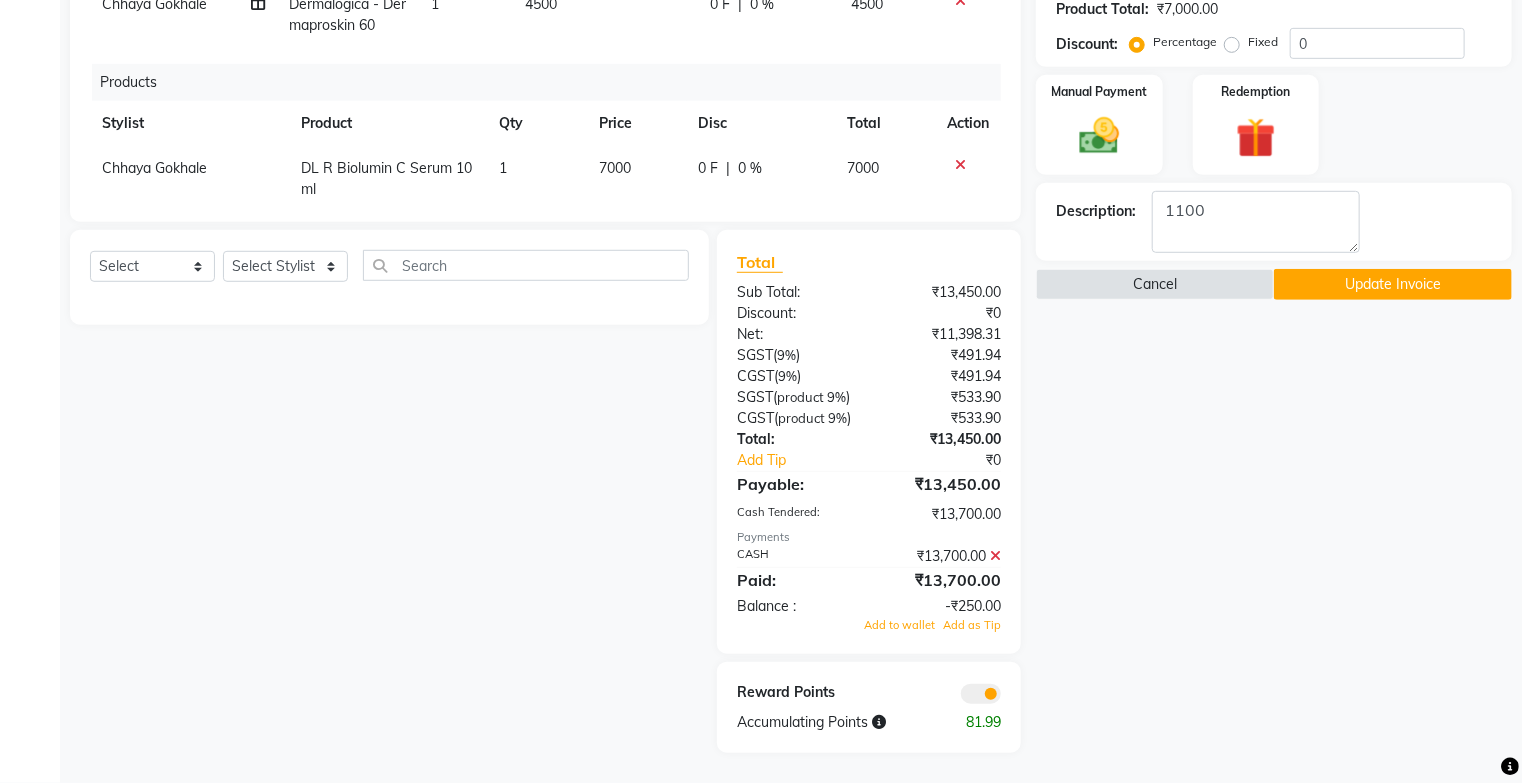 click 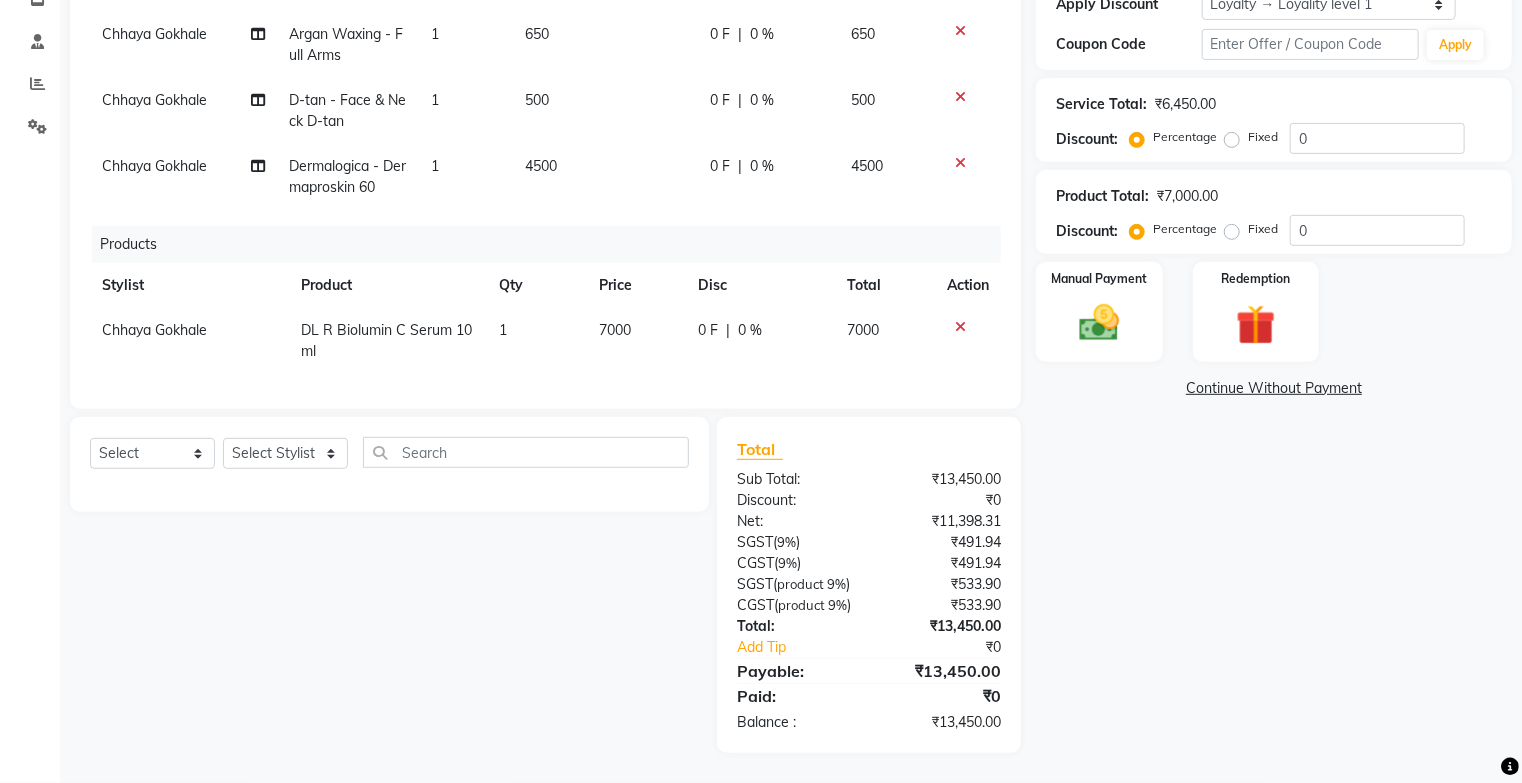 scroll, scrollTop: 40, scrollLeft: 0, axis: vertical 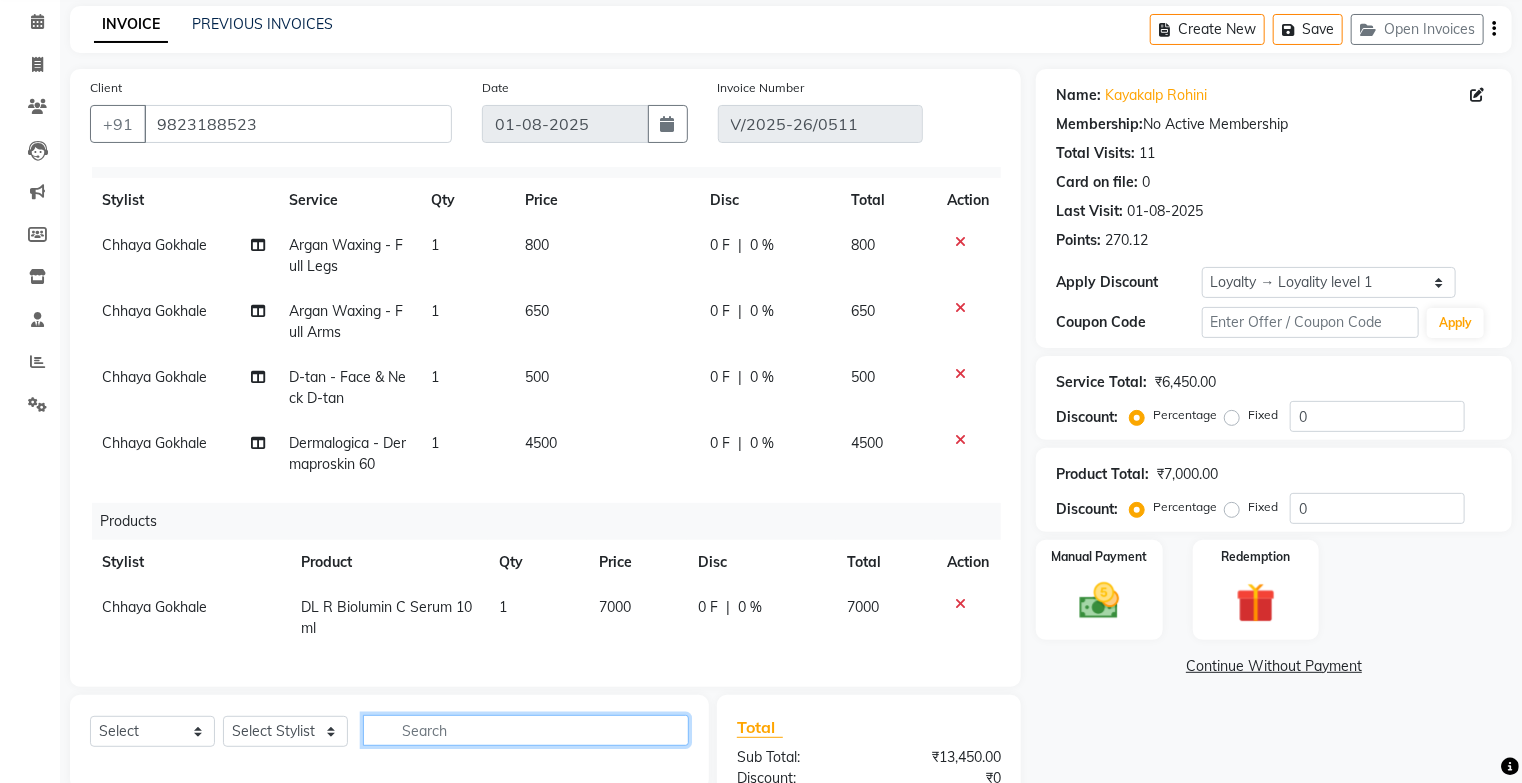 click 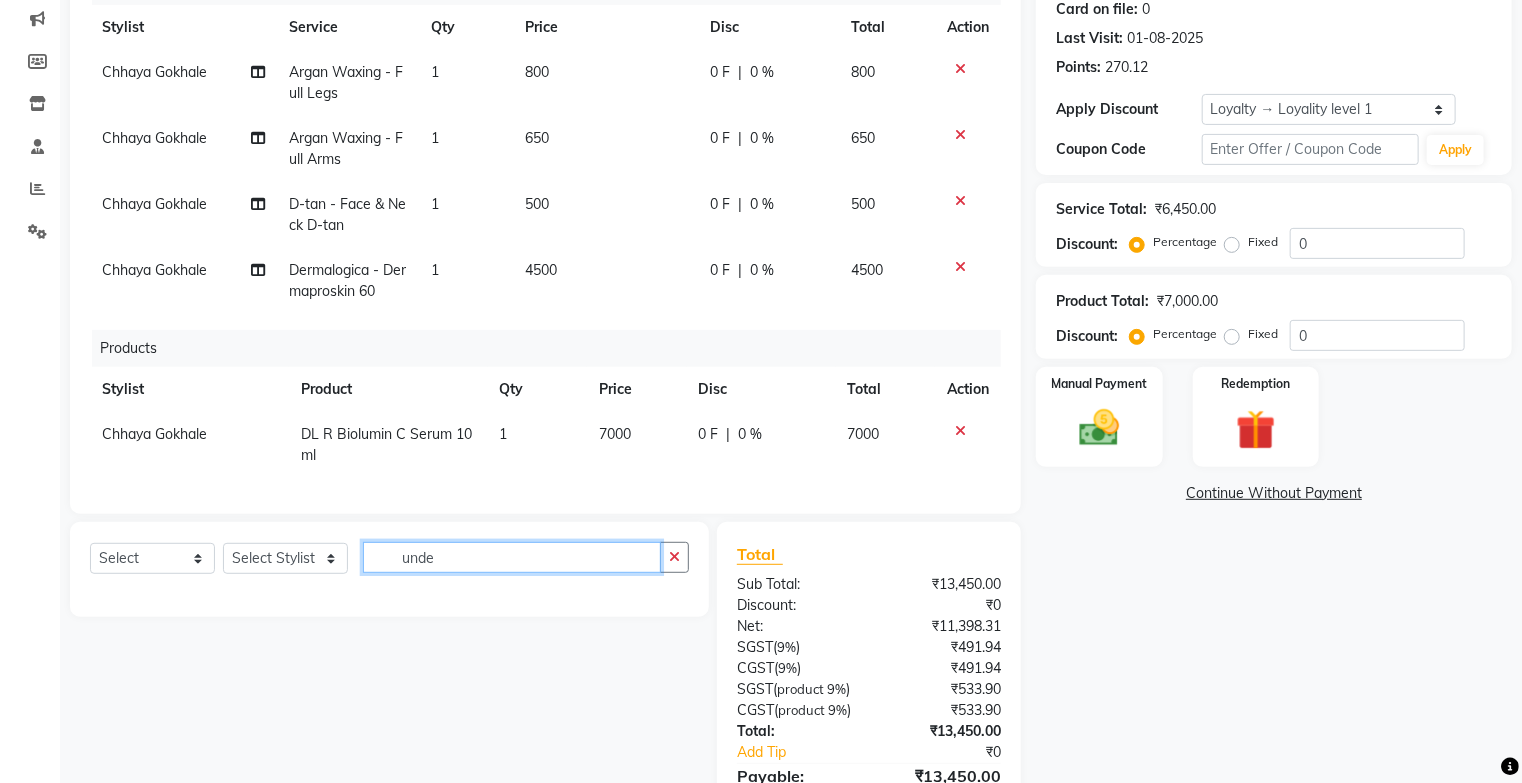 scroll, scrollTop: 321, scrollLeft: 0, axis: vertical 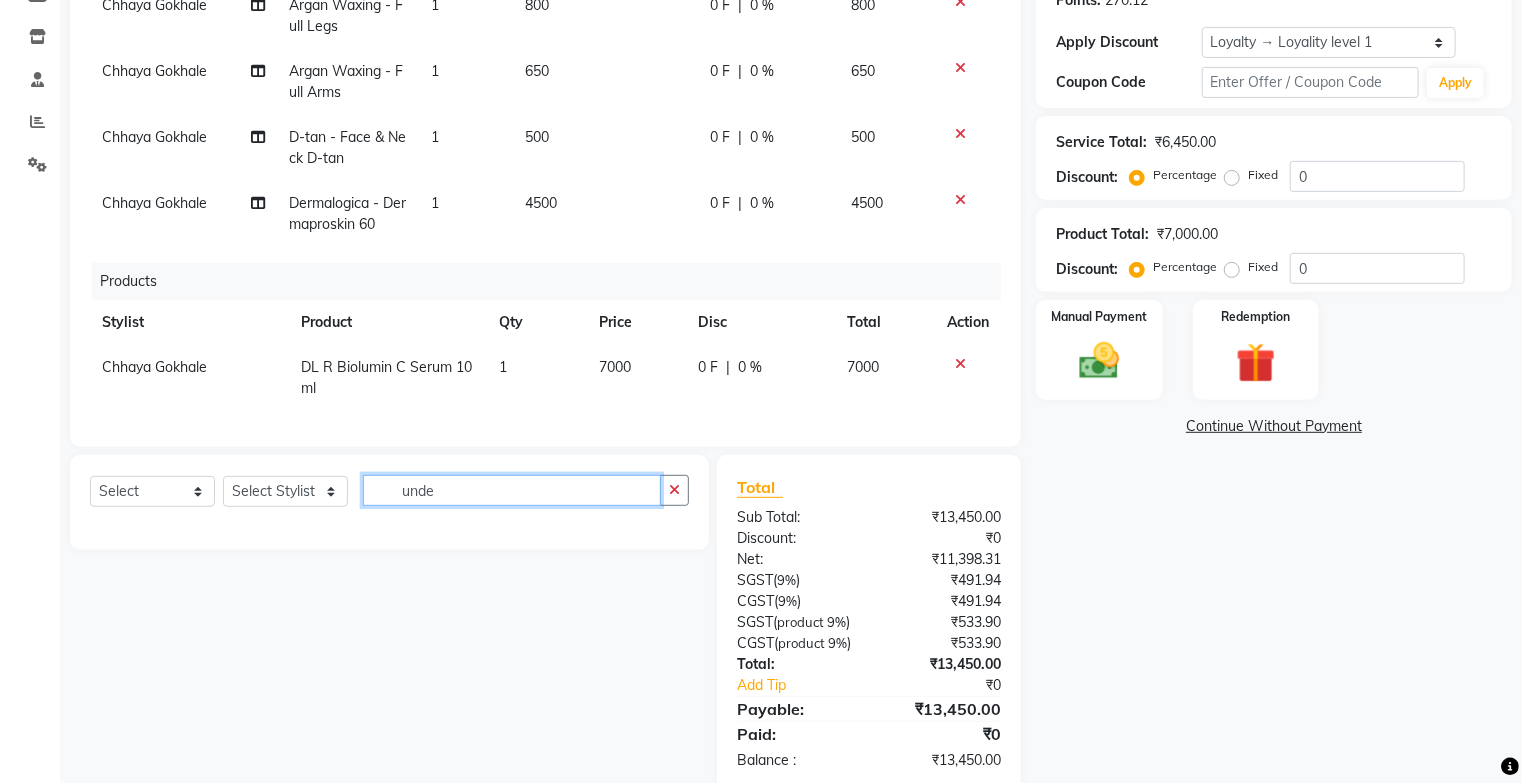 type on "unde" 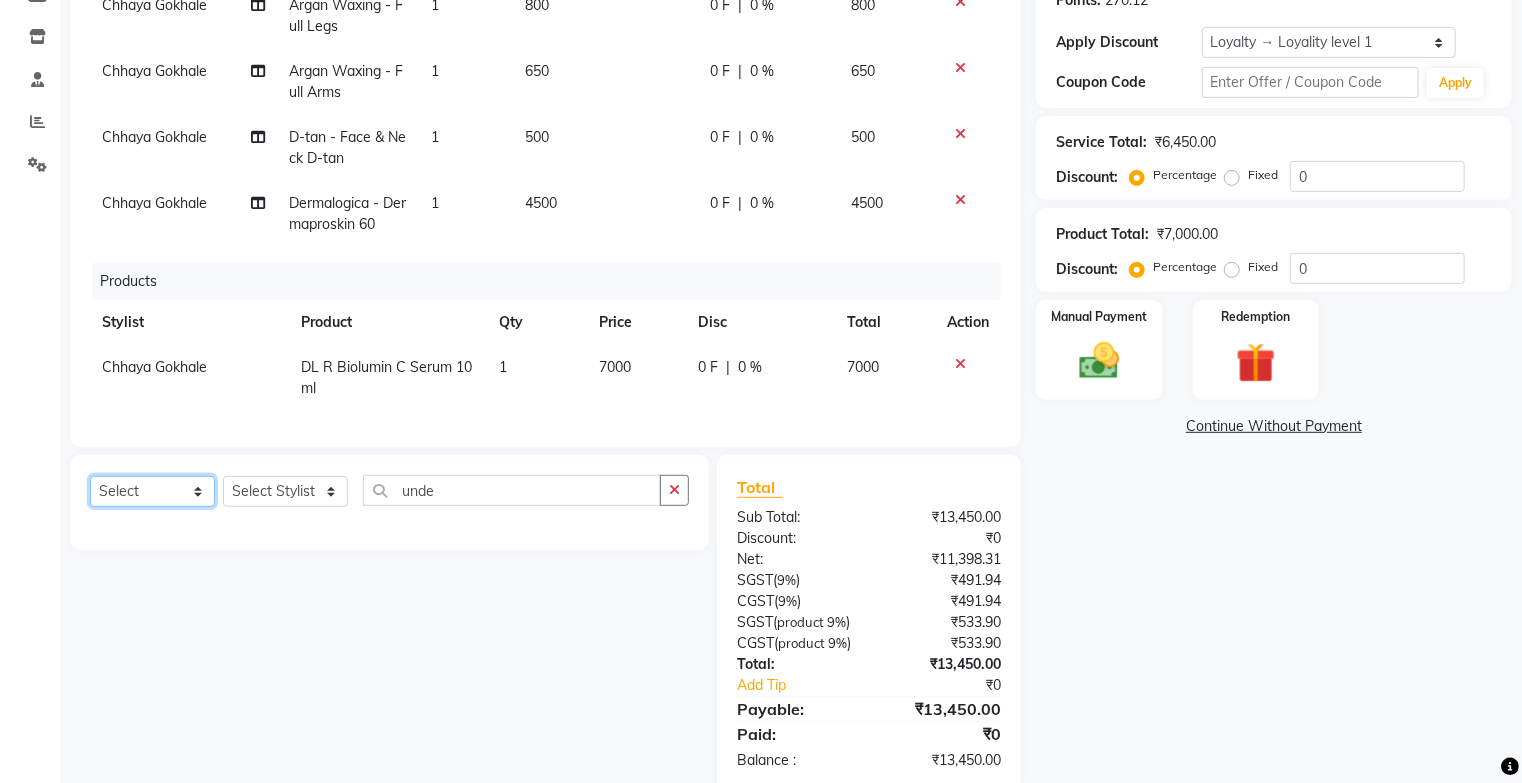 click on "Select  Service  Product  Membership  Package Voucher Prepaid Gift Card" 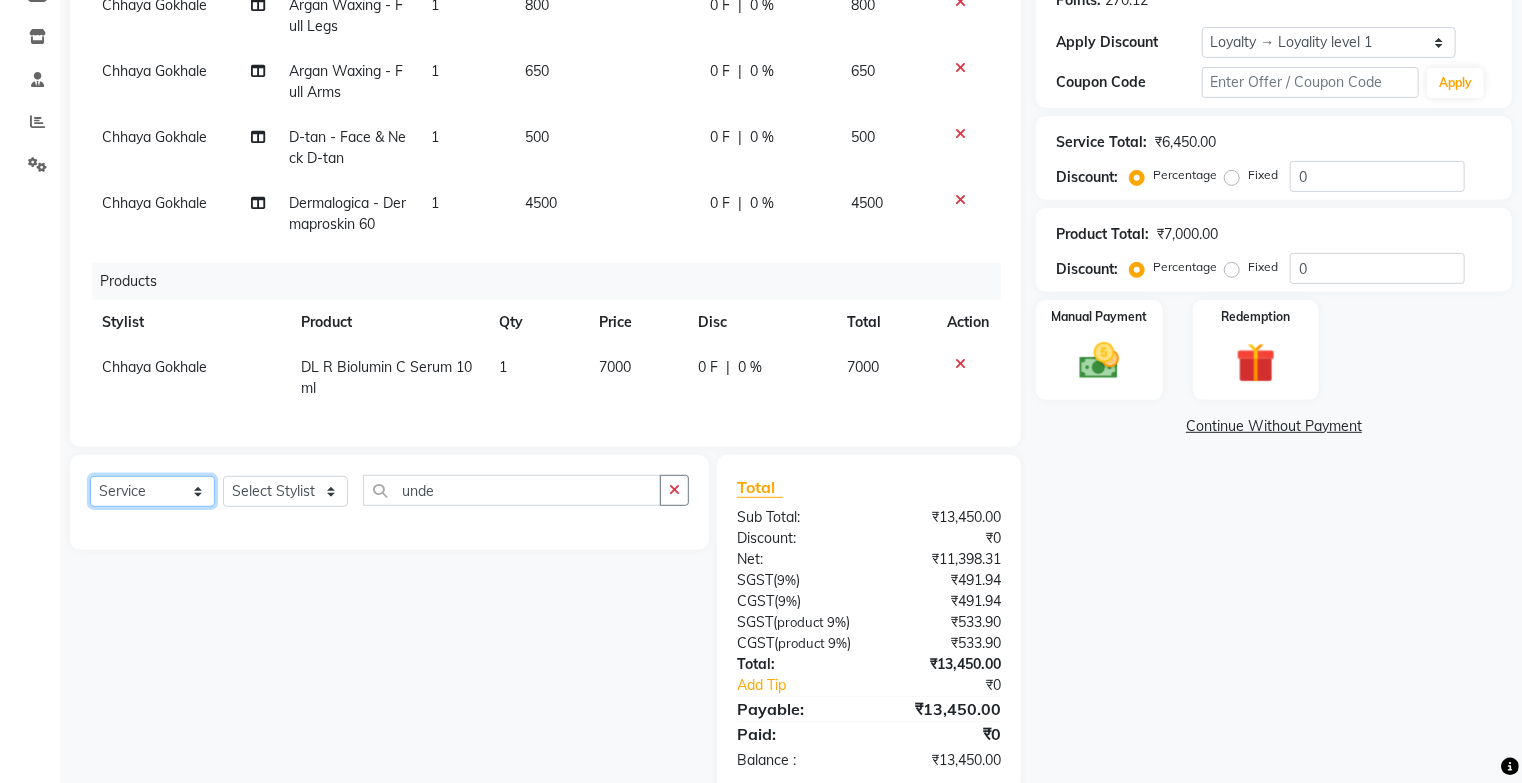 click on "Select  Service  Product  Membership  Package Voucher Prepaid Gift Card" 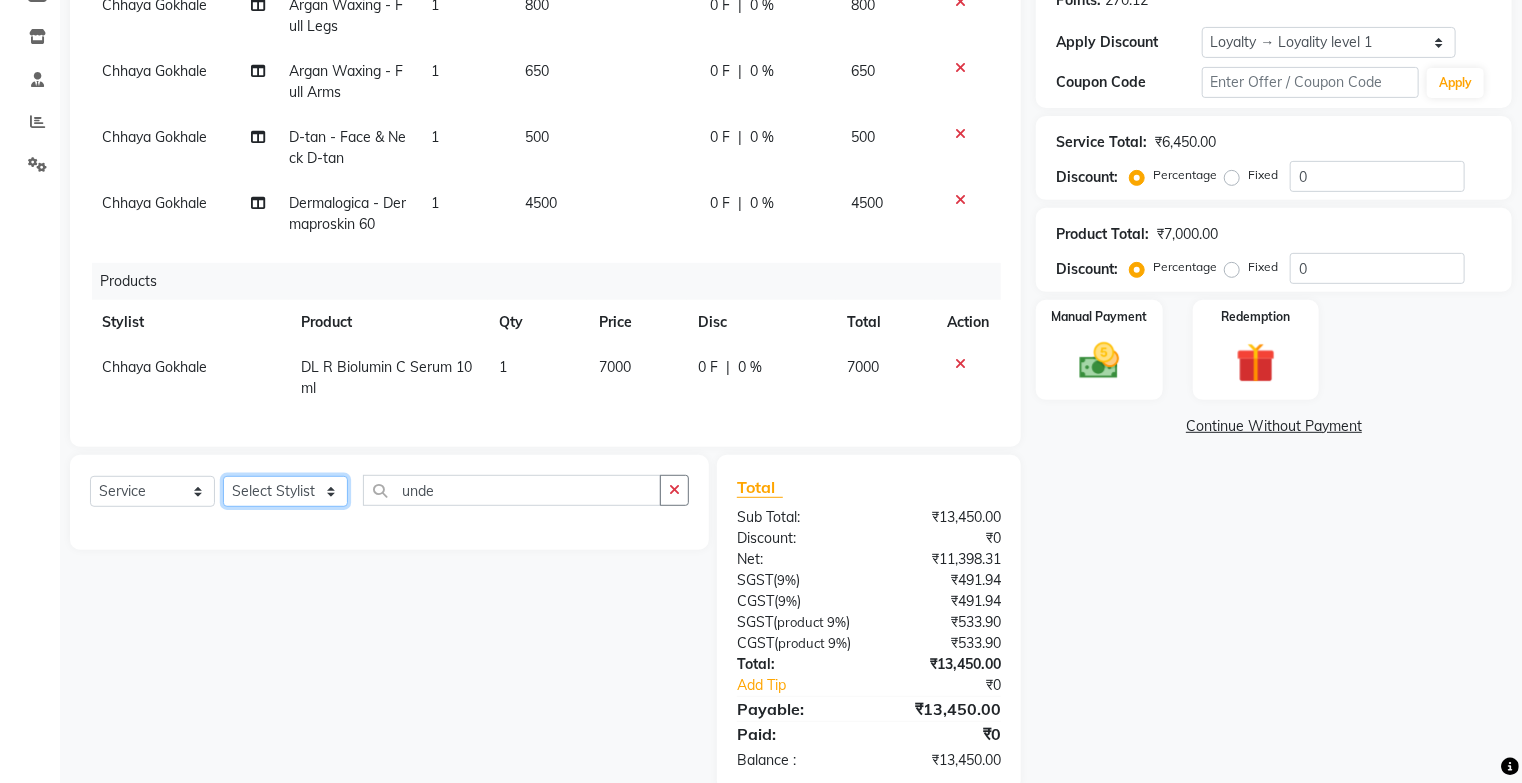 click on "Select Stylist Chhaya Gokhale Manisha Raut  Suraj" 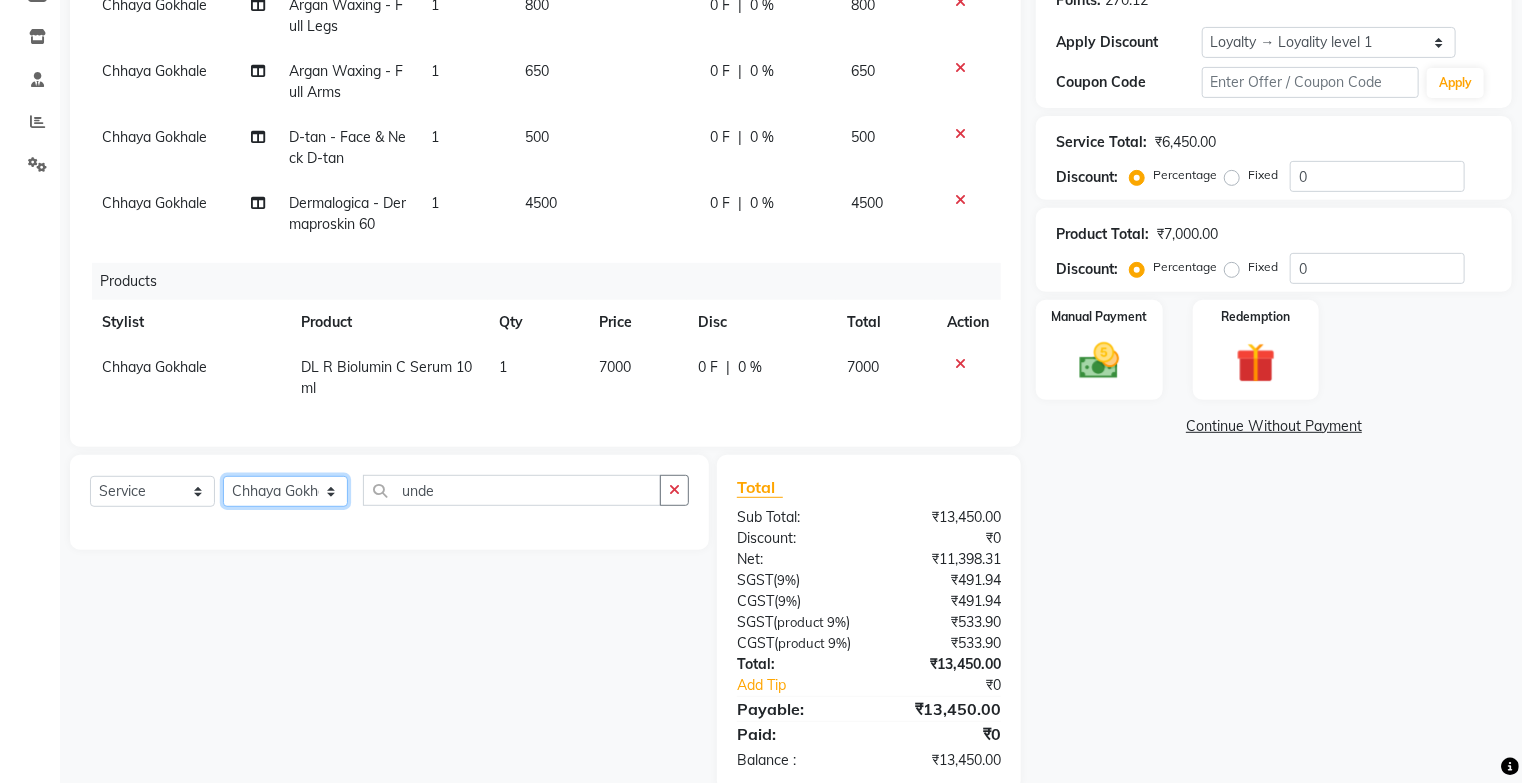 click on "Select Stylist Chhaya Gokhale Manisha Raut  Suraj" 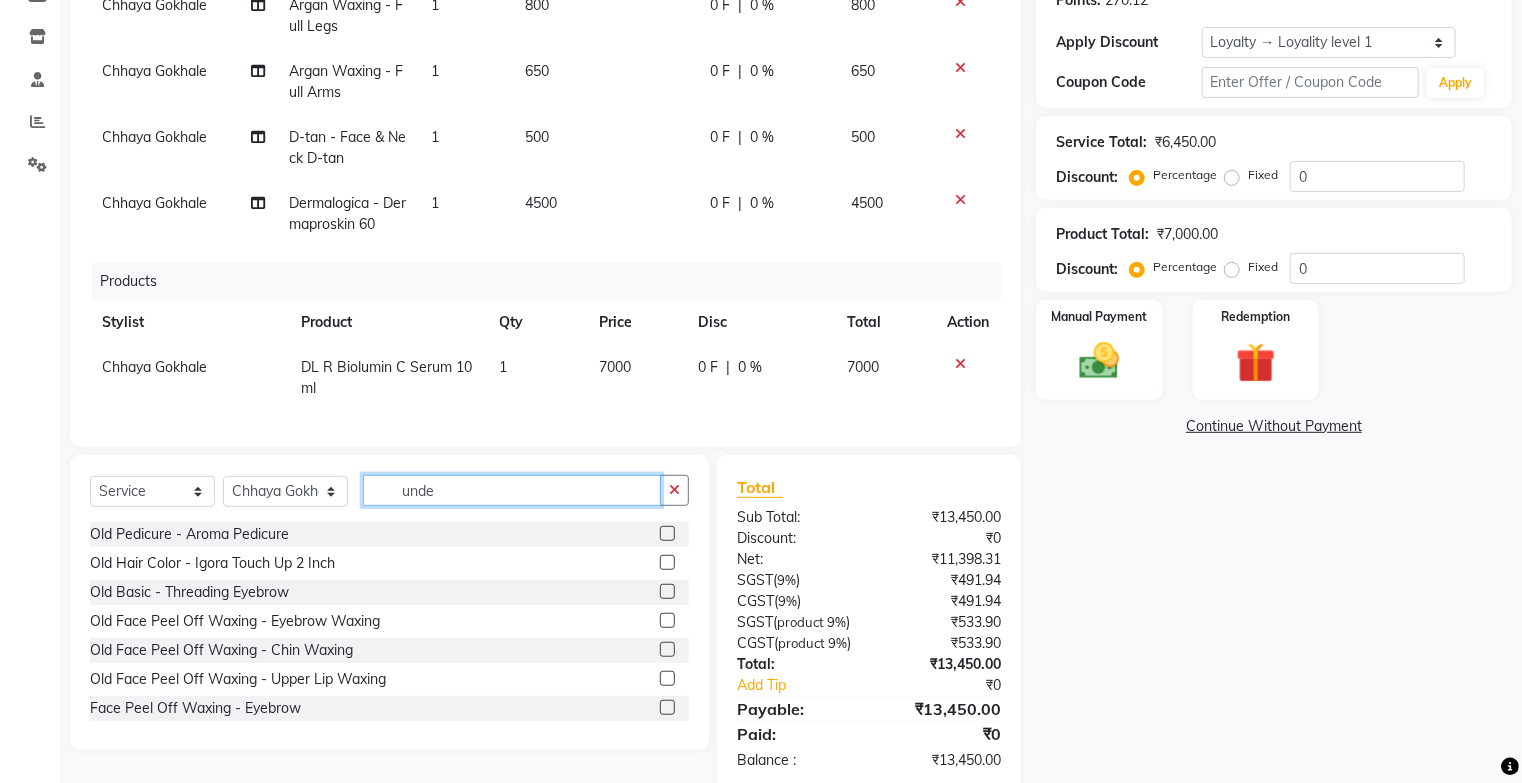 click on "unde" 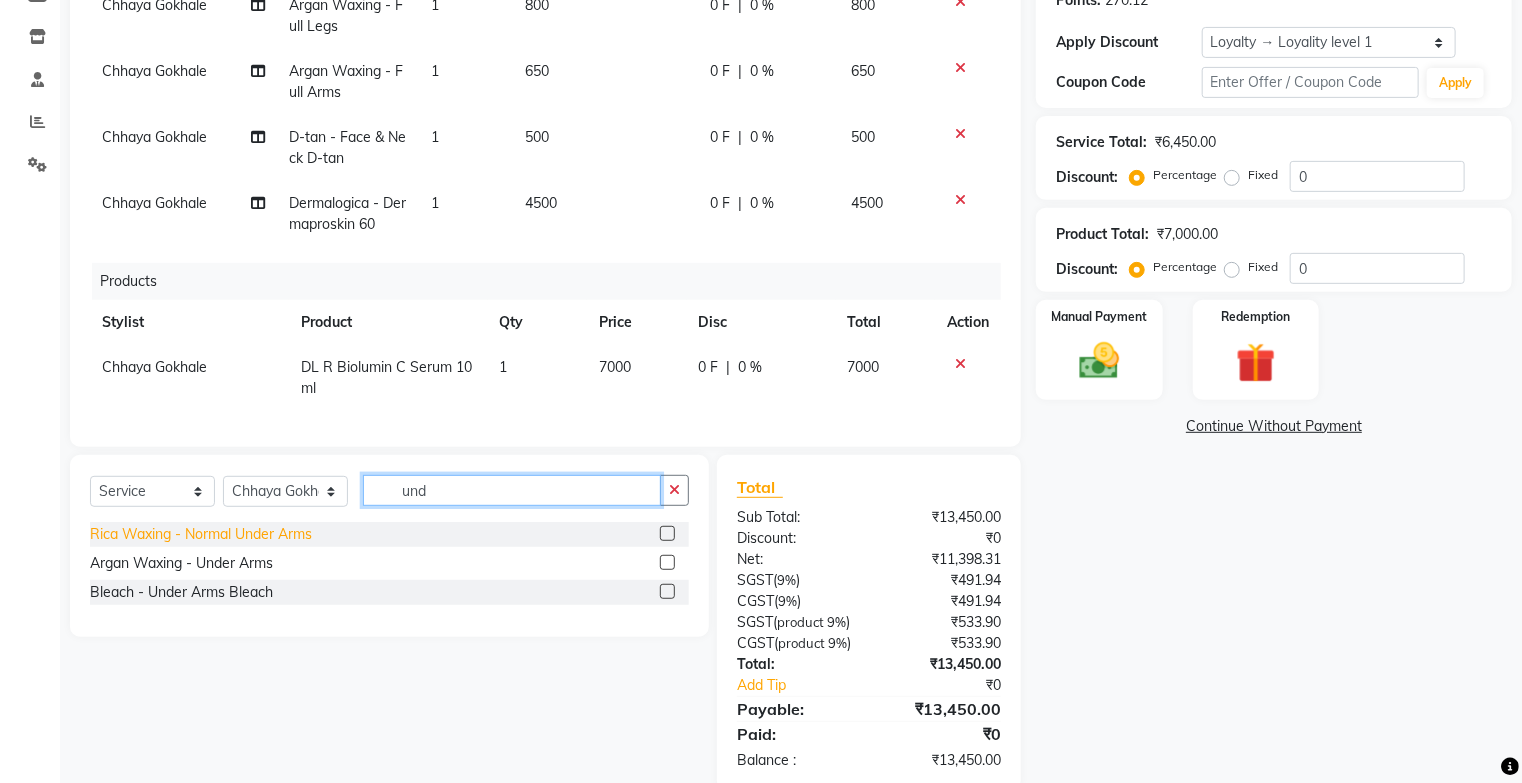 type on "und" 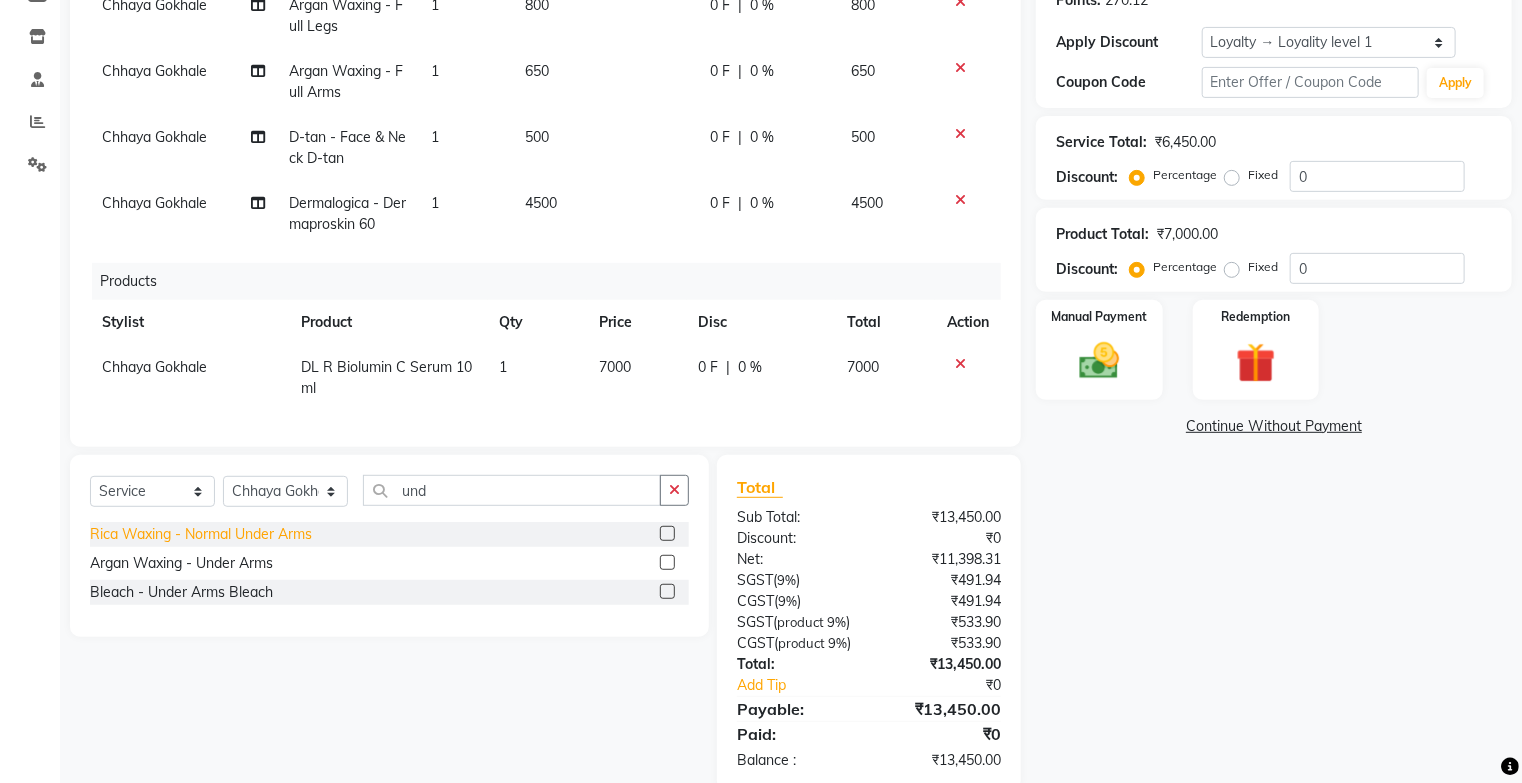 click on "Rica Waxing - Normal Under Arms" 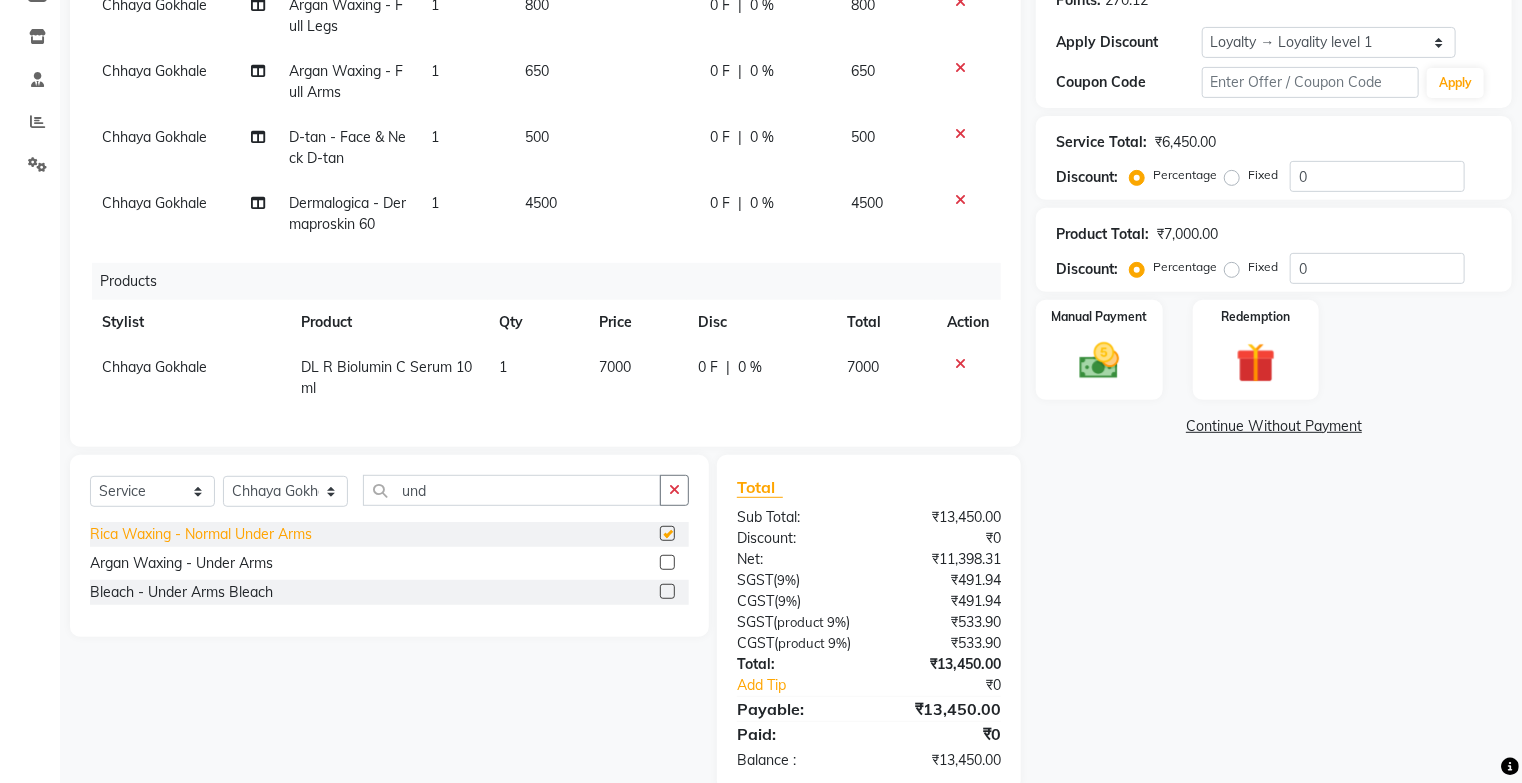 checkbox on "false" 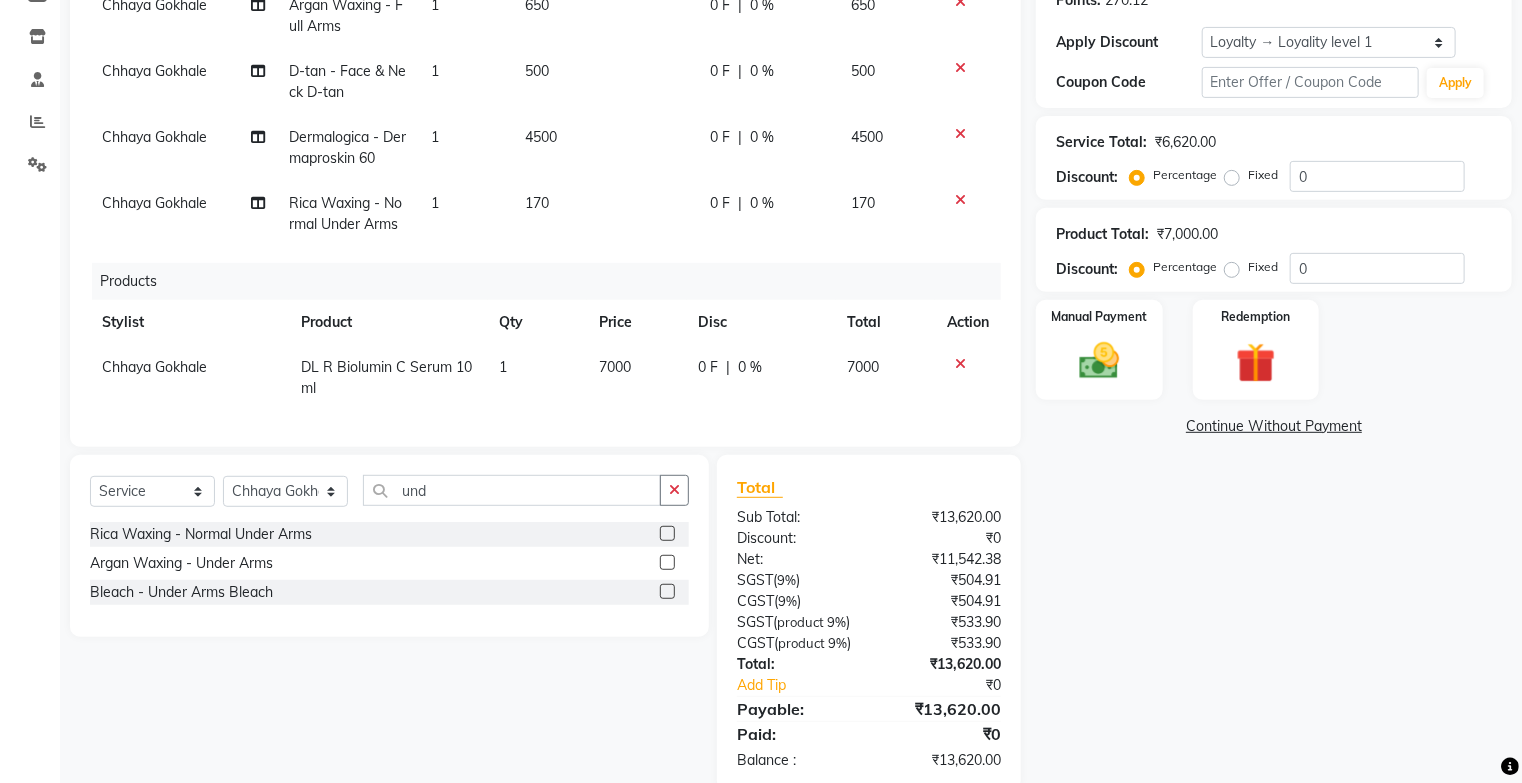 scroll, scrollTop: 126, scrollLeft: 0, axis: vertical 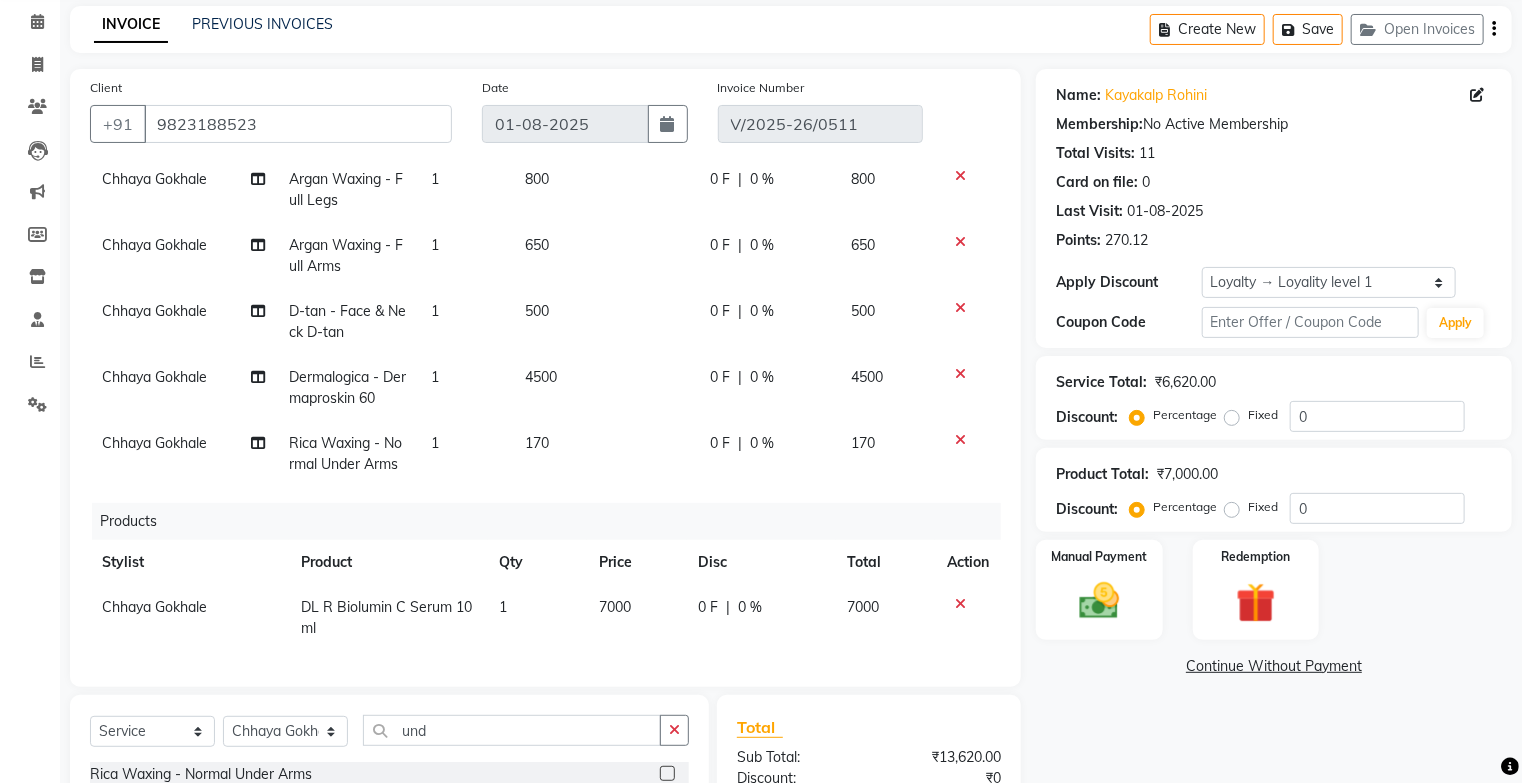 click 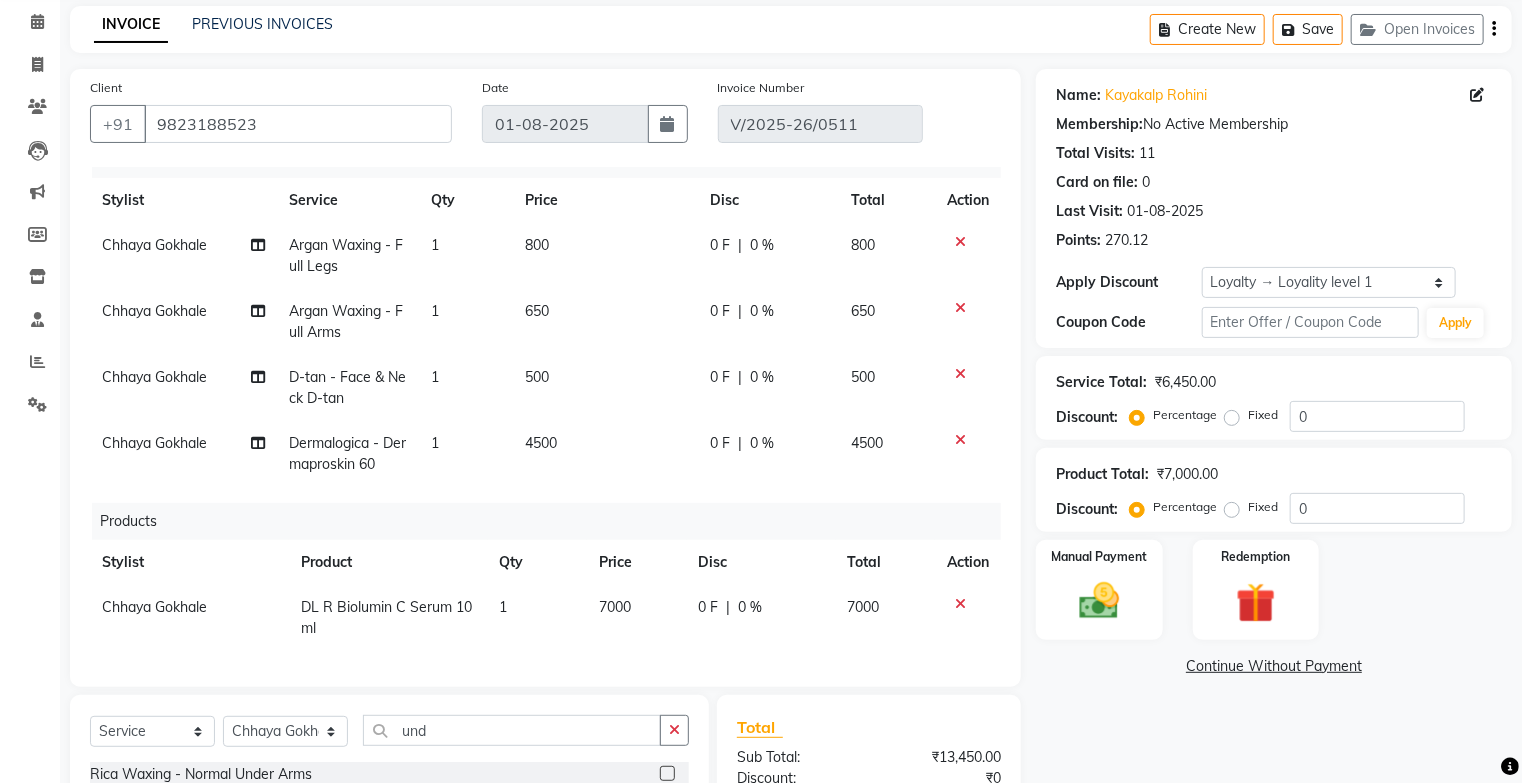 scroll, scrollTop: 40, scrollLeft: 0, axis: vertical 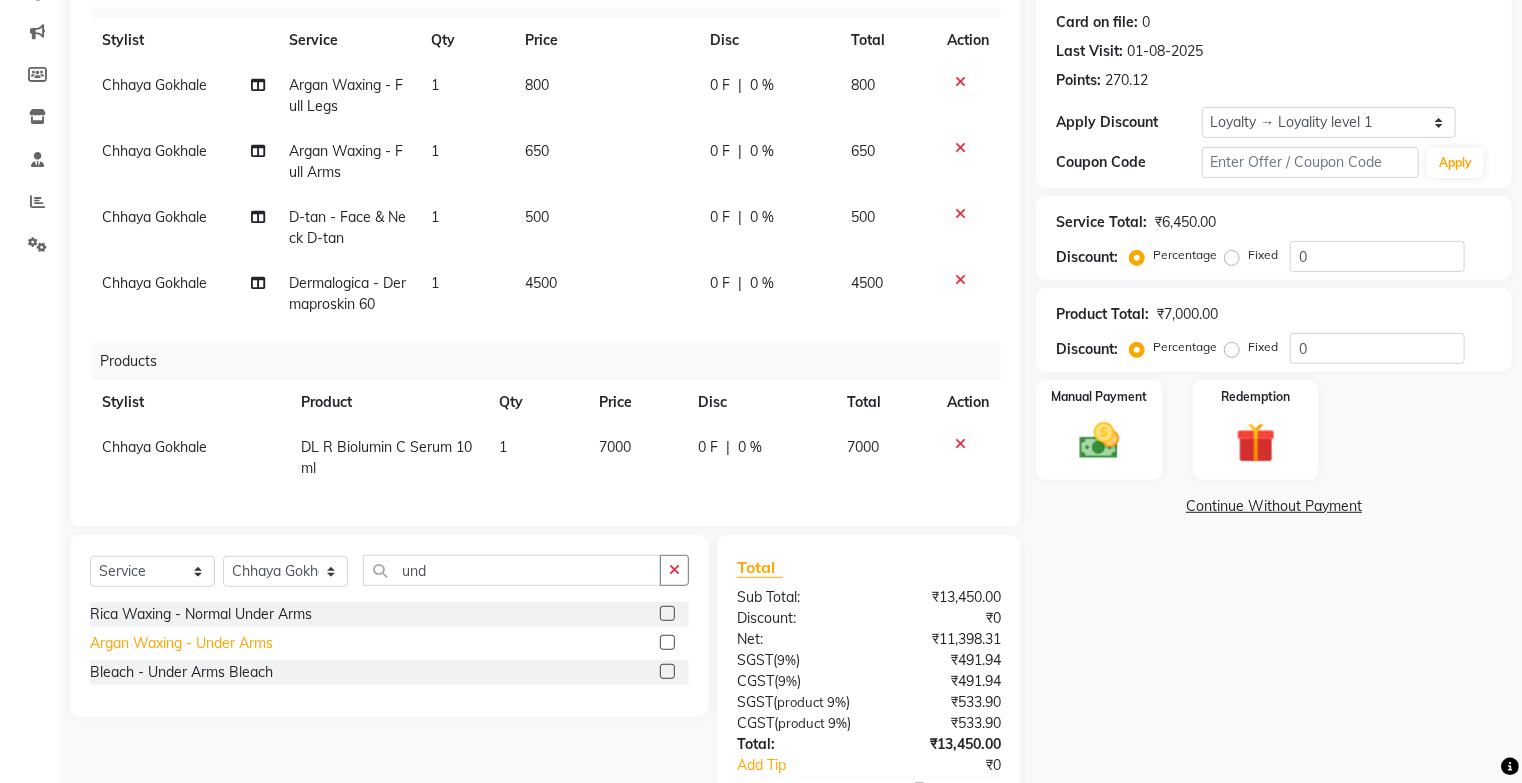 click on "Argan Waxing - Under Arms" 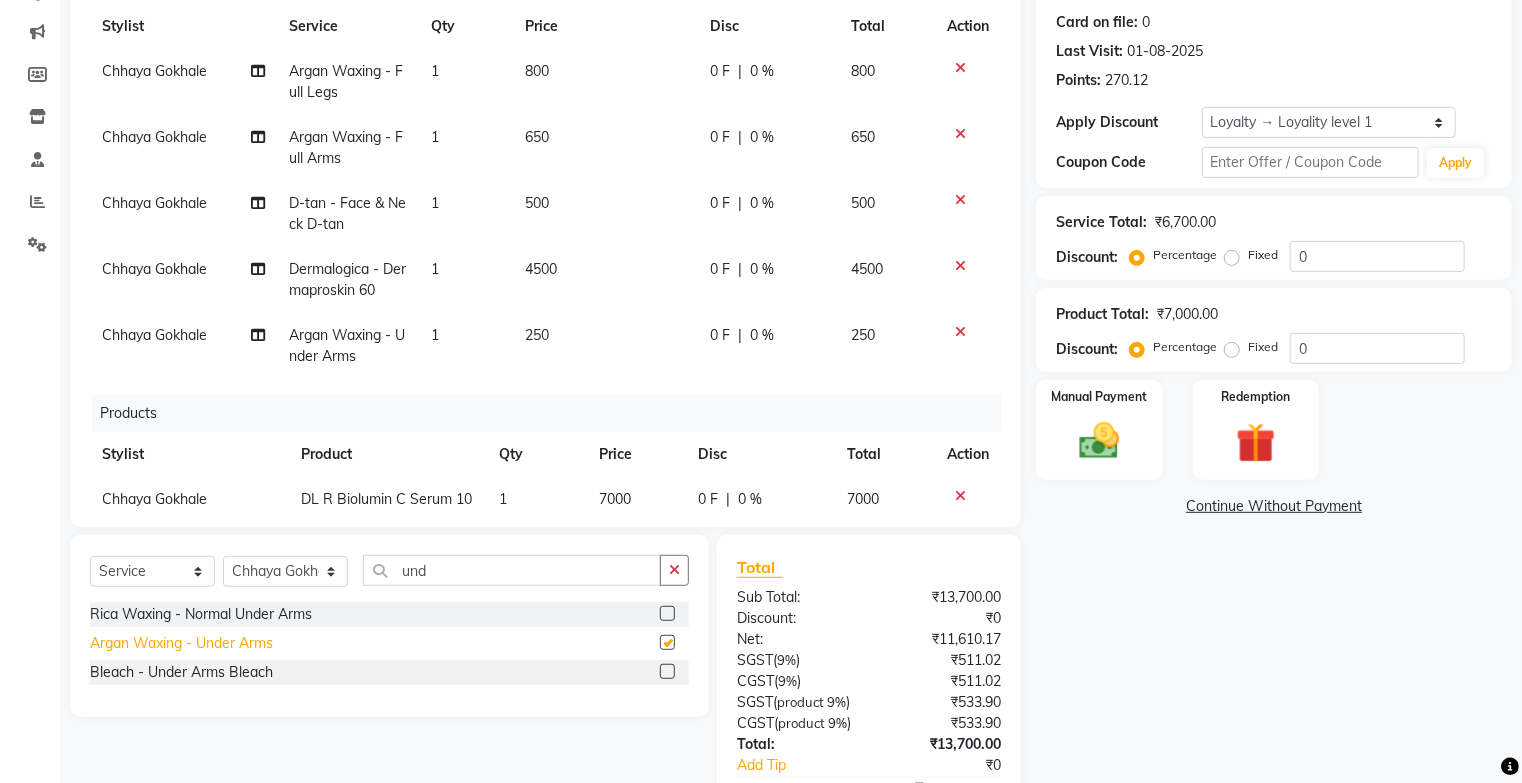 scroll, scrollTop: 105, scrollLeft: 0, axis: vertical 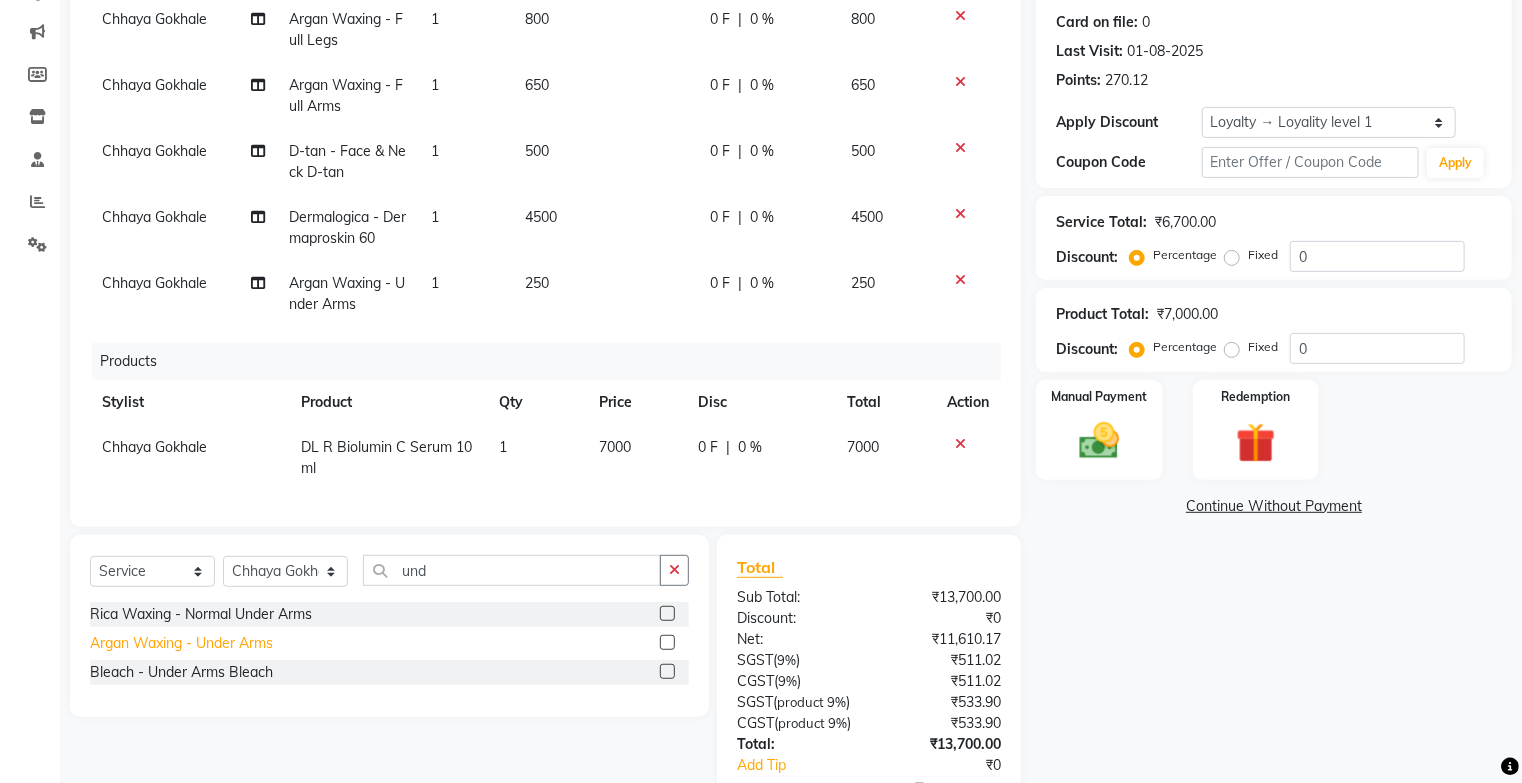 checkbox on "false" 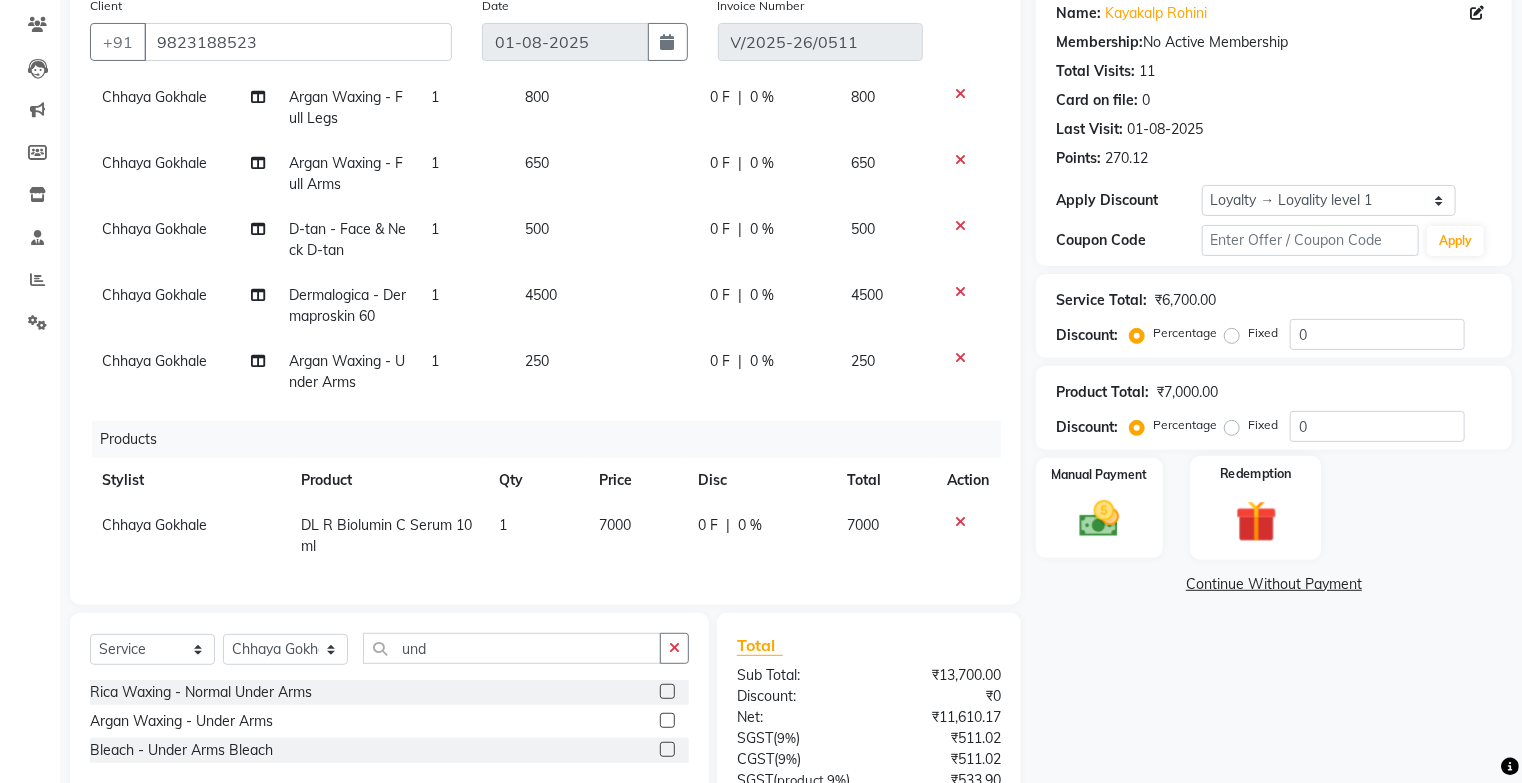scroll, scrollTop: 81, scrollLeft: 0, axis: vertical 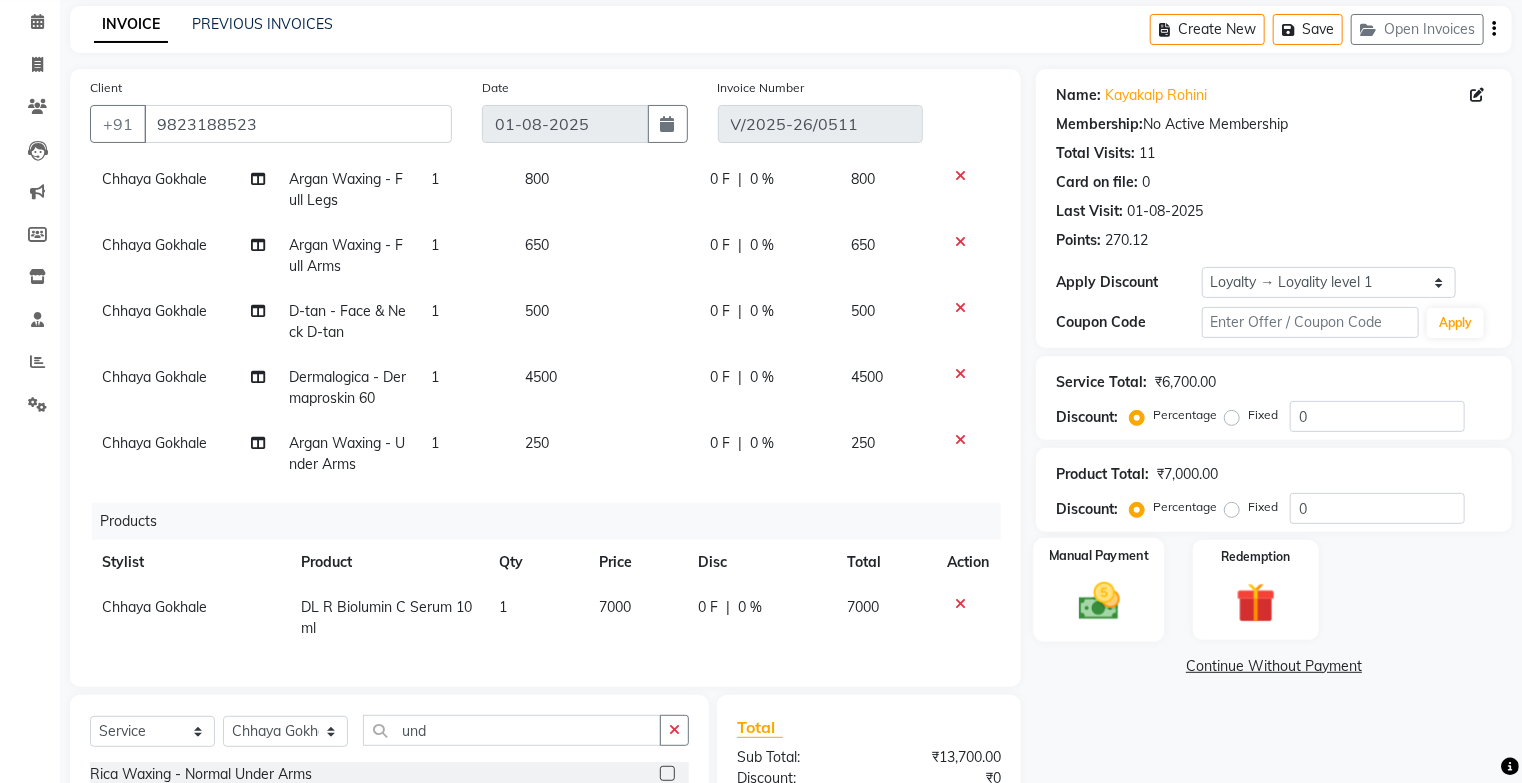 click 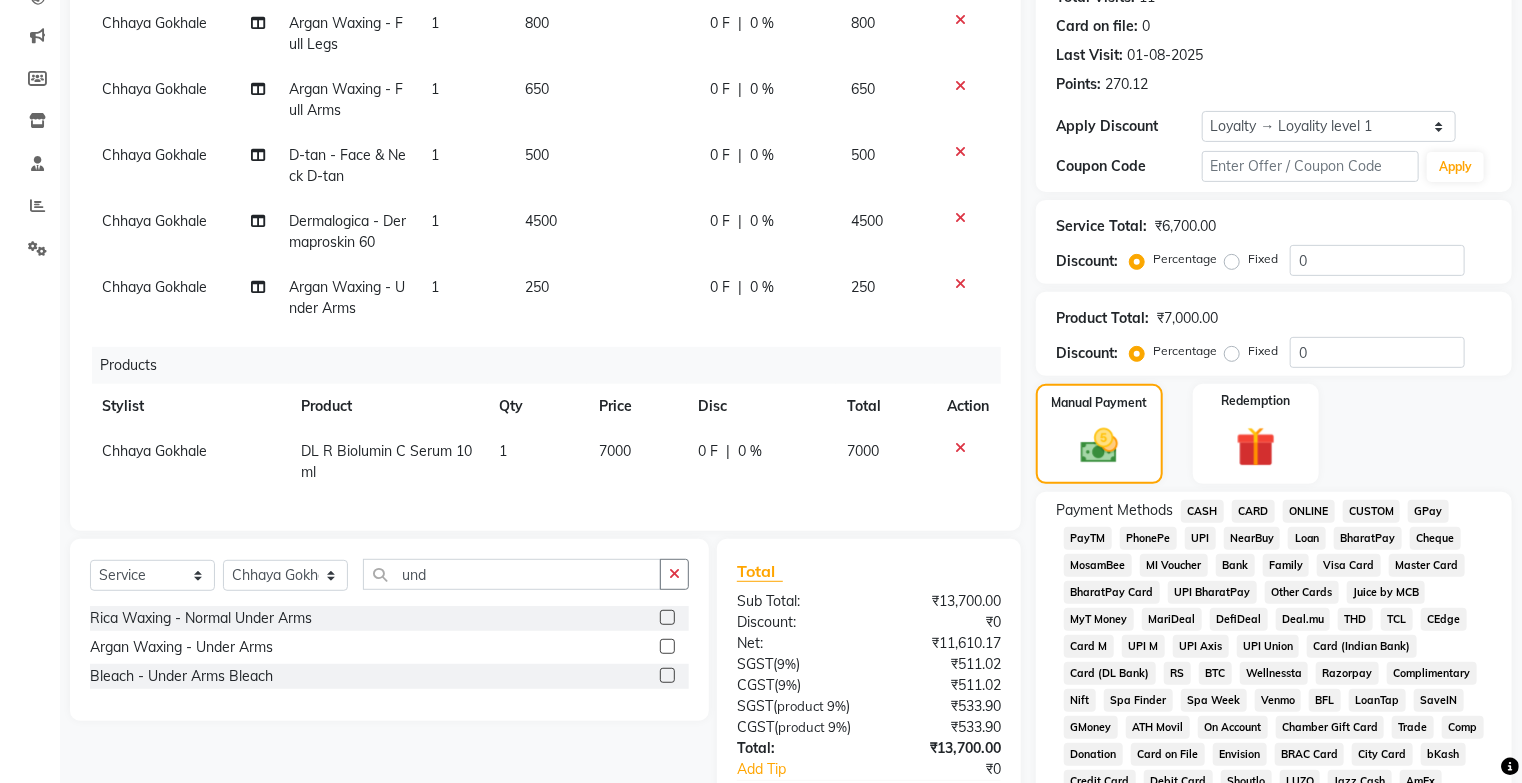scroll, scrollTop: 321, scrollLeft: 0, axis: vertical 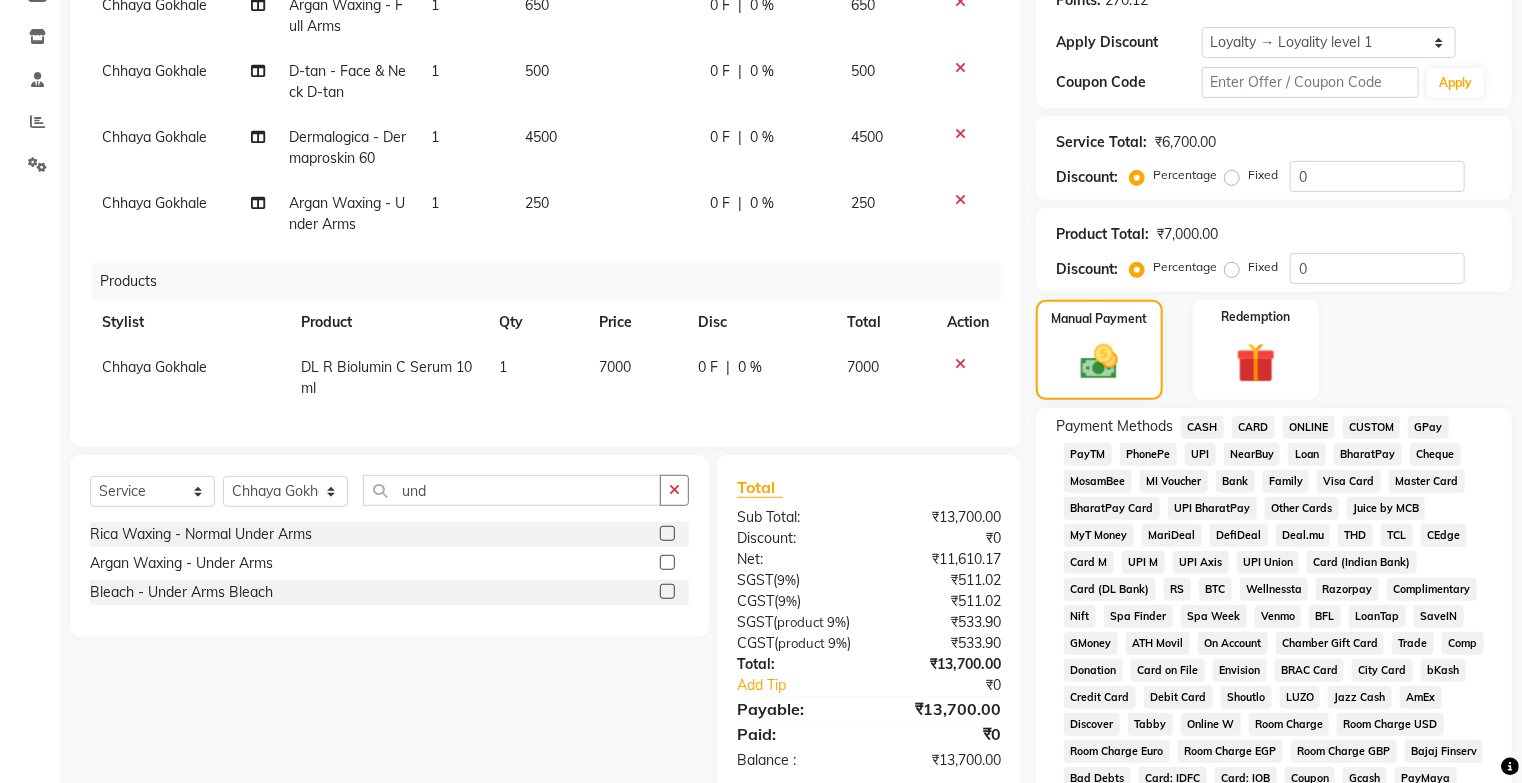 click on "CASH" 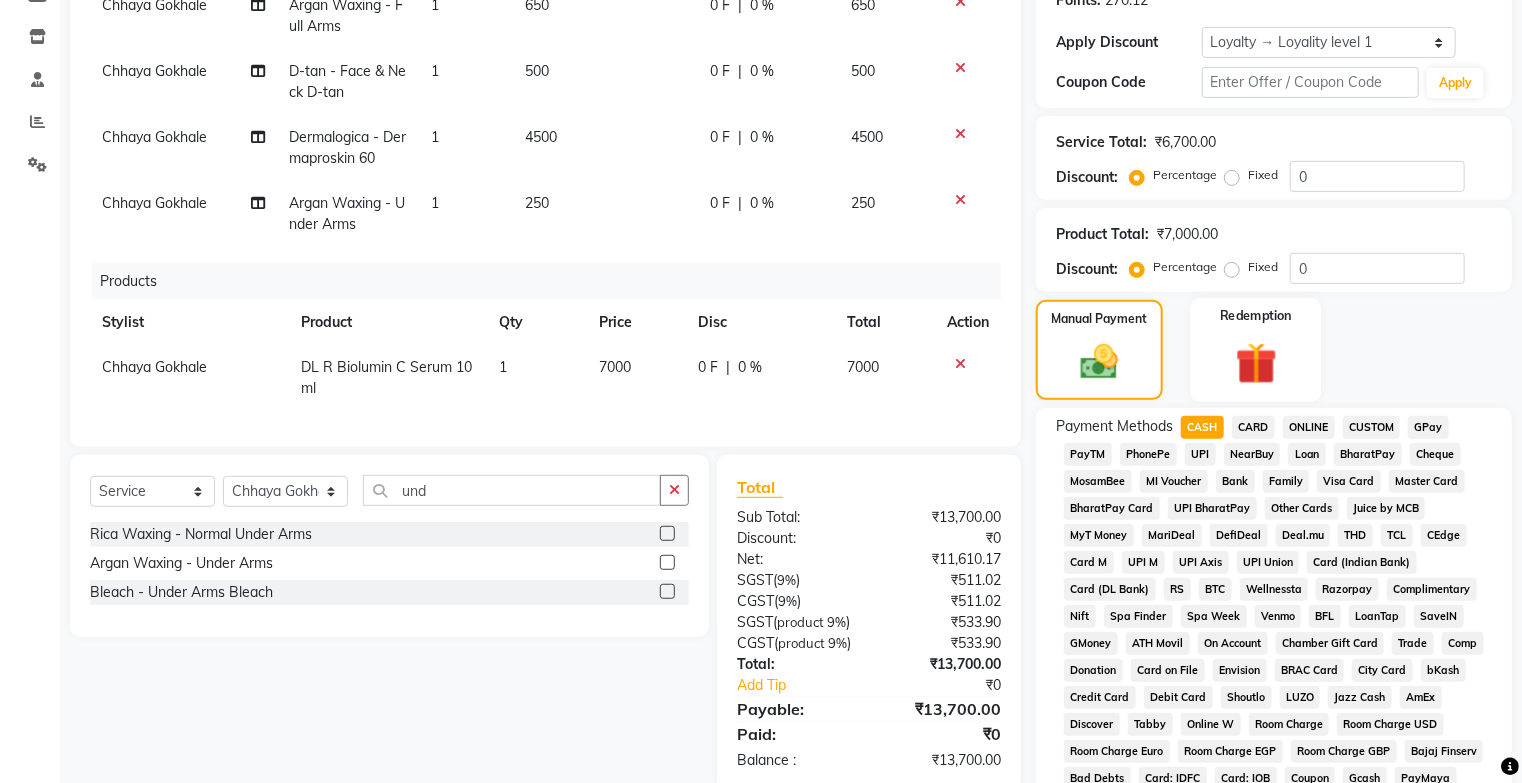 click 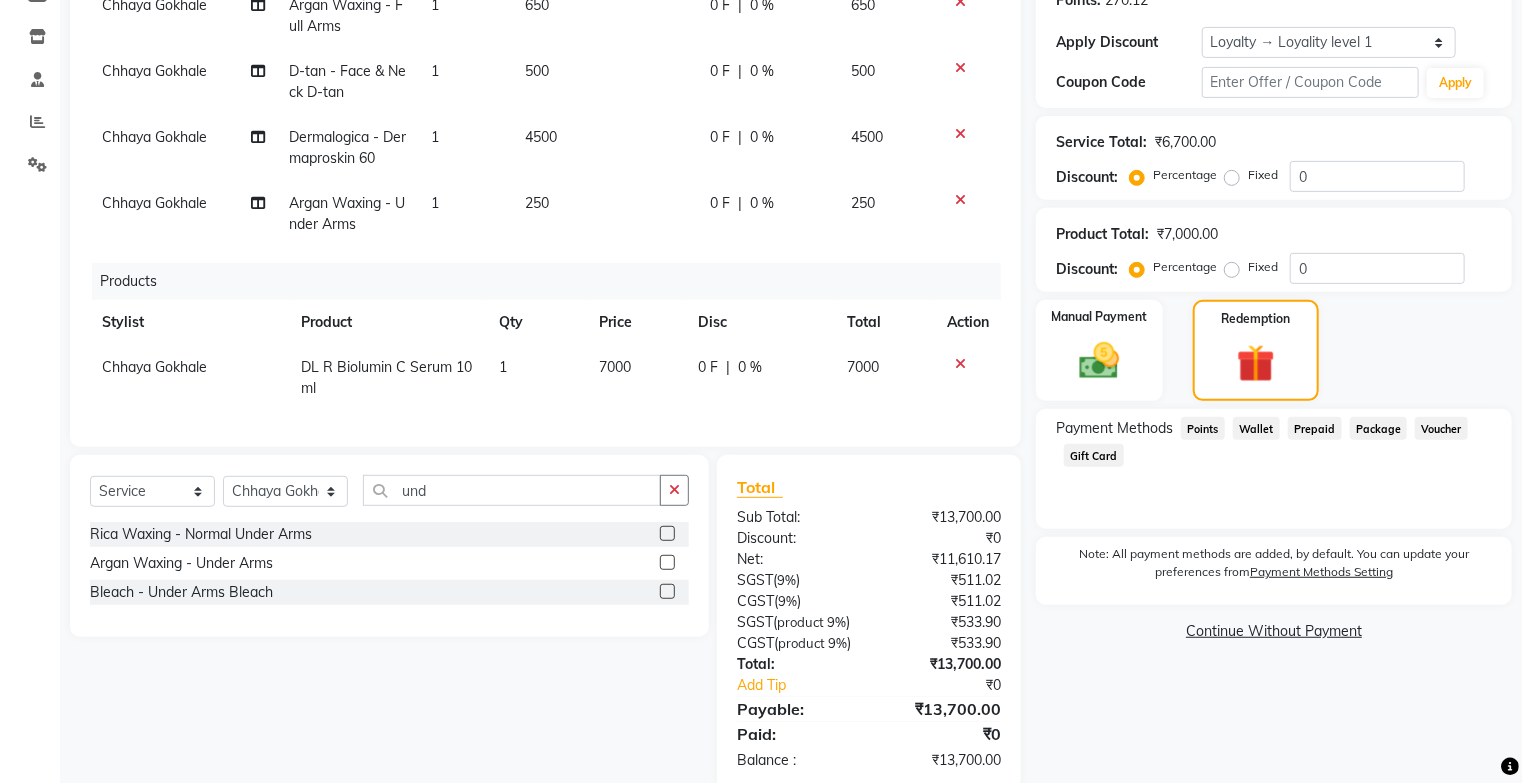 click on "Wallet" 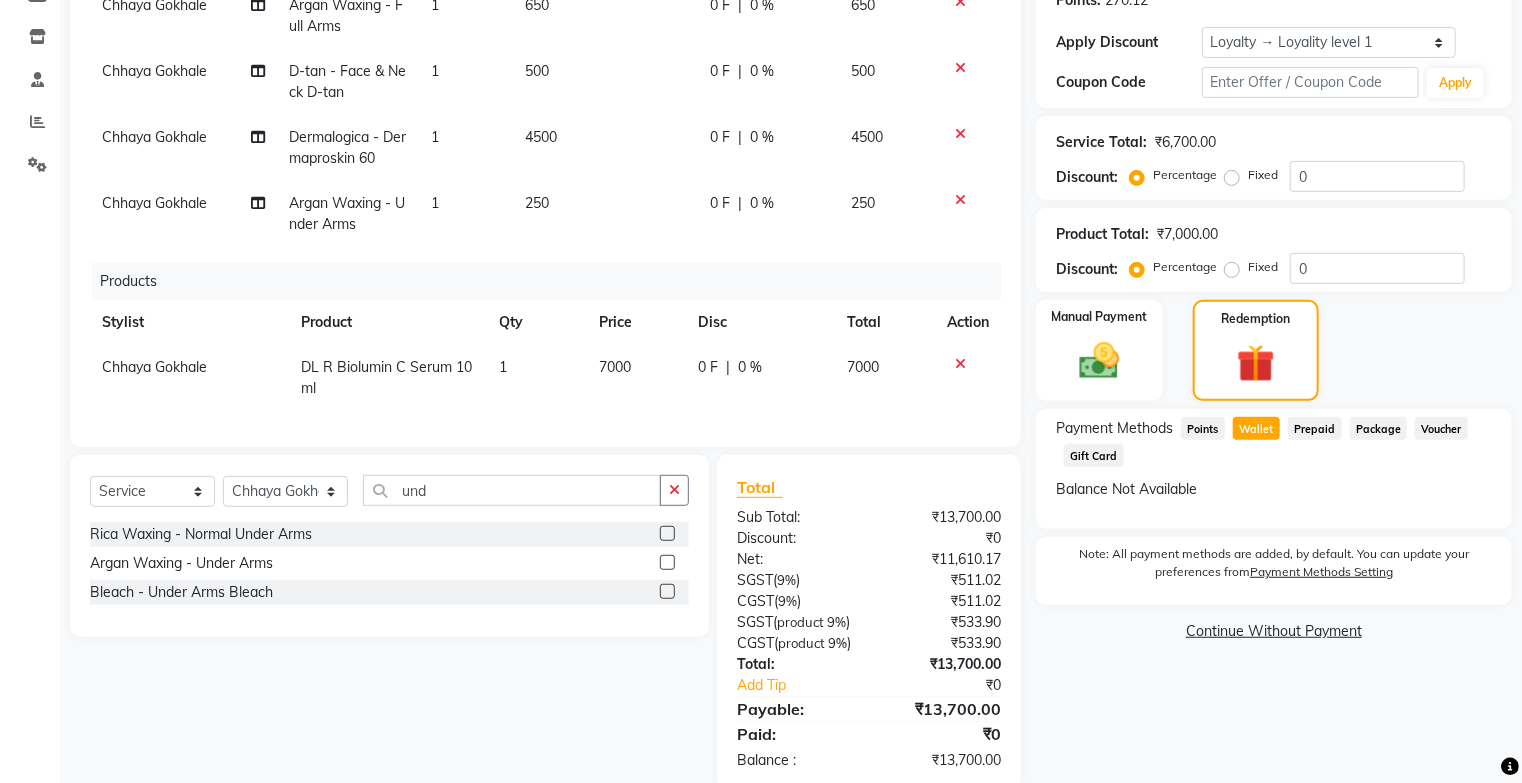 click on "Wallet" 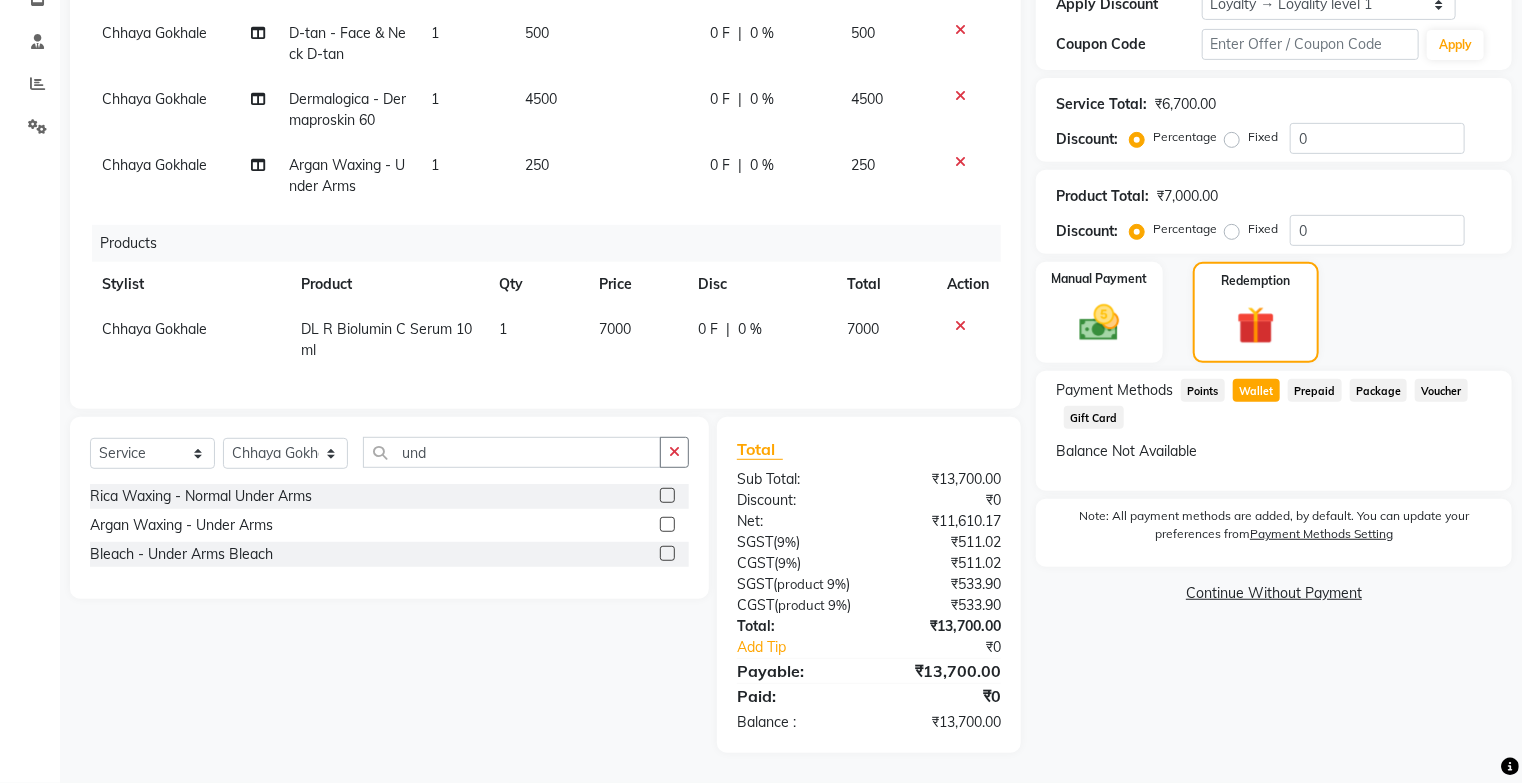 click on "Continue Without Payment" 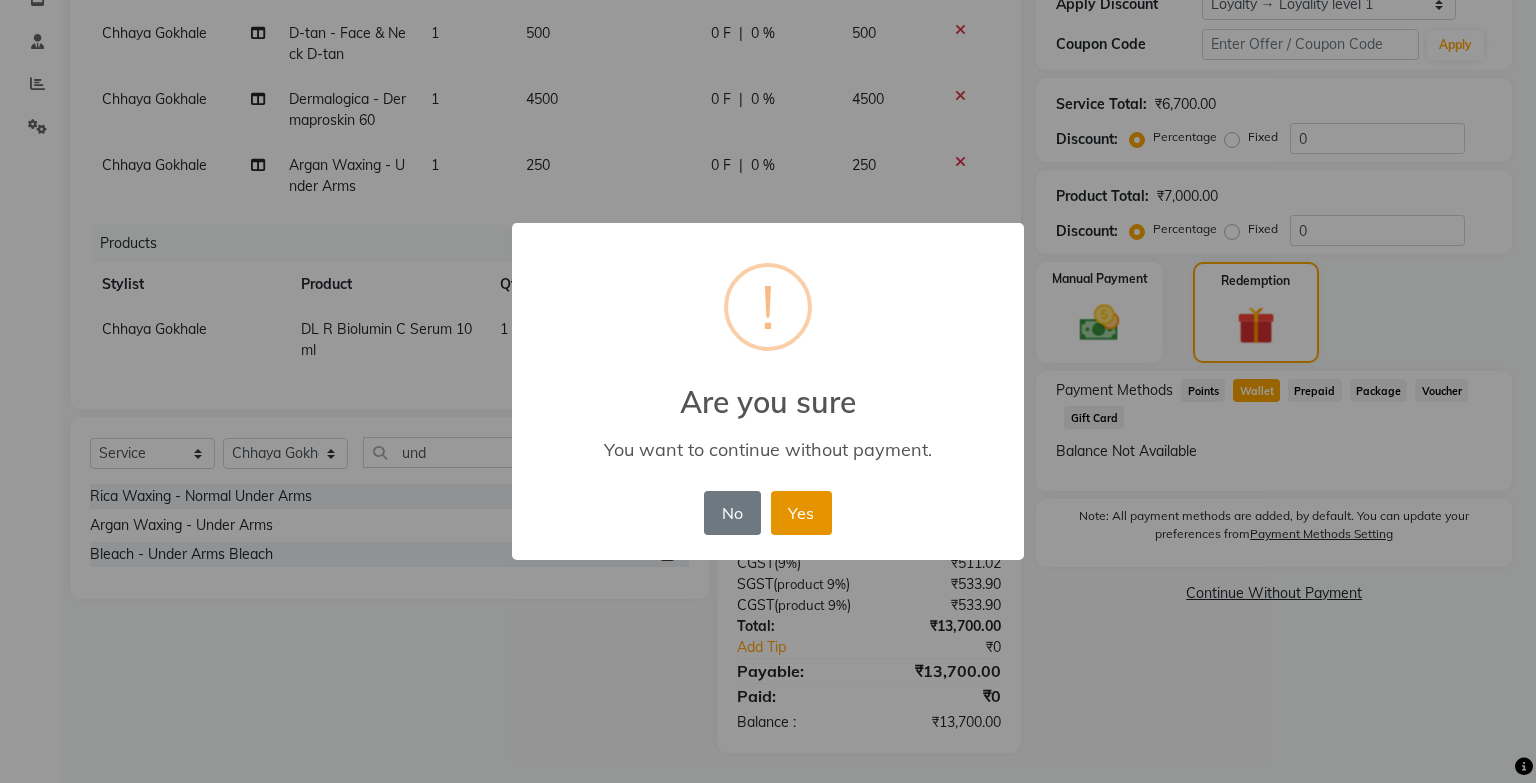 click on "Yes" at bounding box center (801, 513) 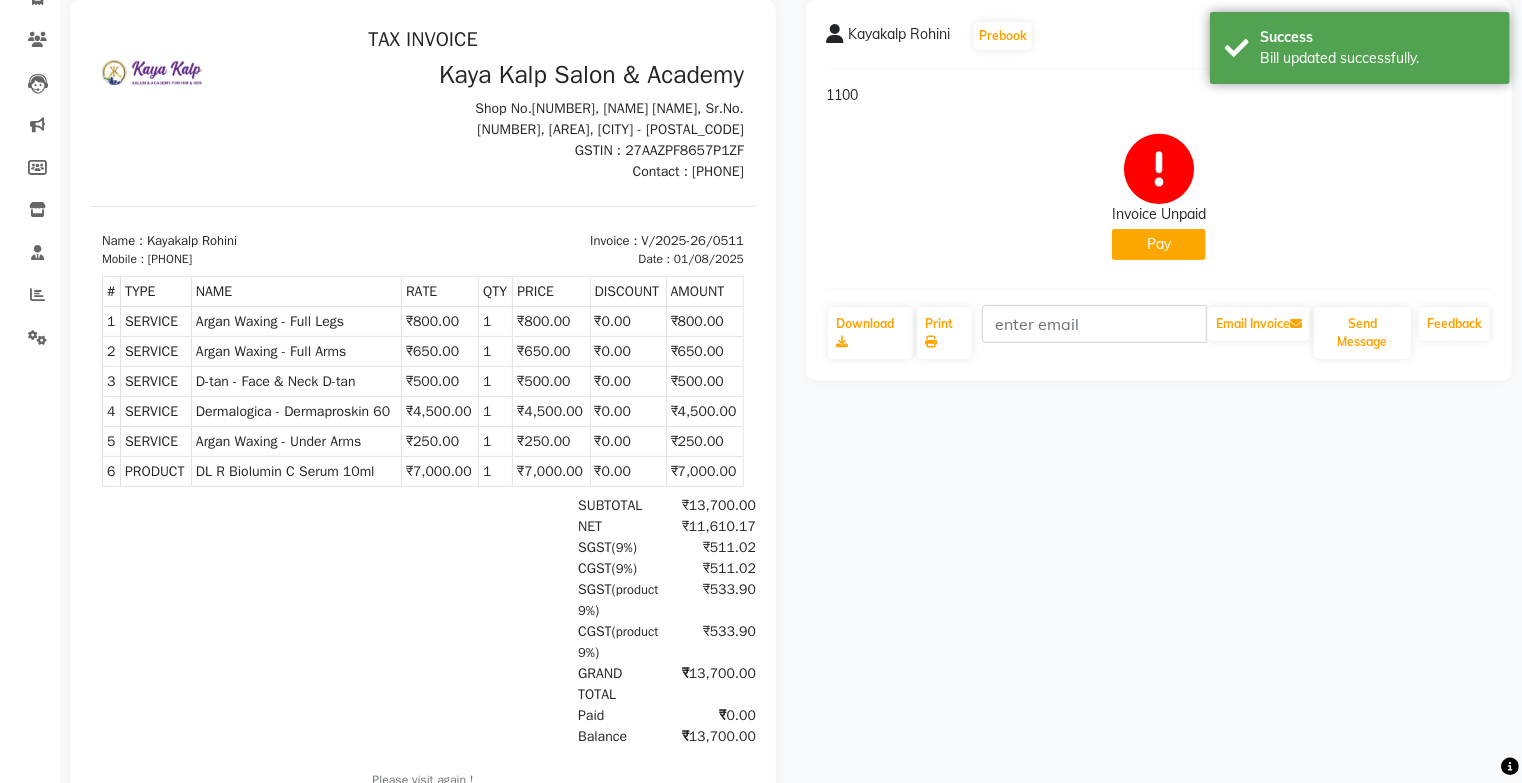 scroll, scrollTop: 269, scrollLeft: 0, axis: vertical 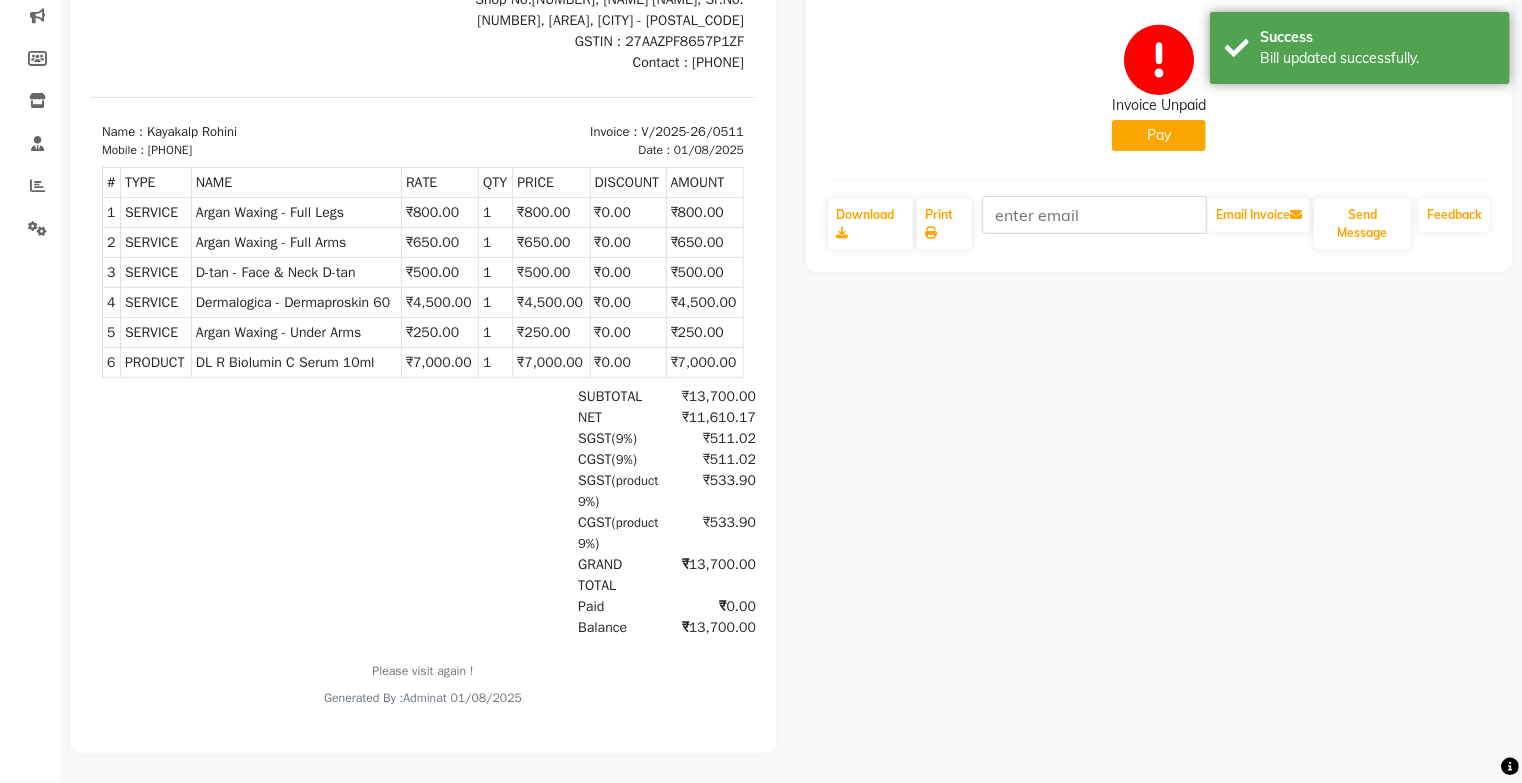 click on "Pay" 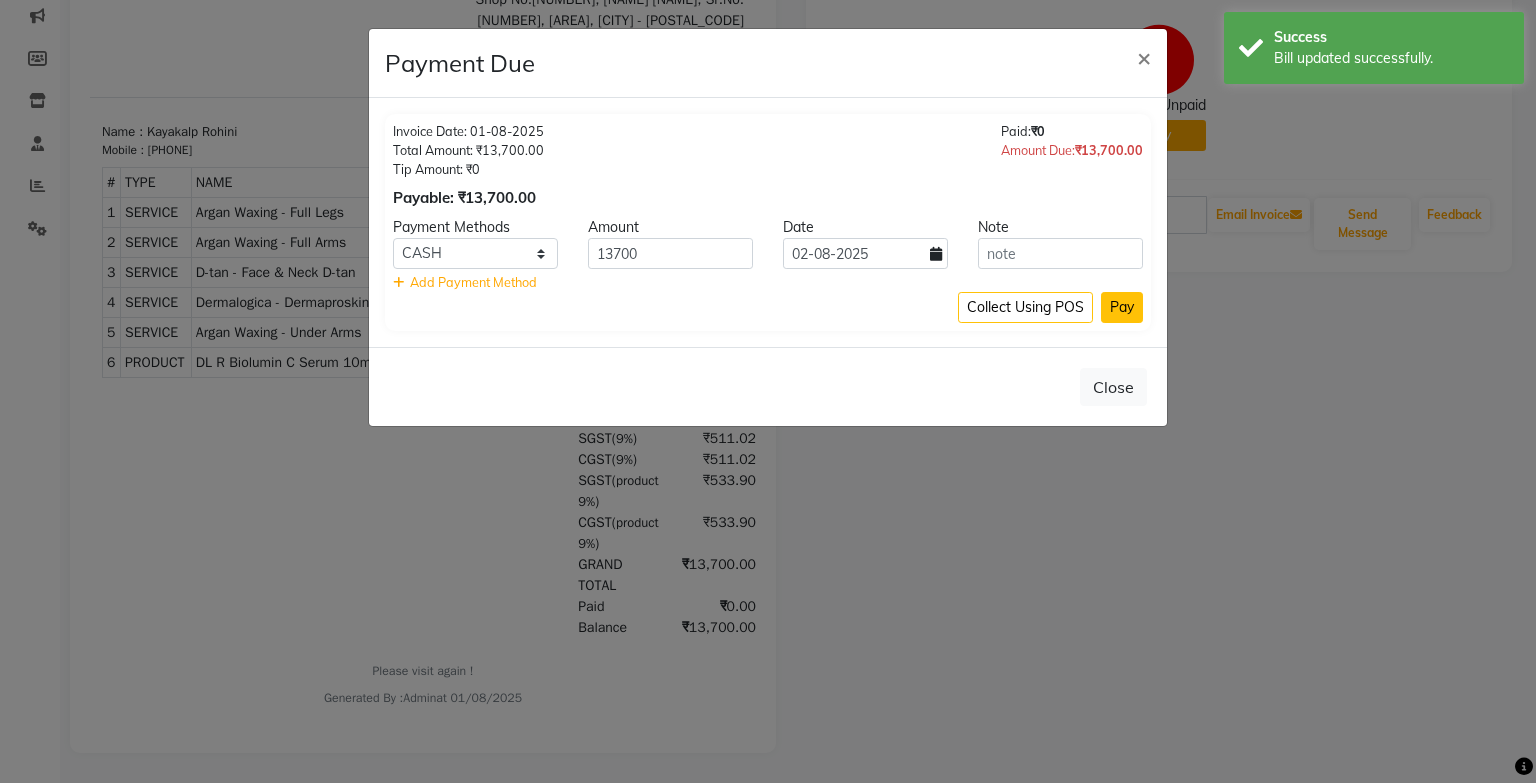 click on "Pay" 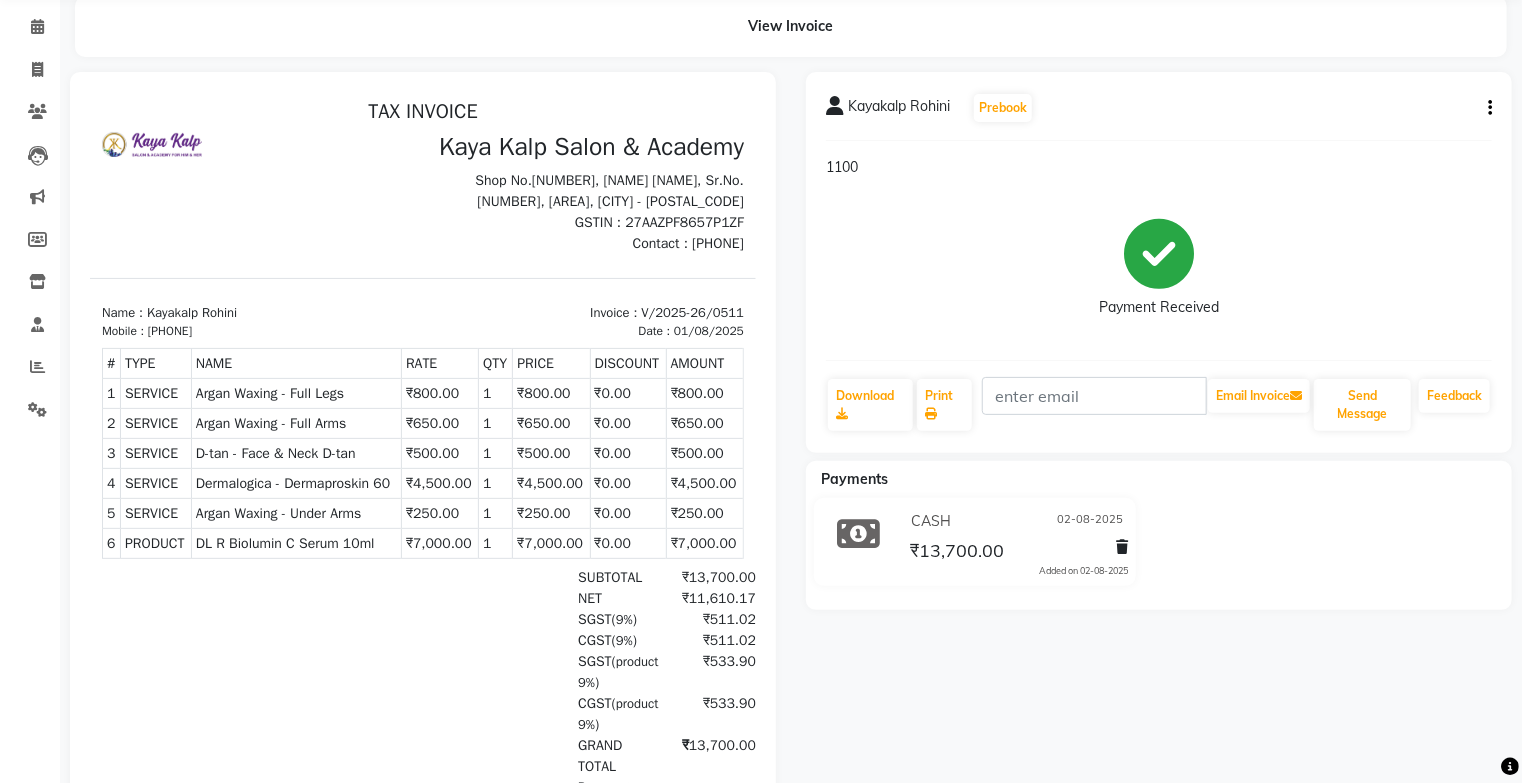 scroll, scrollTop: 0, scrollLeft: 0, axis: both 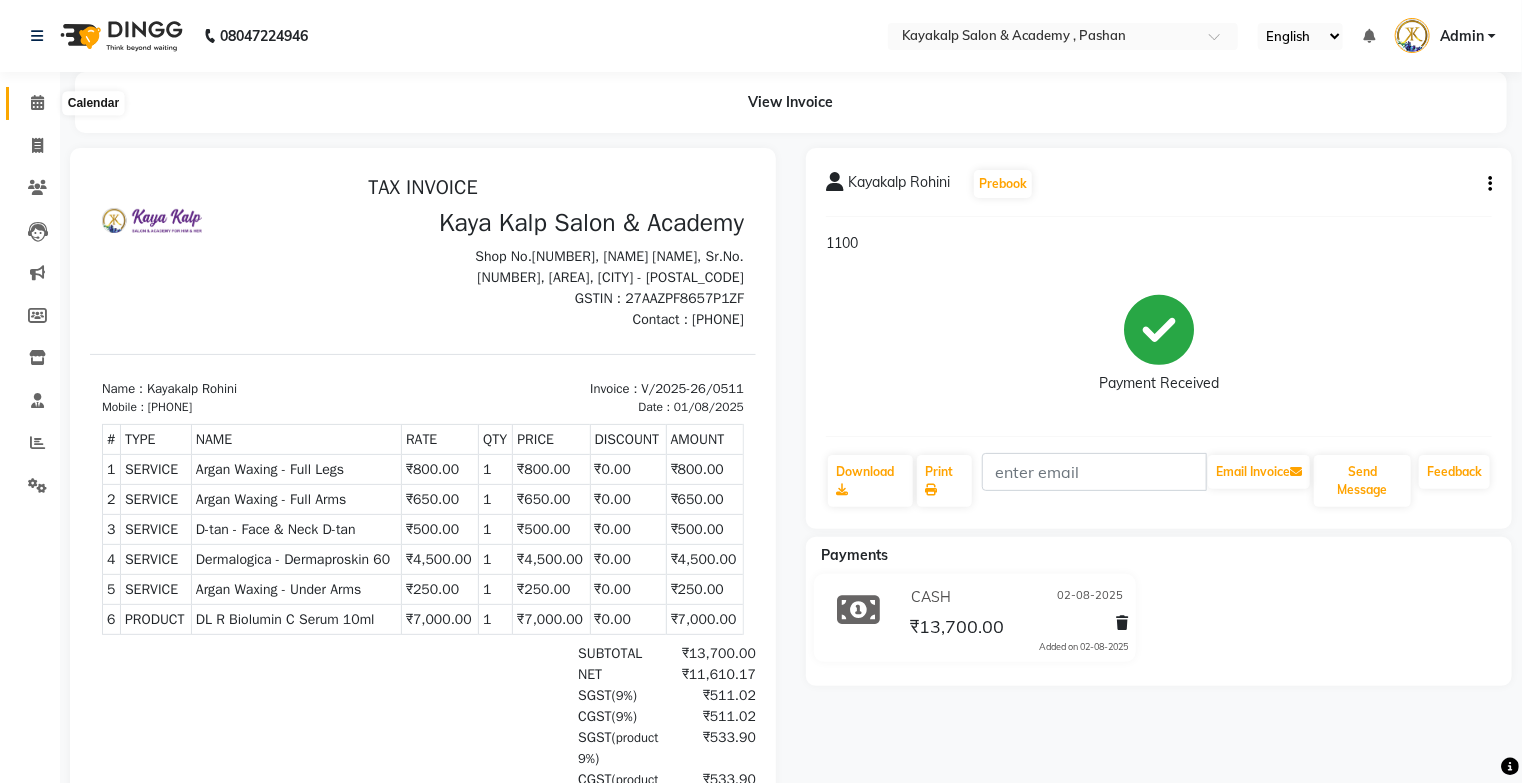 click 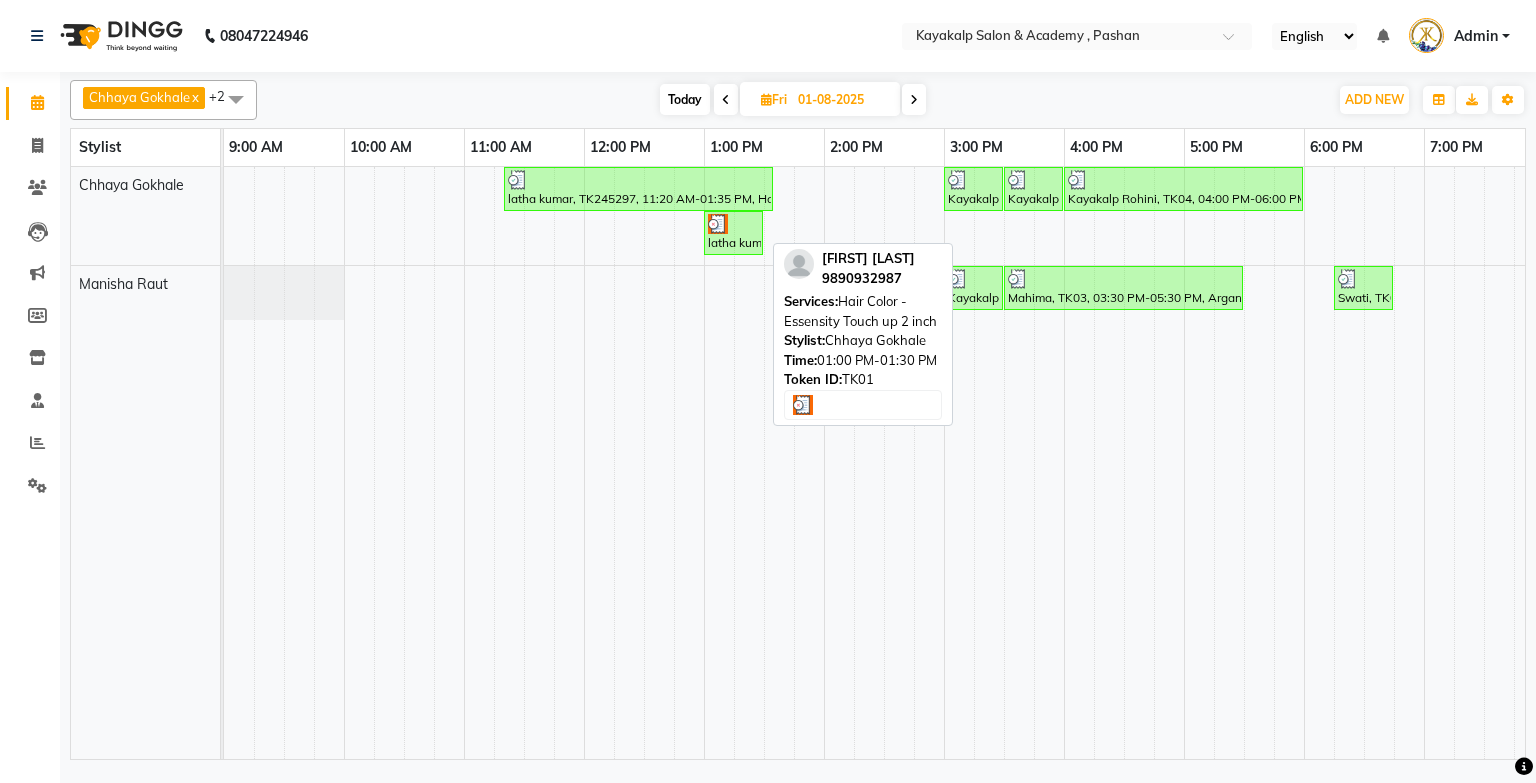 click on "latha kumar, TK01, 01:00 PM-01:30 PM, Hair Color - Essensity Touch up 2 inch" at bounding box center (733, 233) 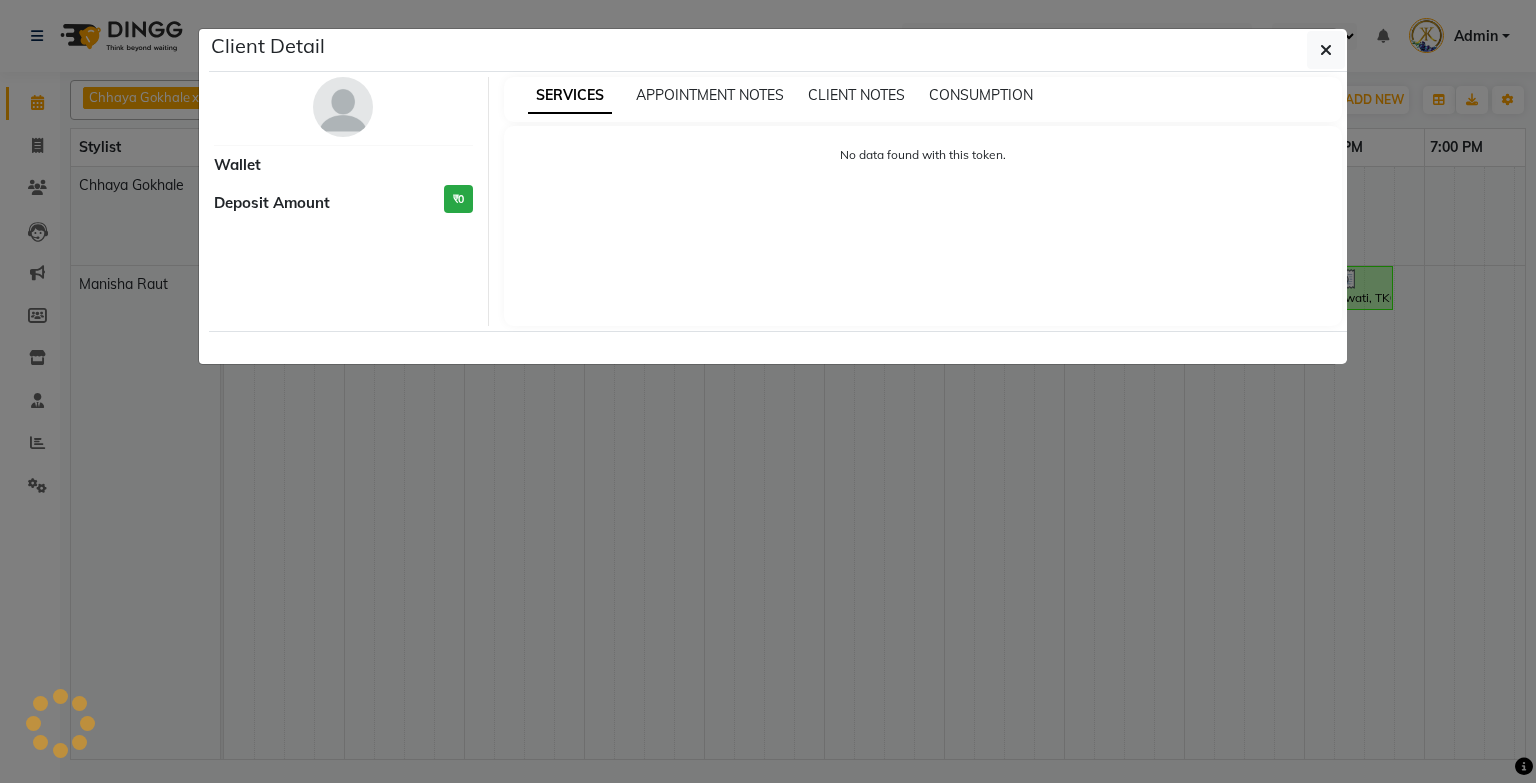 select on "3" 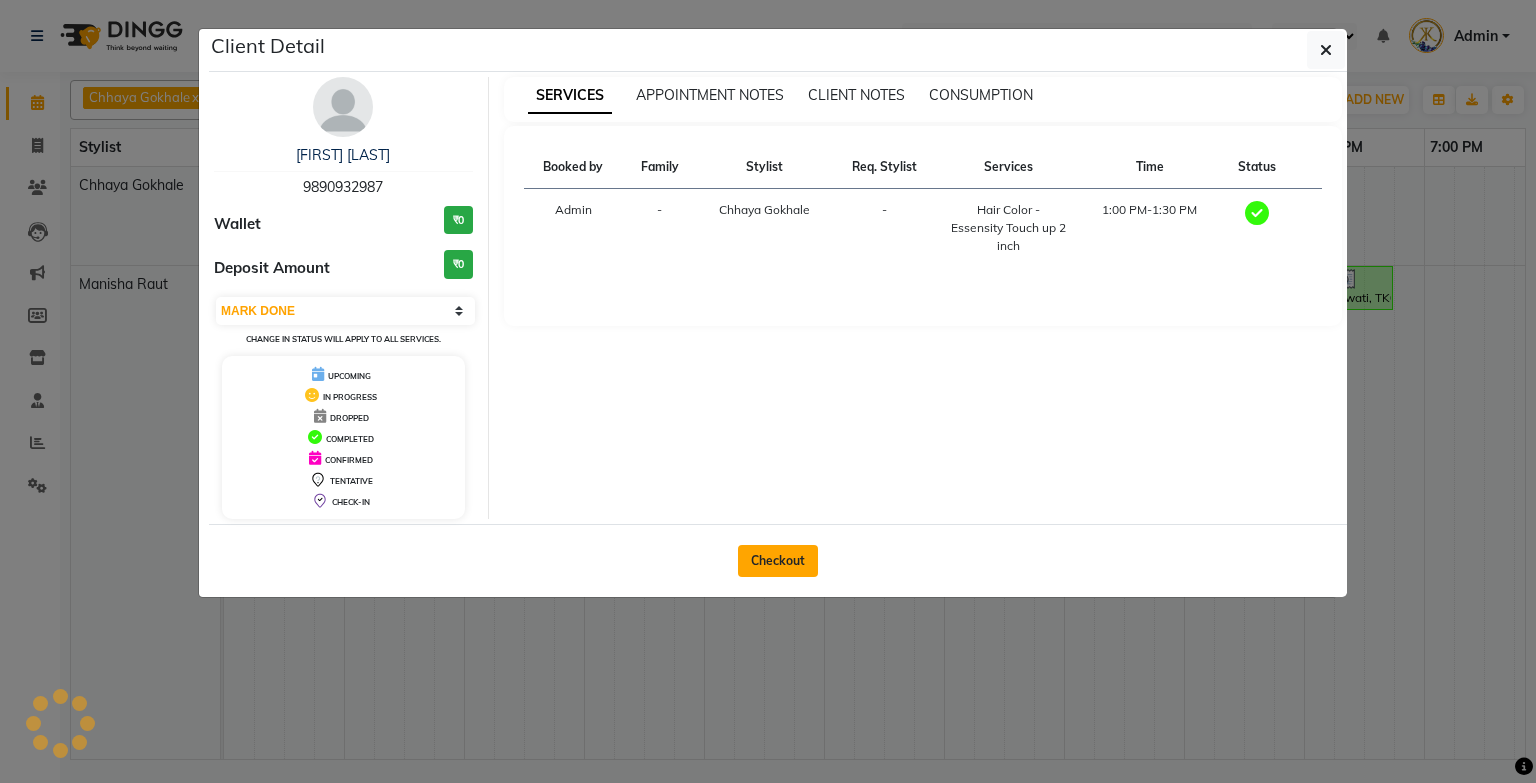 click on "Checkout" 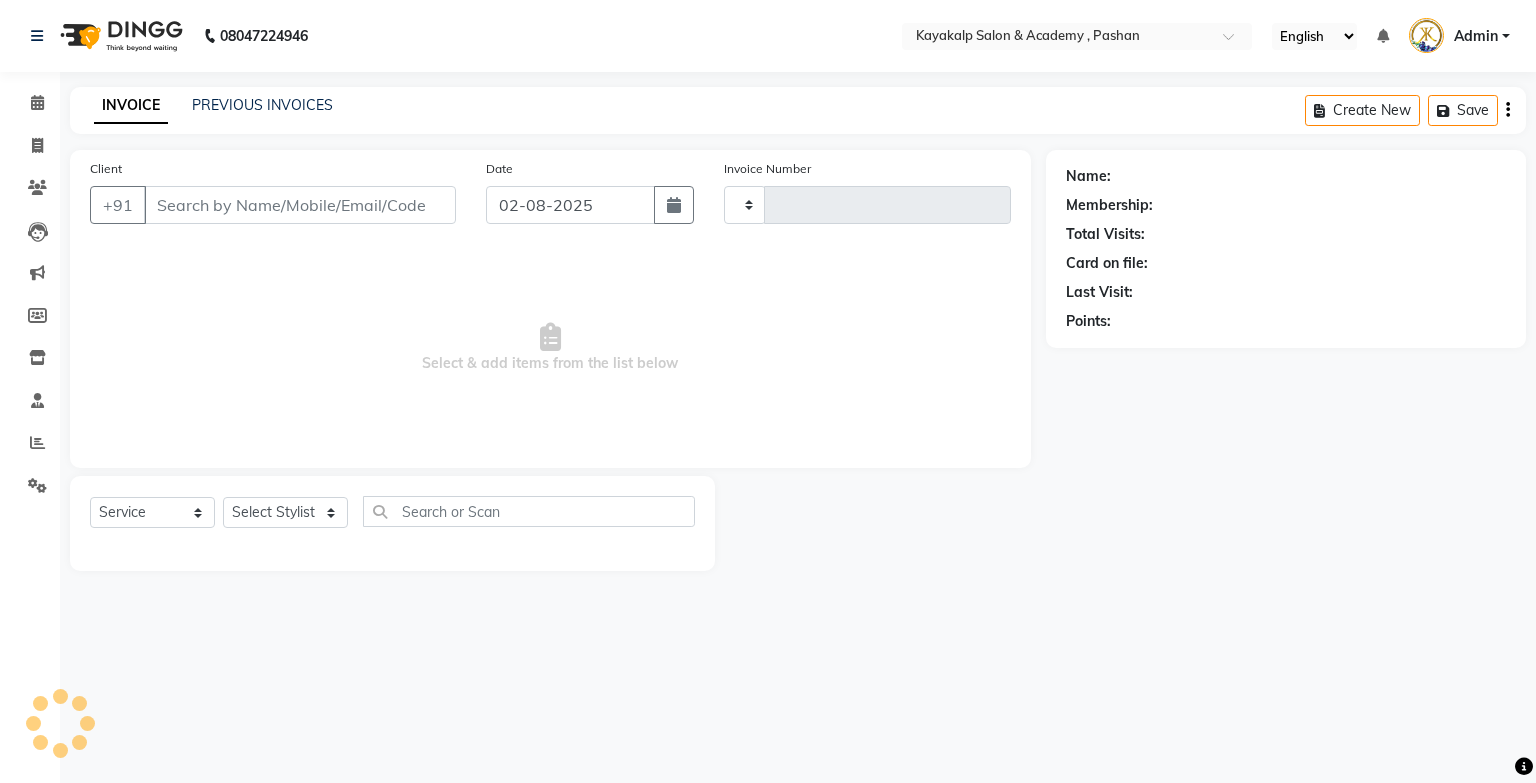 type on "0520" 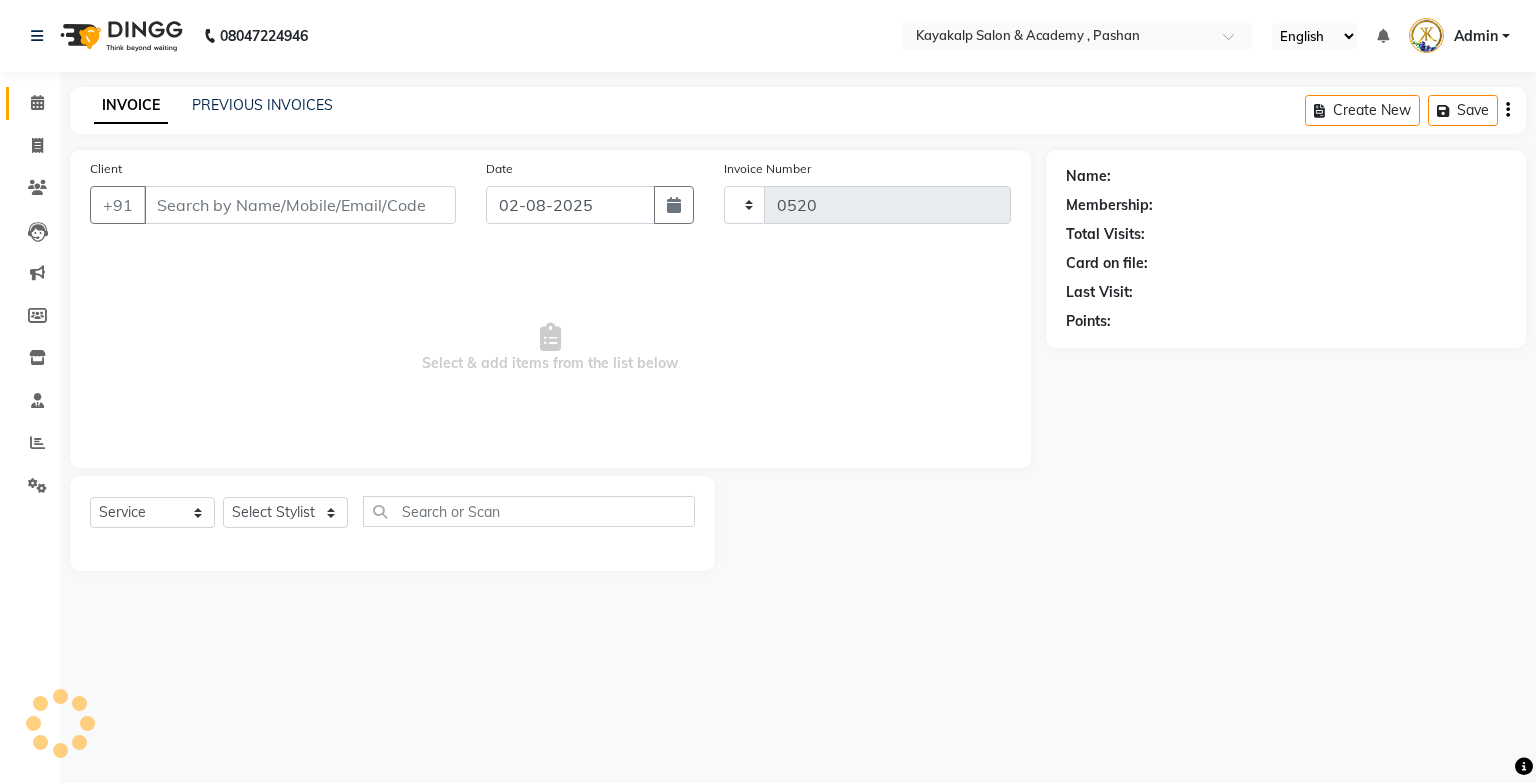 select on "4804" 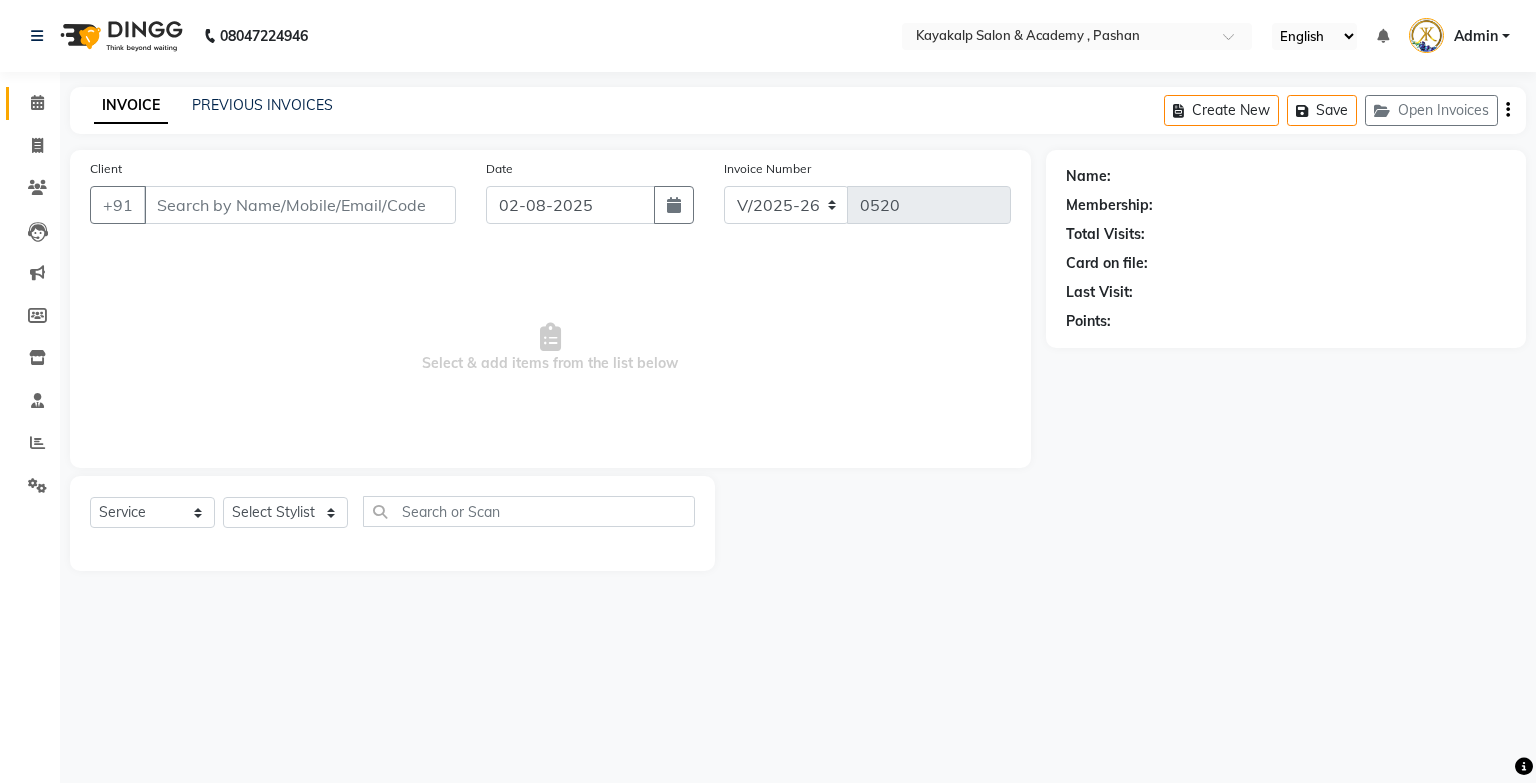 type on "9890932987" 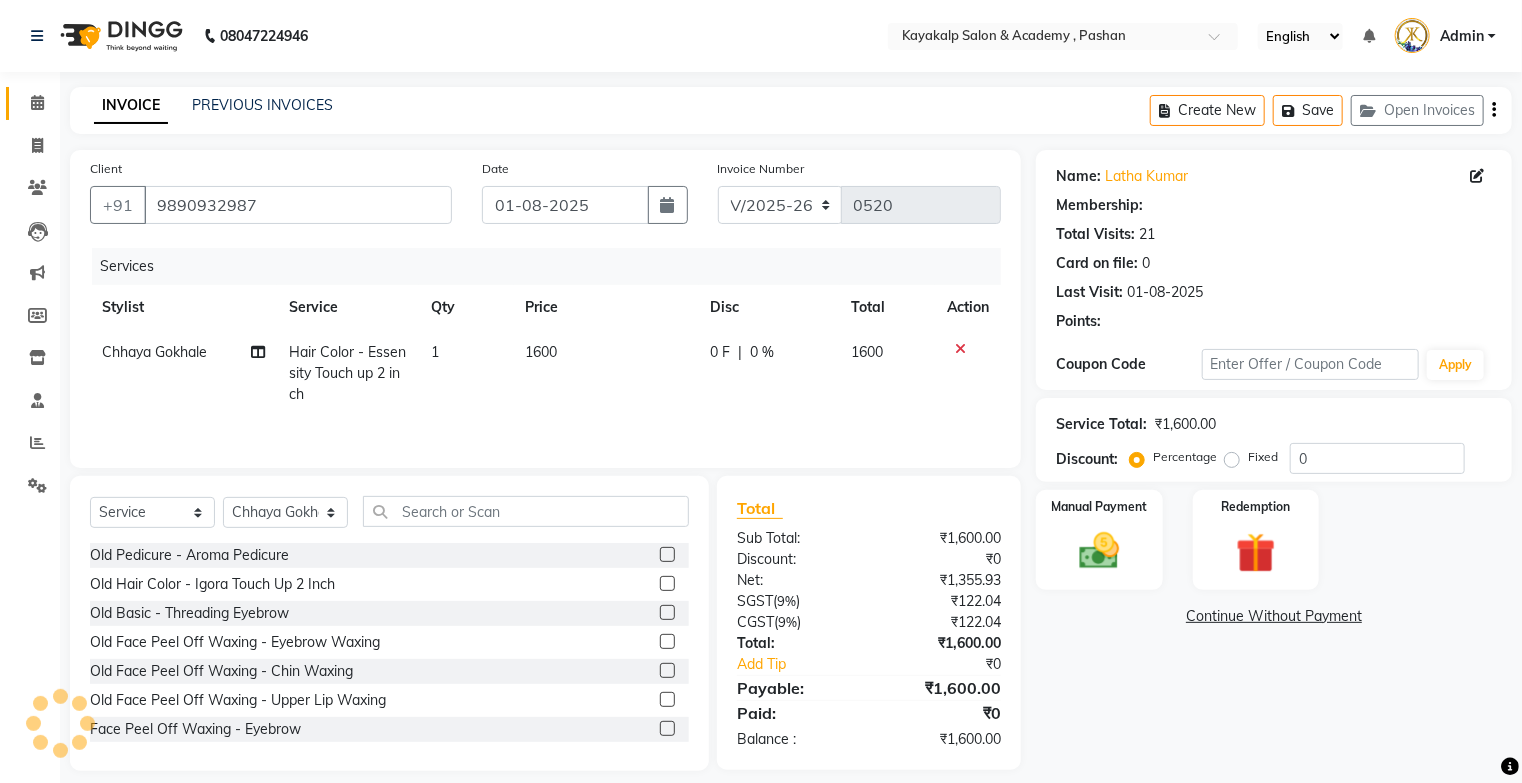 select on "1: Object" 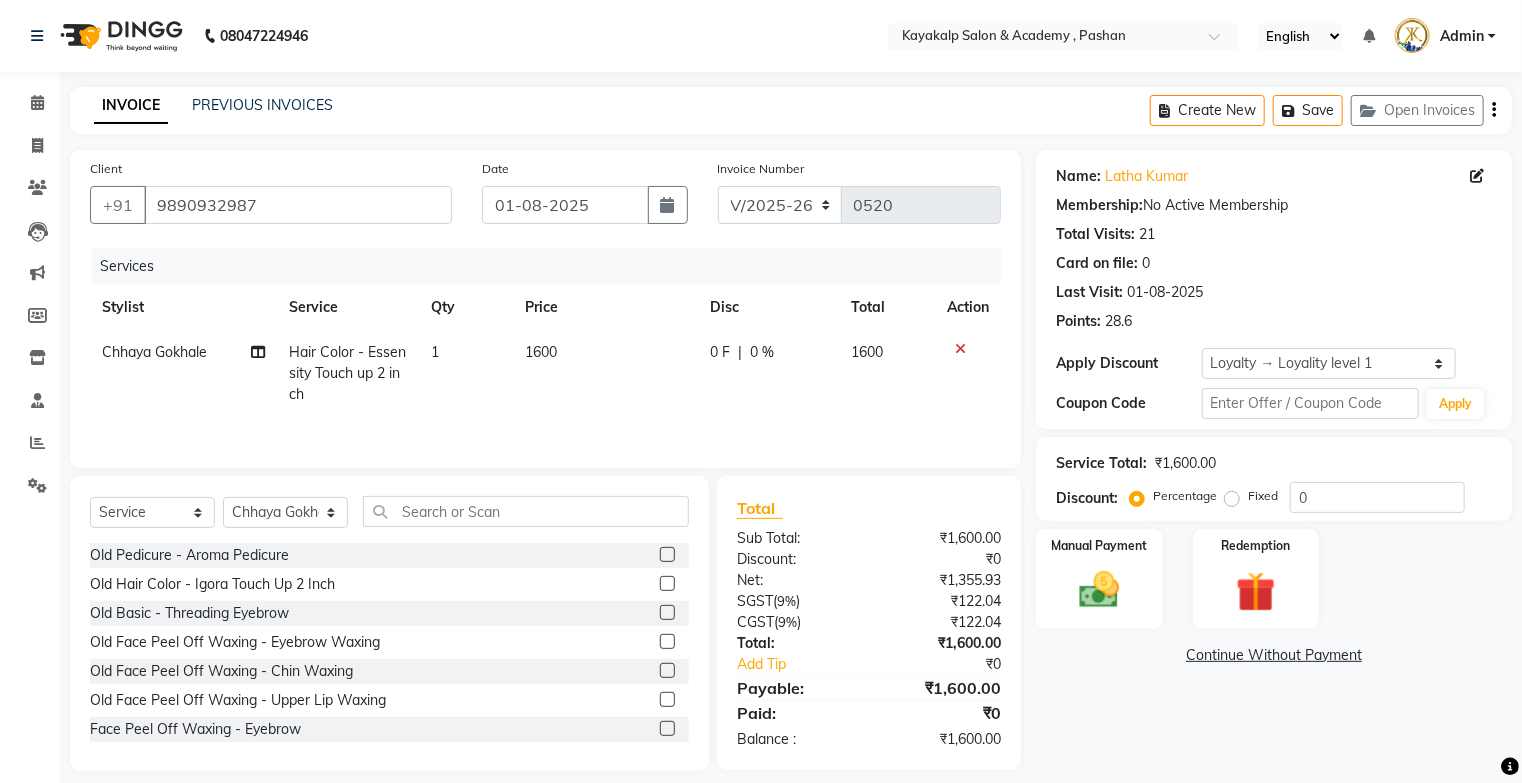 click 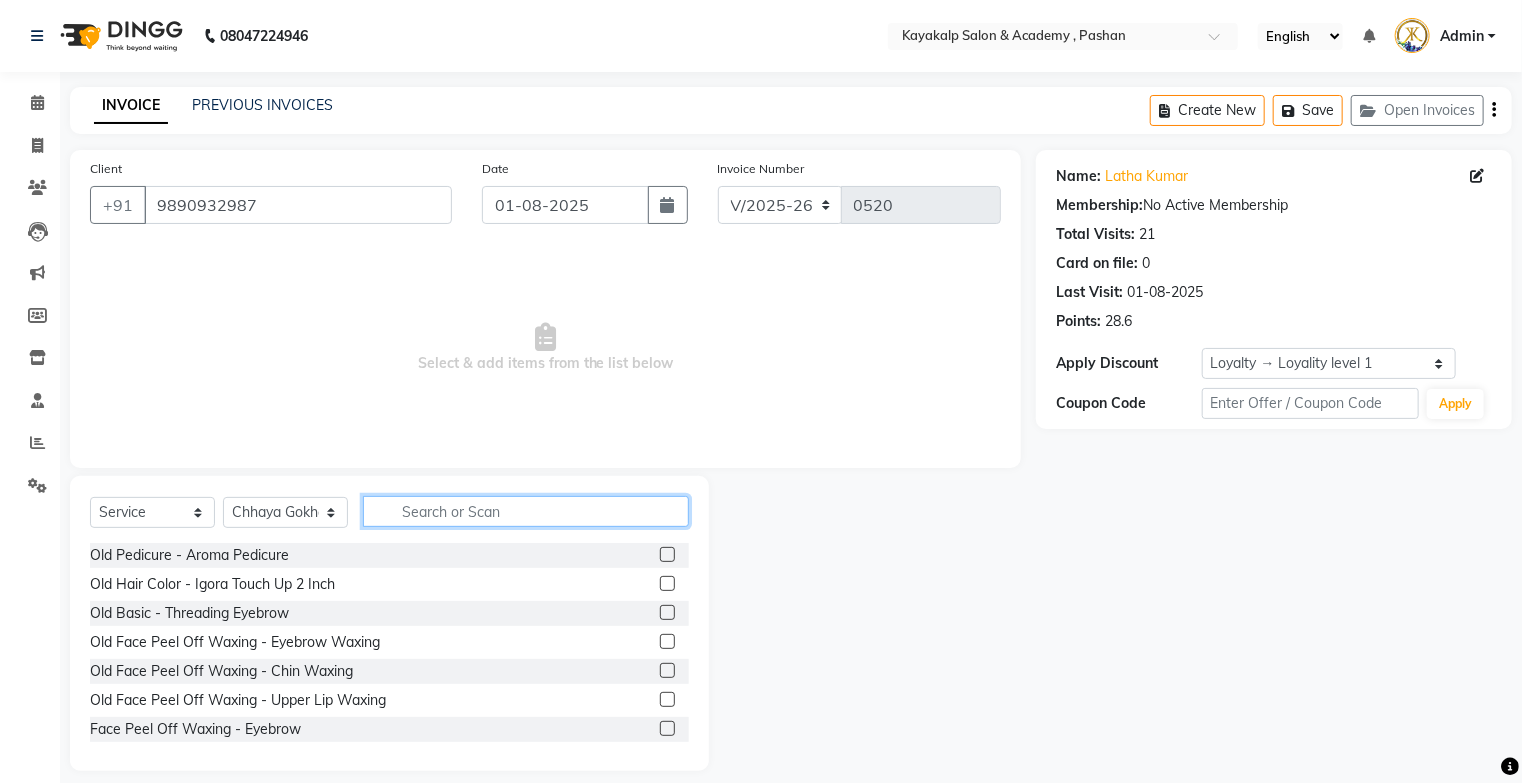 click 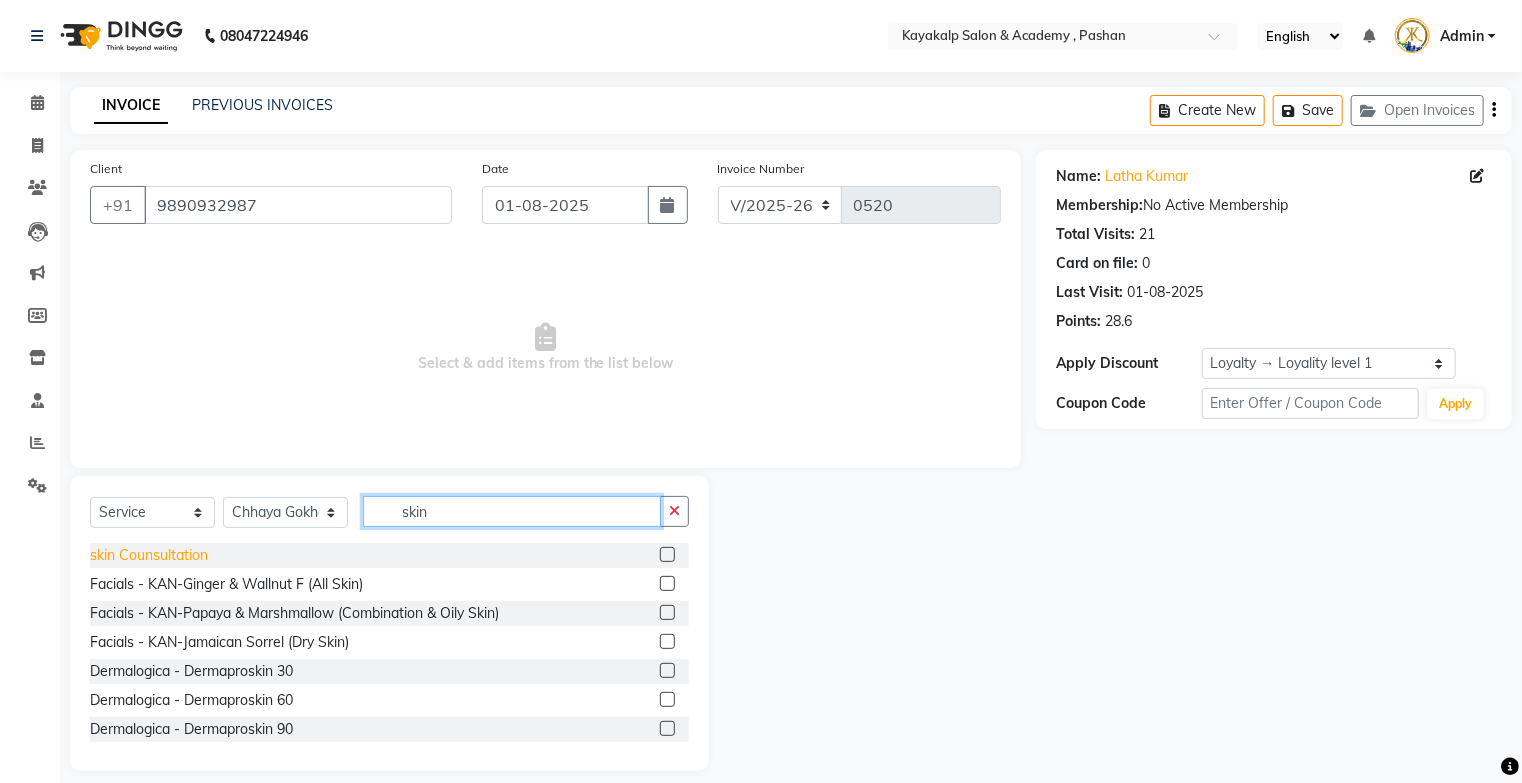 type on "skin" 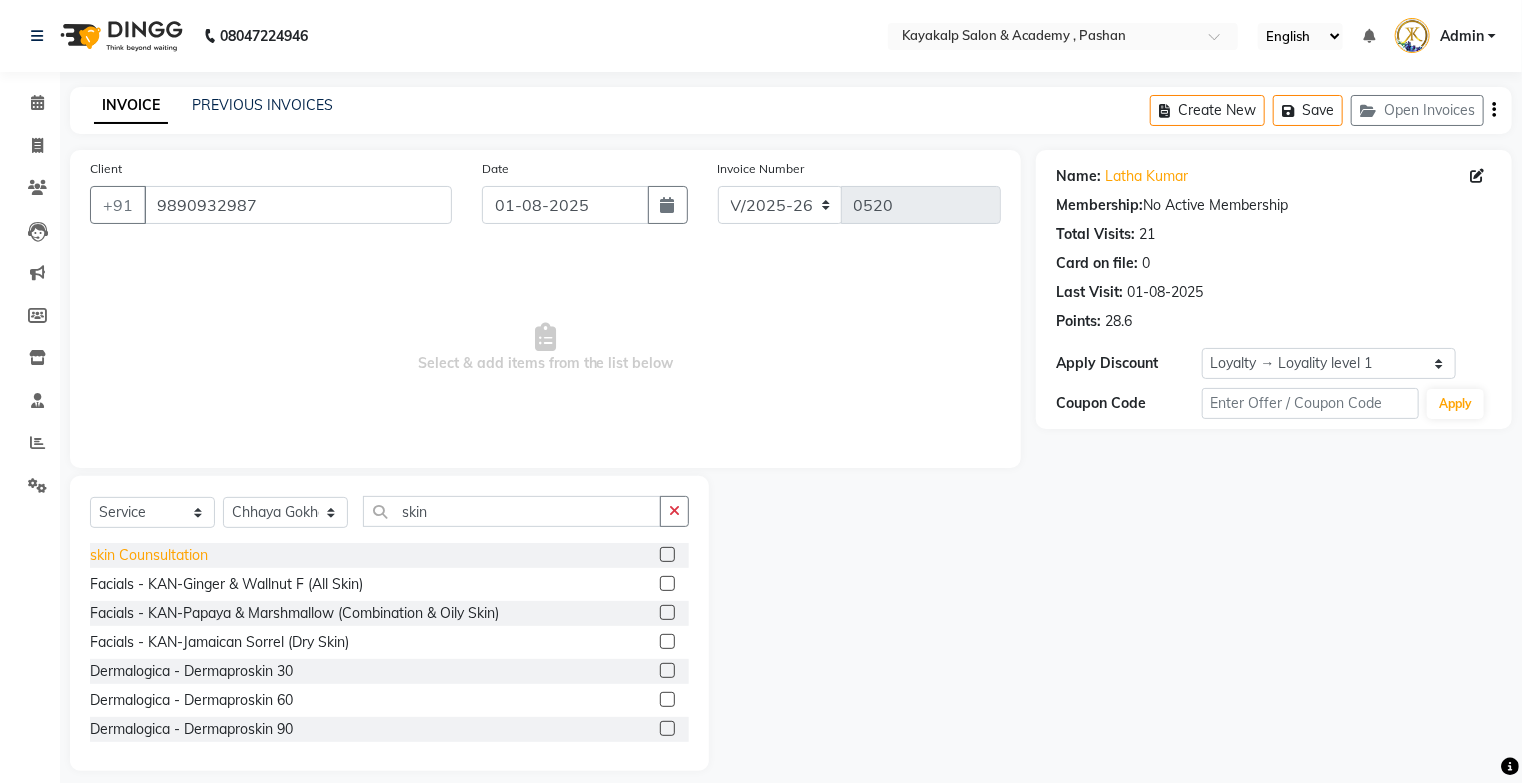 click on "skin Counsultation" 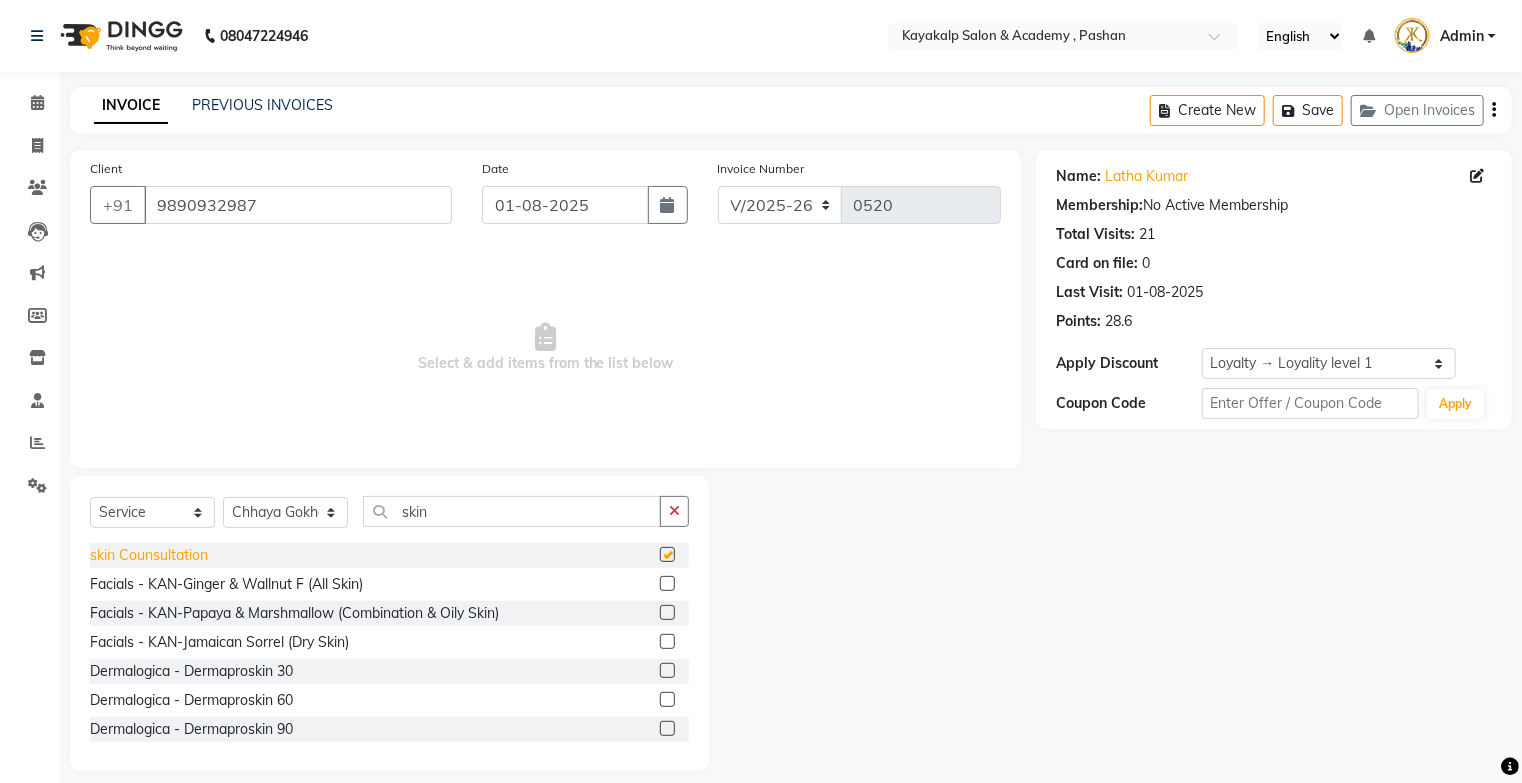 checkbox on "false" 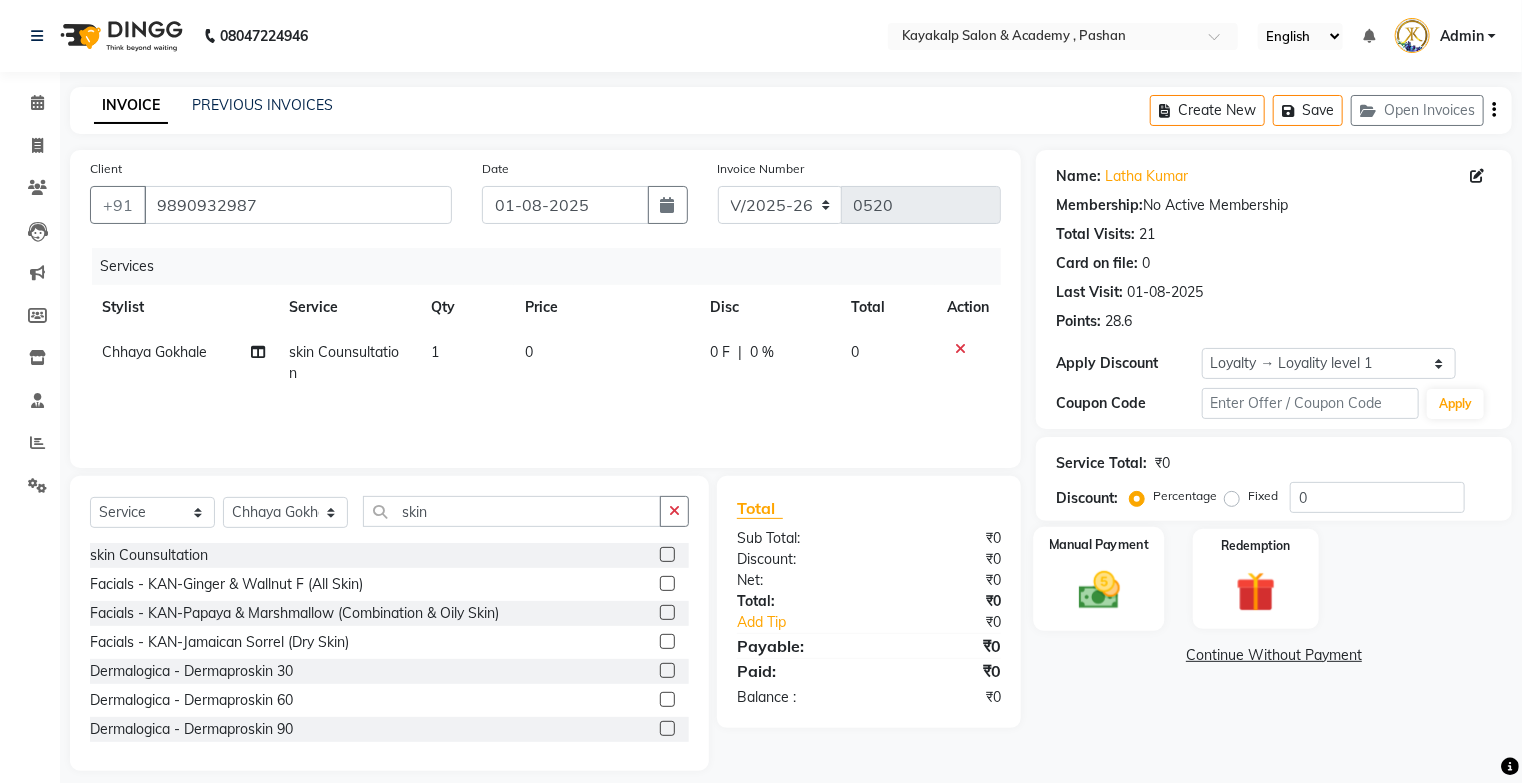 click 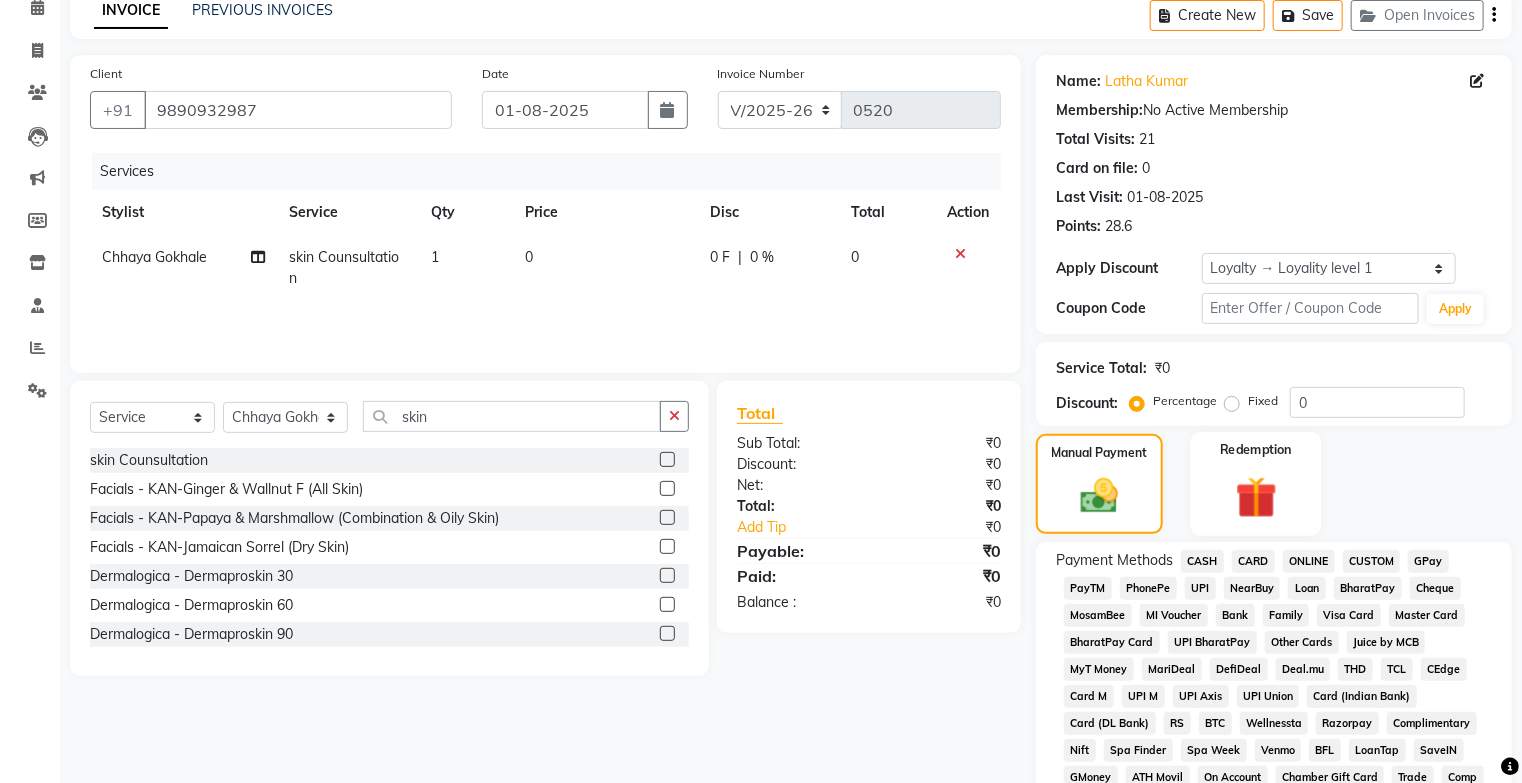 scroll, scrollTop: 160, scrollLeft: 0, axis: vertical 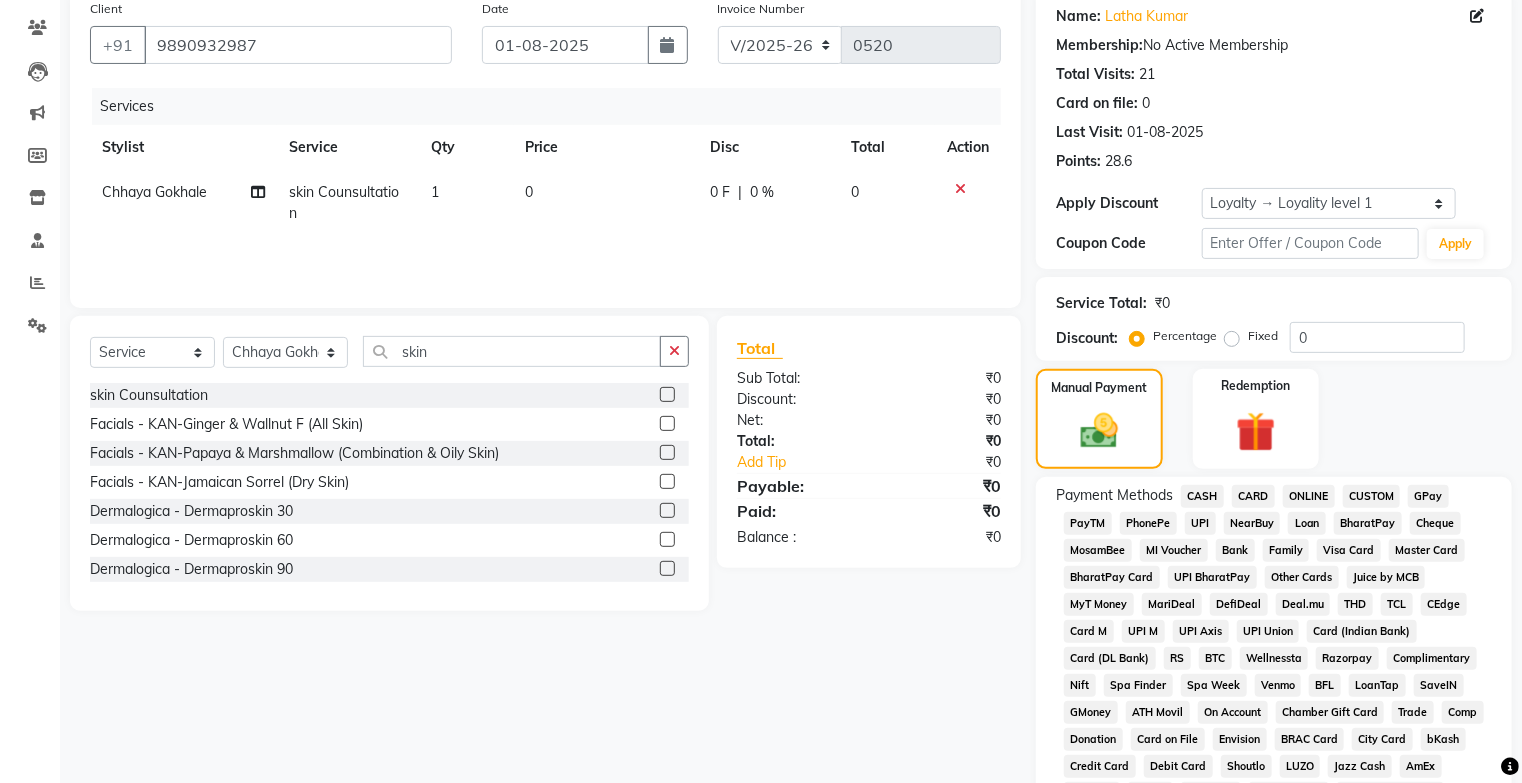 click on "GPay" 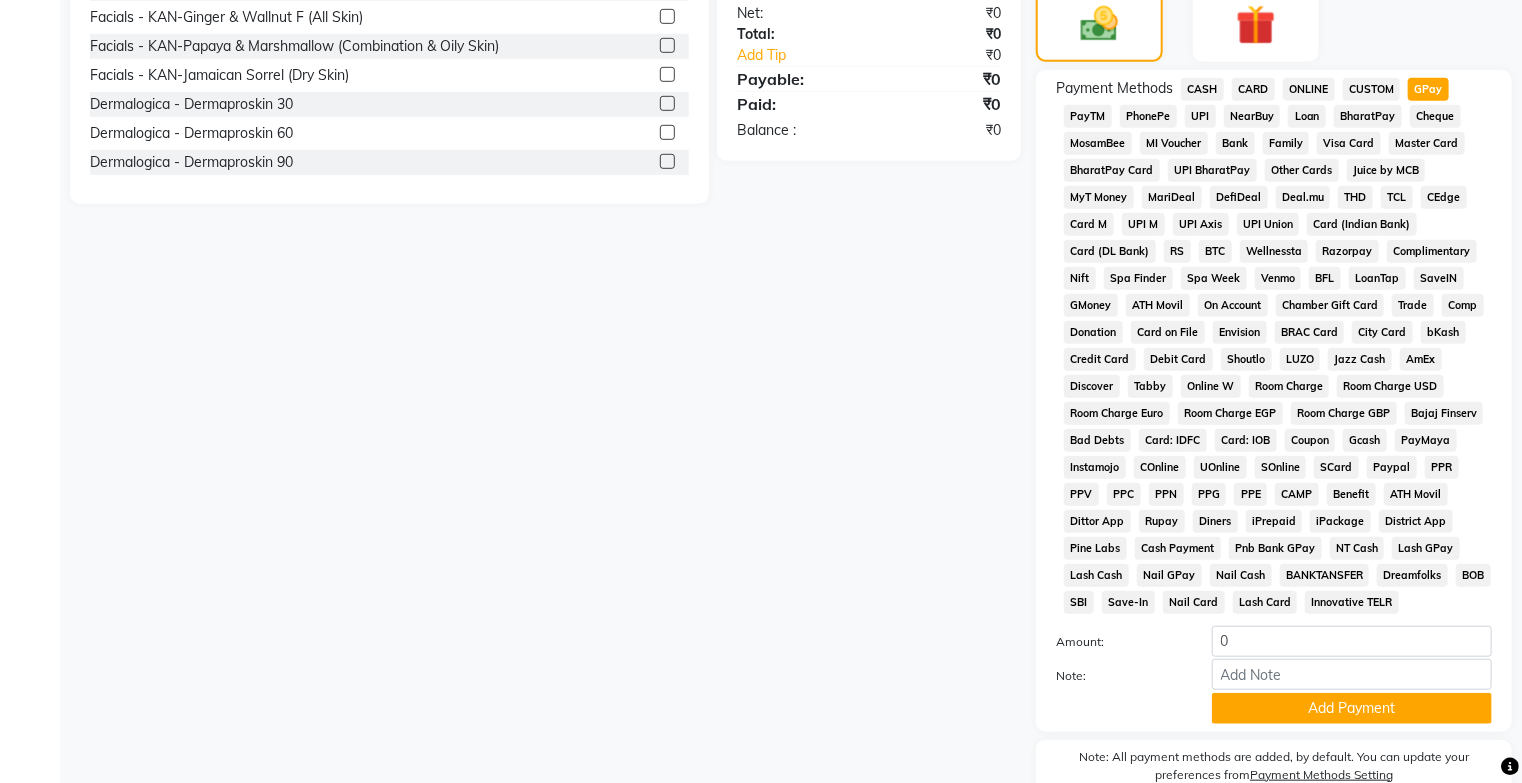 scroll, scrollTop: 679, scrollLeft: 0, axis: vertical 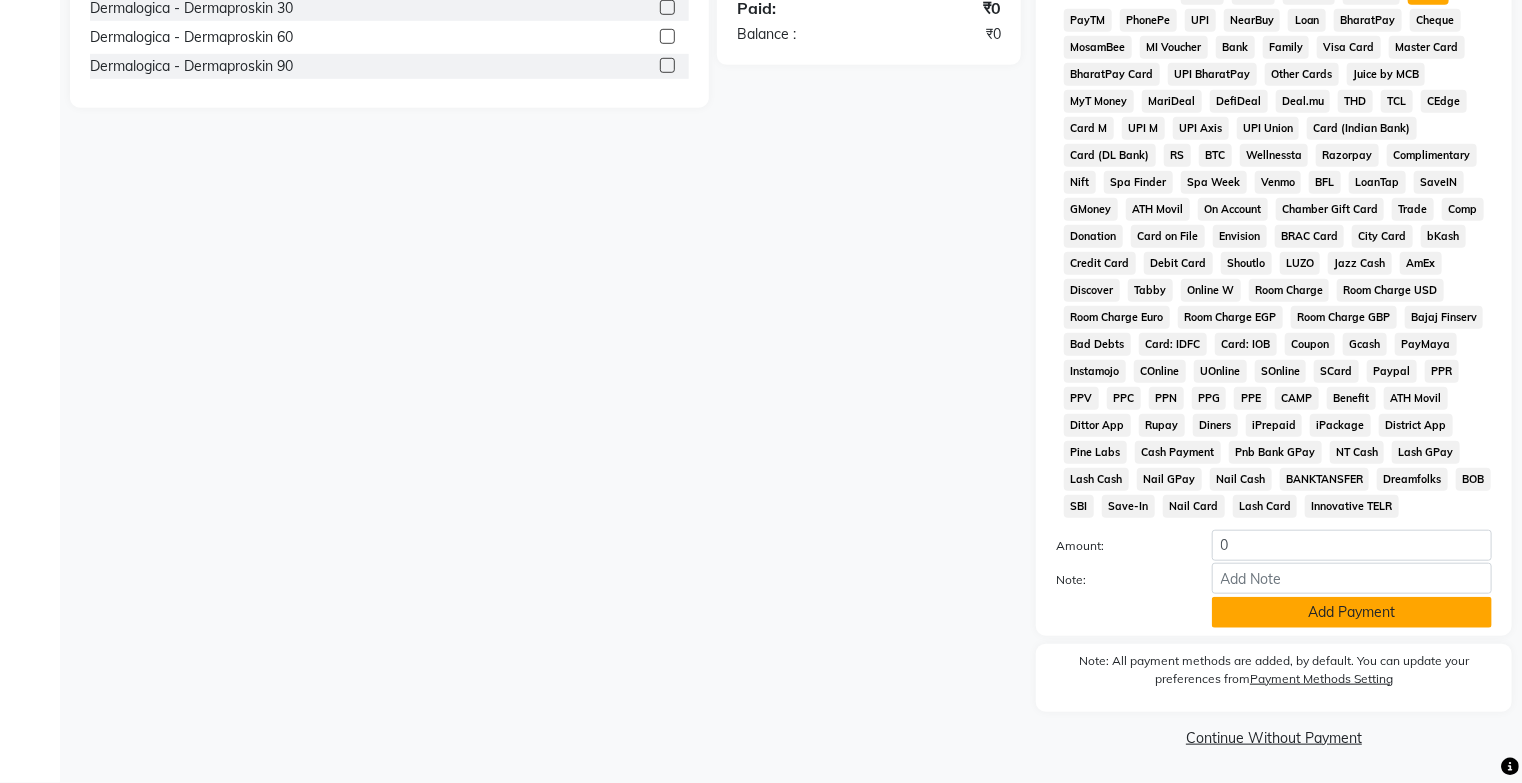 click on "Add Payment" 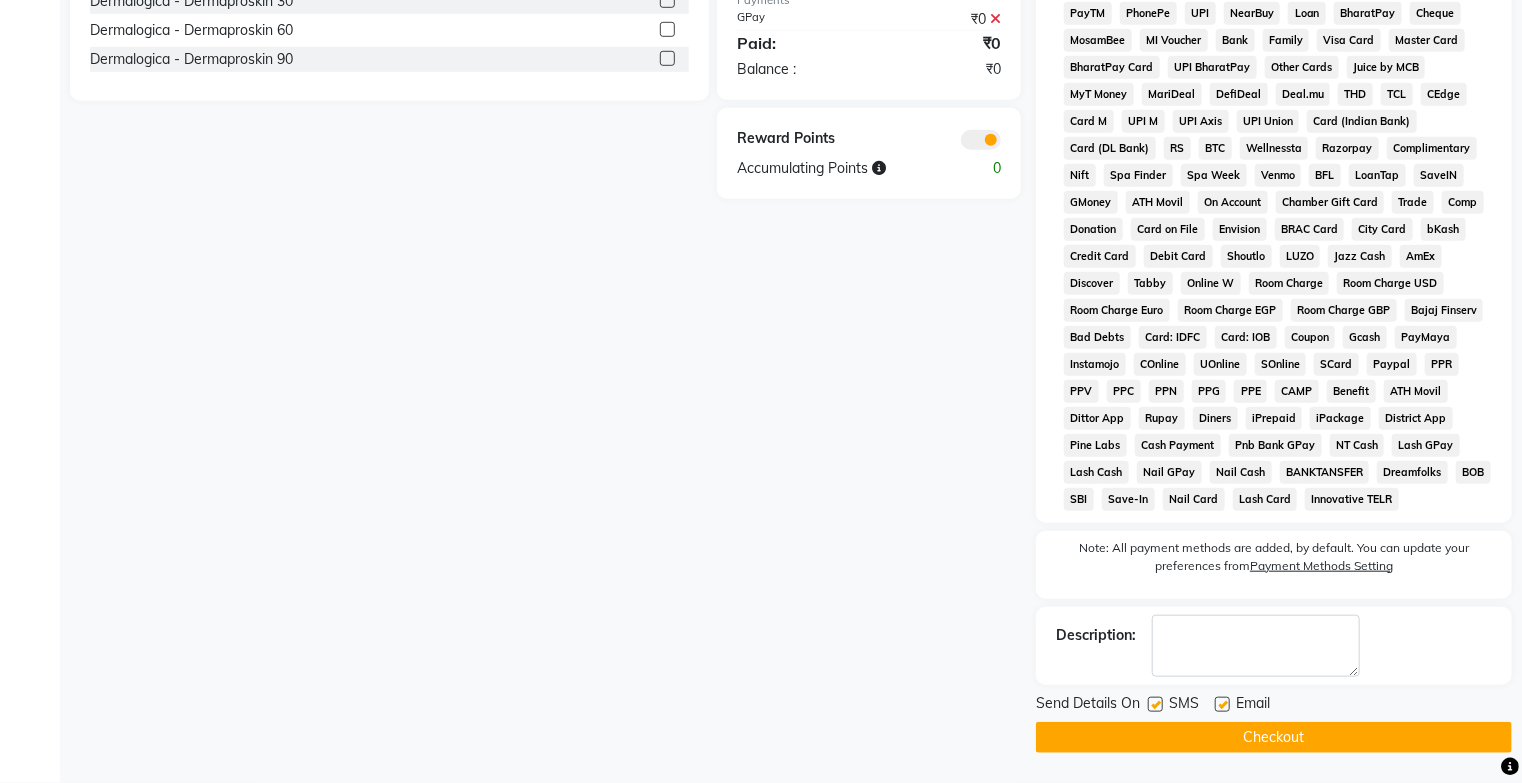 click on "Checkout" 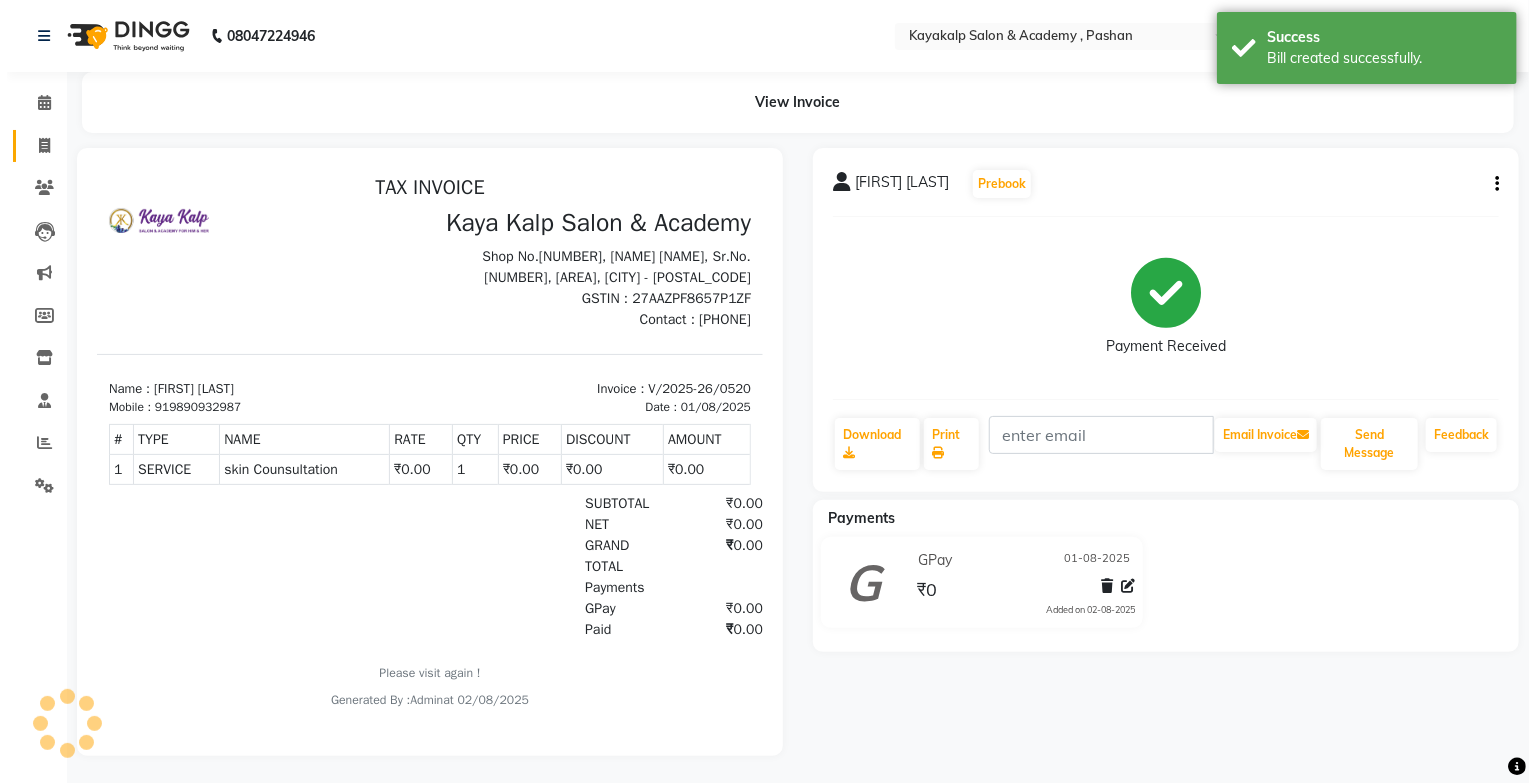 scroll, scrollTop: 0, scrollLeft: 0, axis: both 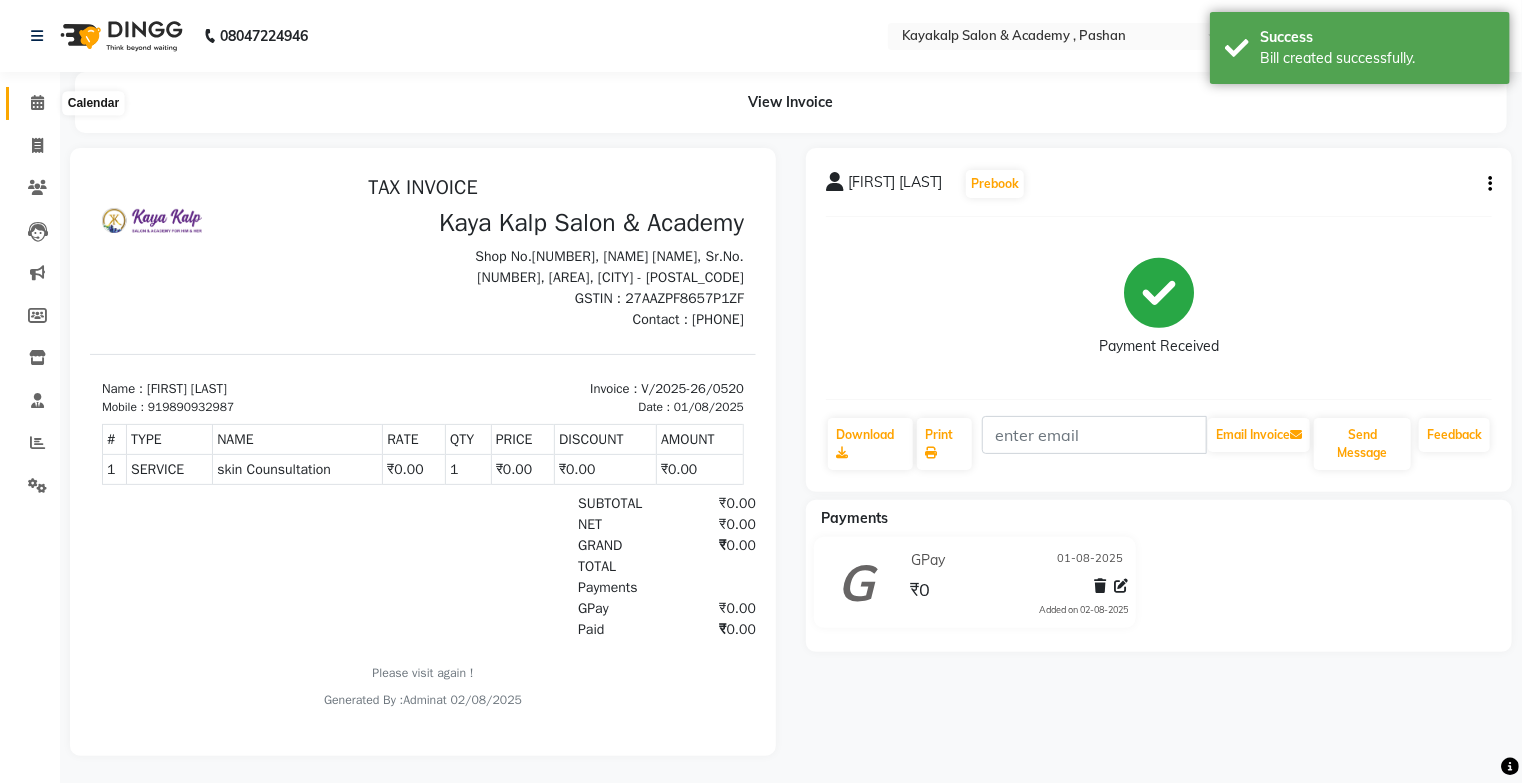 click 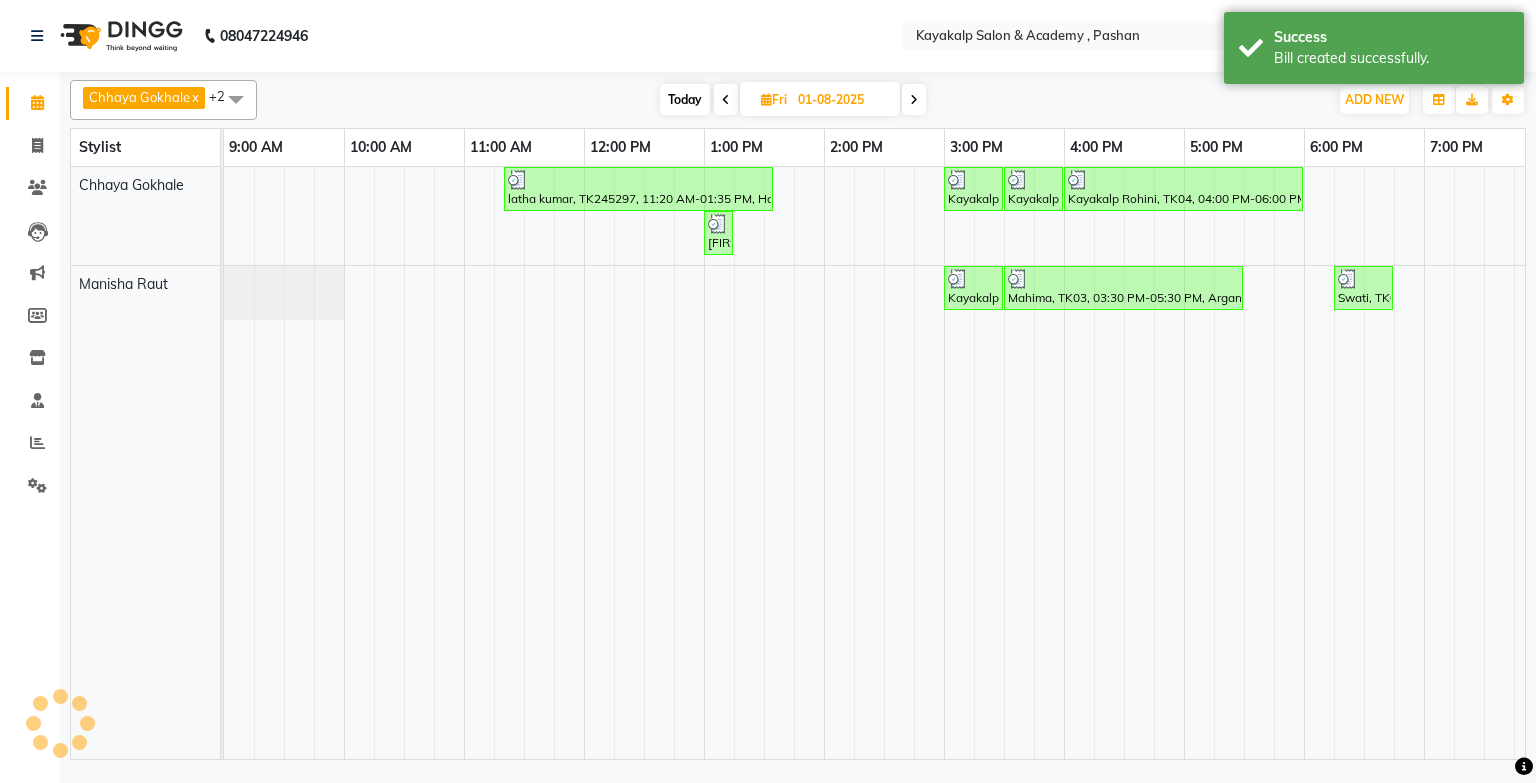 scroll, scrollTop: 0, scrollLeft: 0, axis: both 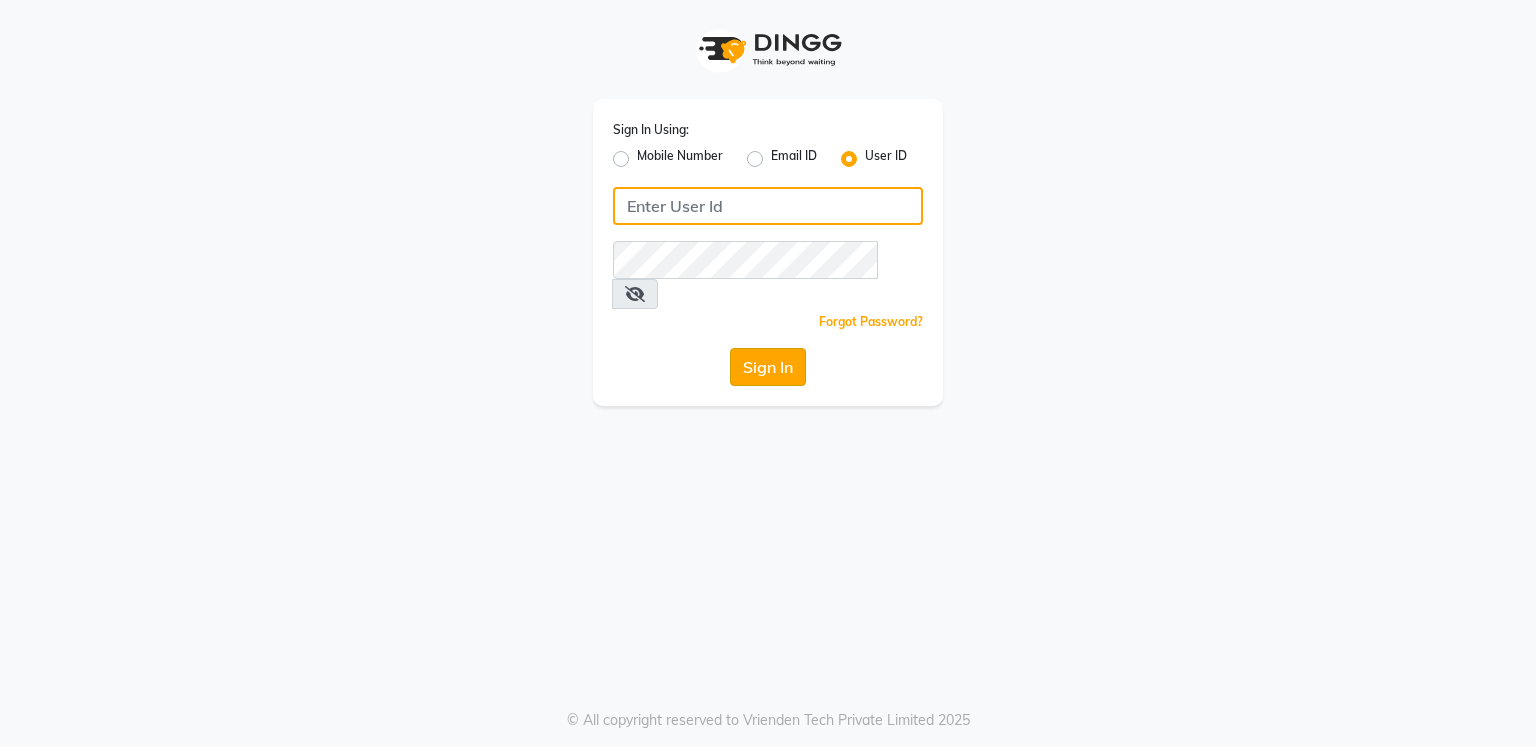 type on "kayakalpsalon" 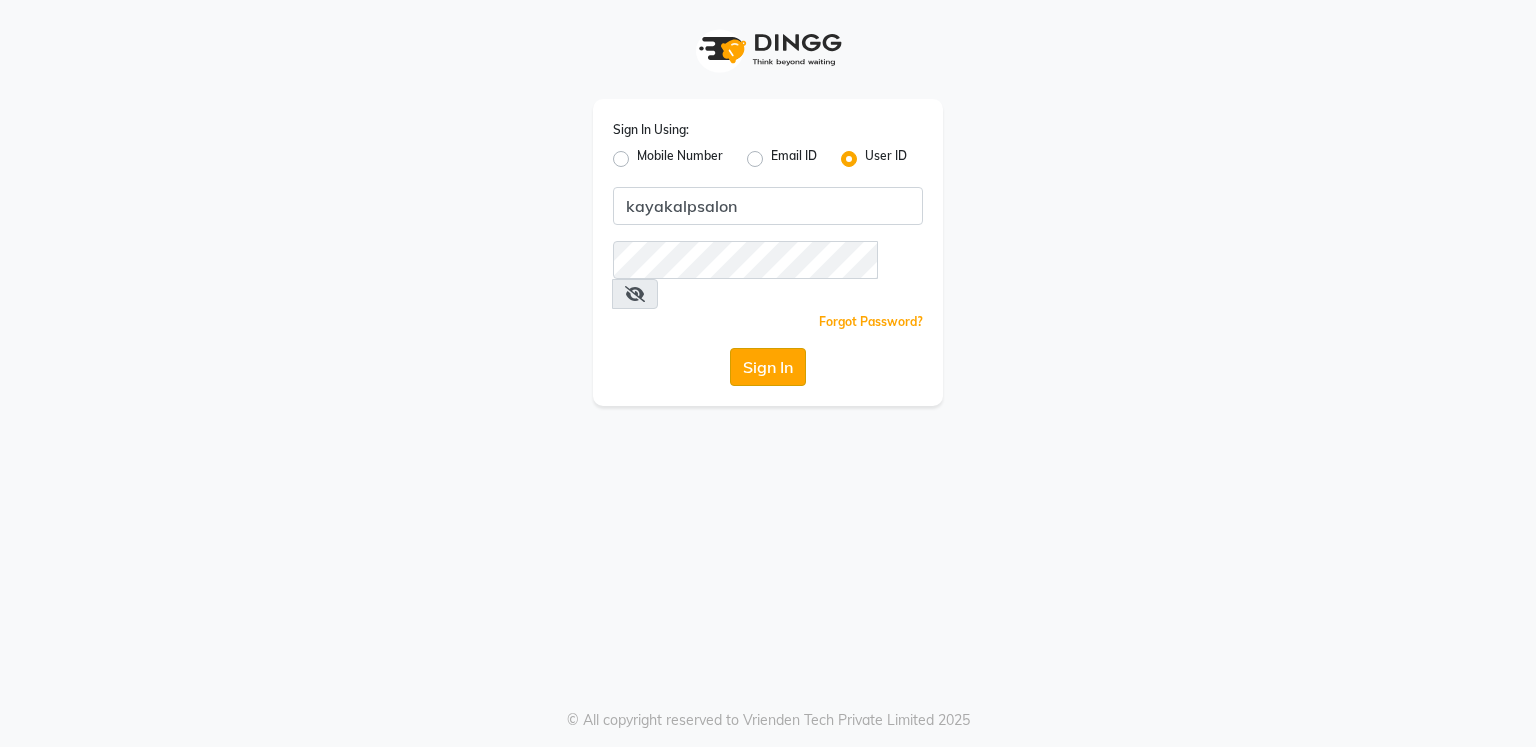 click on "Sign In" 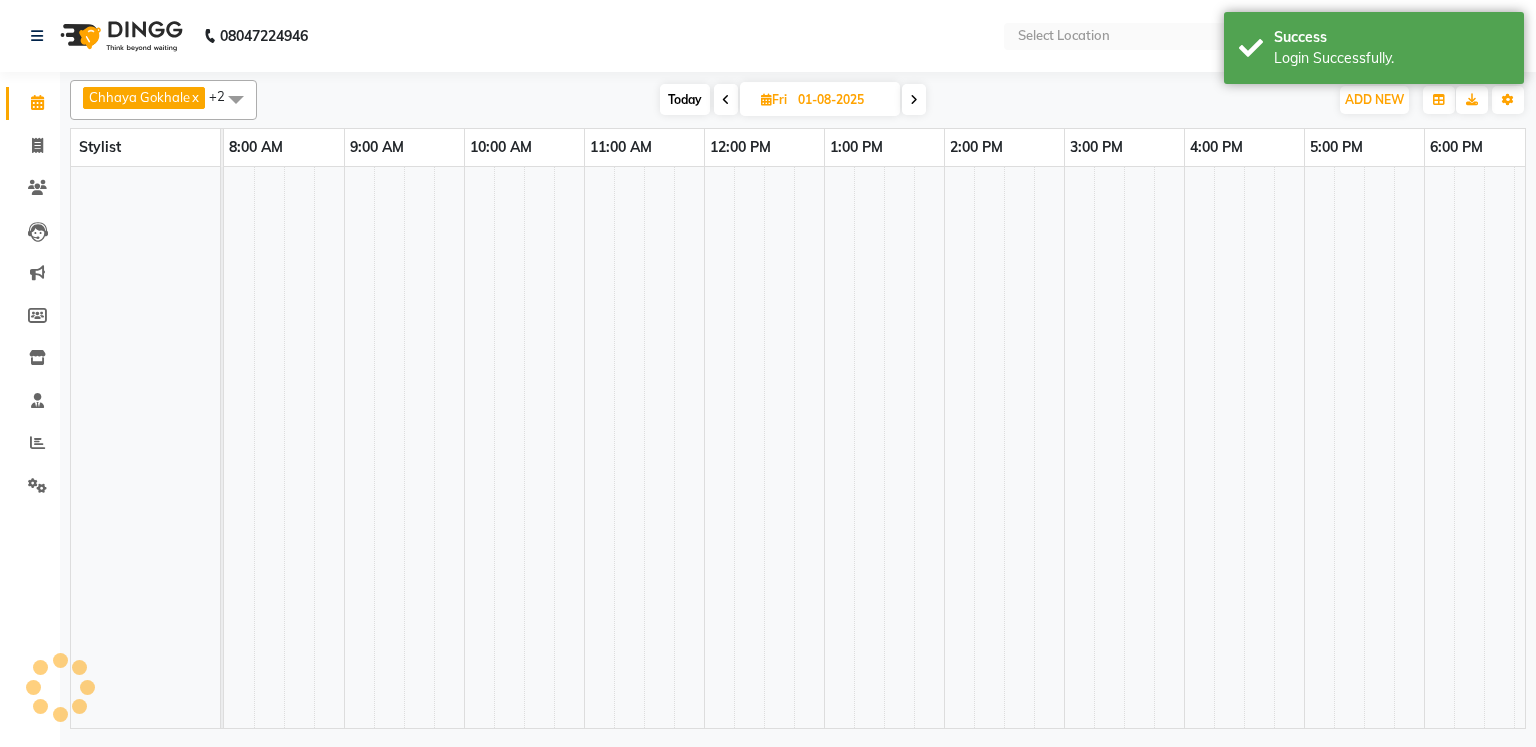 select on "en" 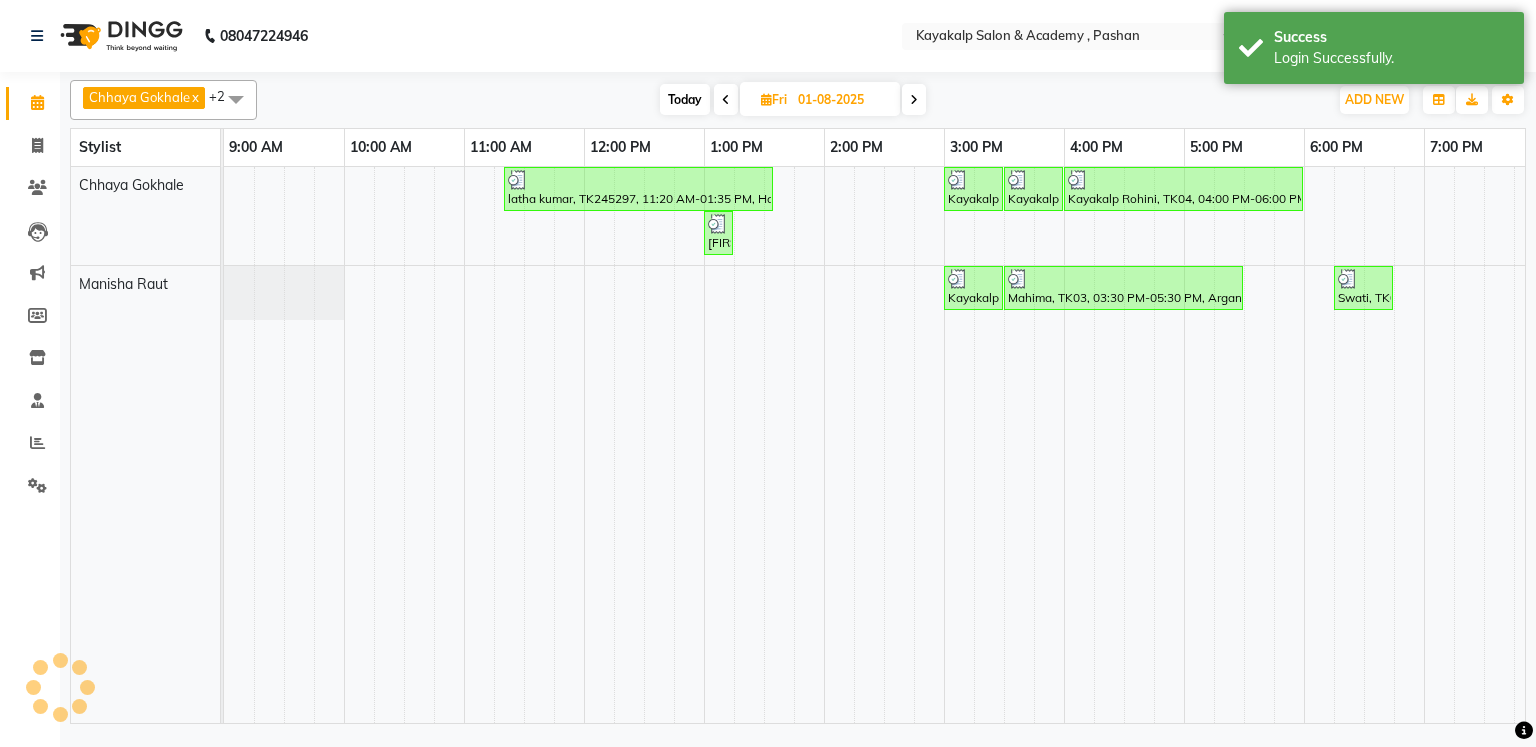 scroll, scrollTop: 0, scrollLeft: 0, axis: both 